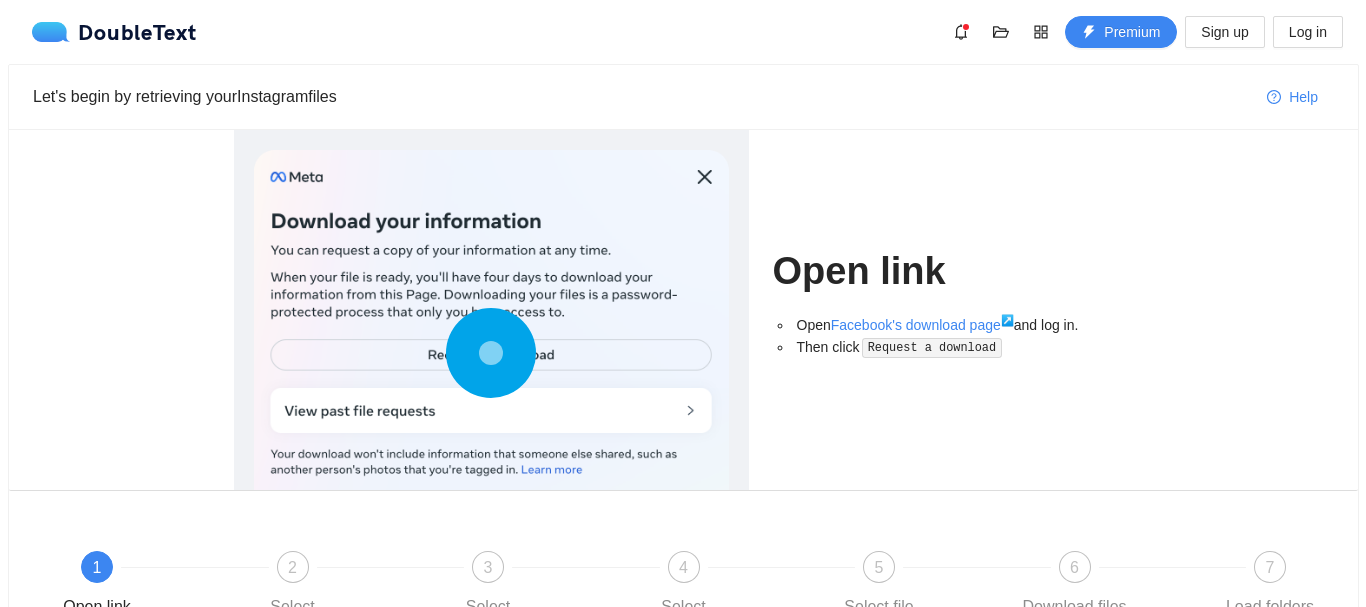 scroll, scrollTop: 0, scrollLeft: 0, axis: both 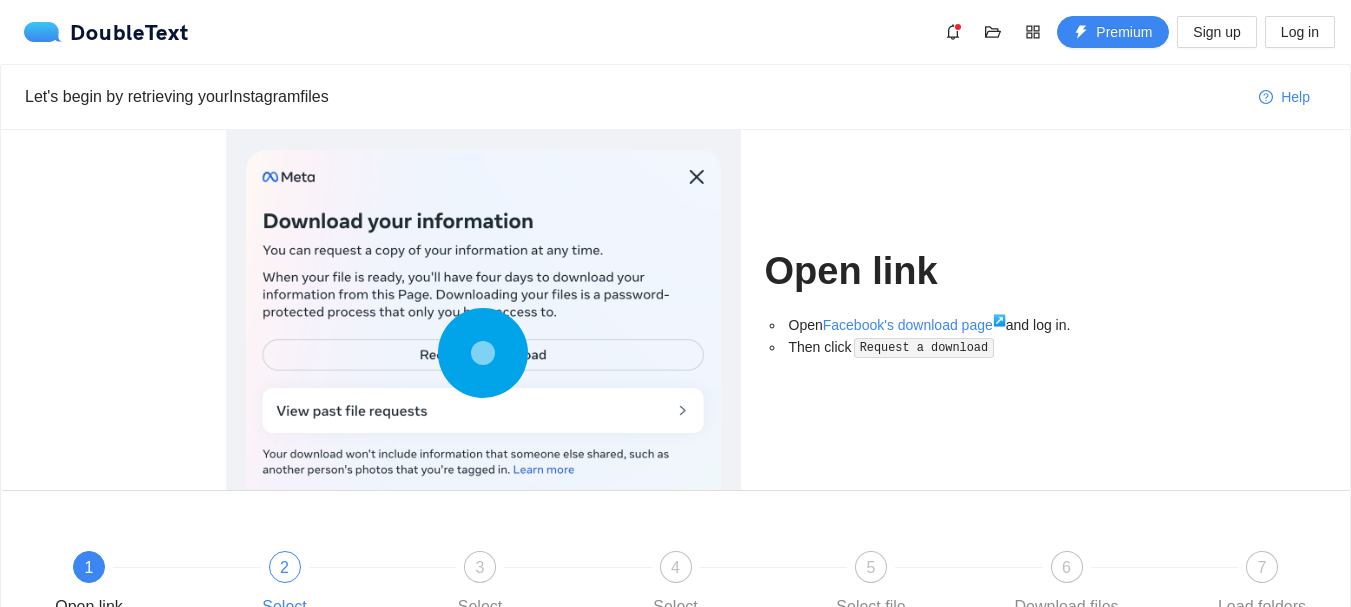 click on "2" at bounding box center [285, 567] 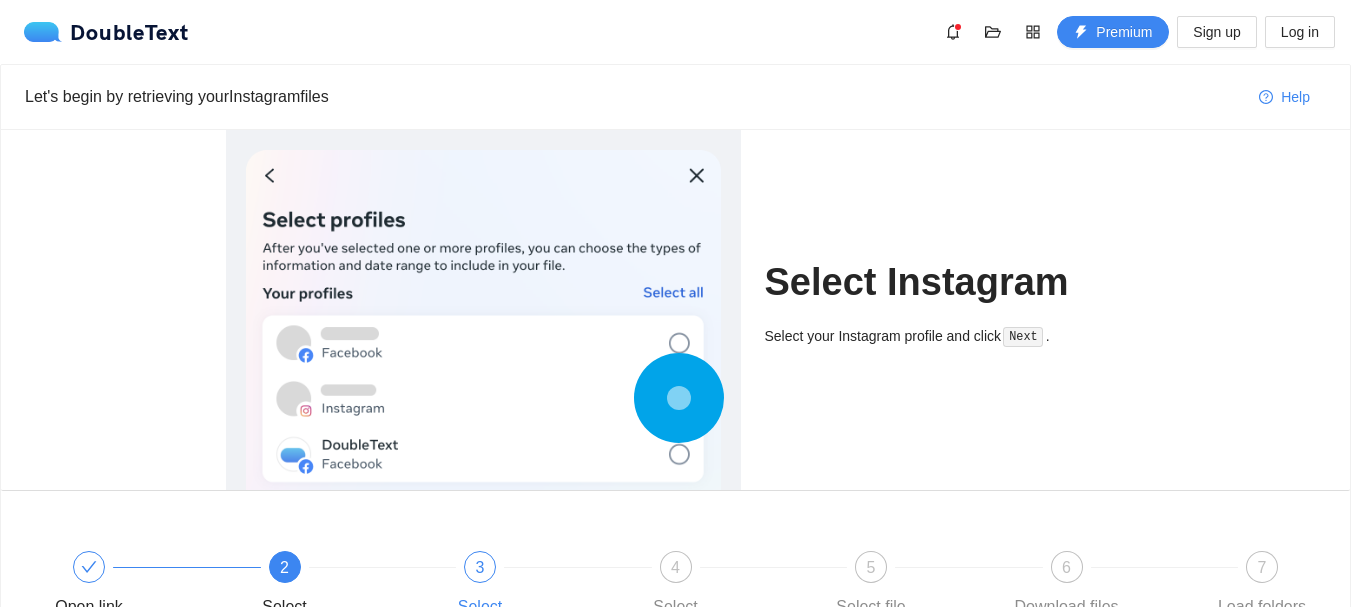 click on "3 Select information" at bounding box center (520, 603) 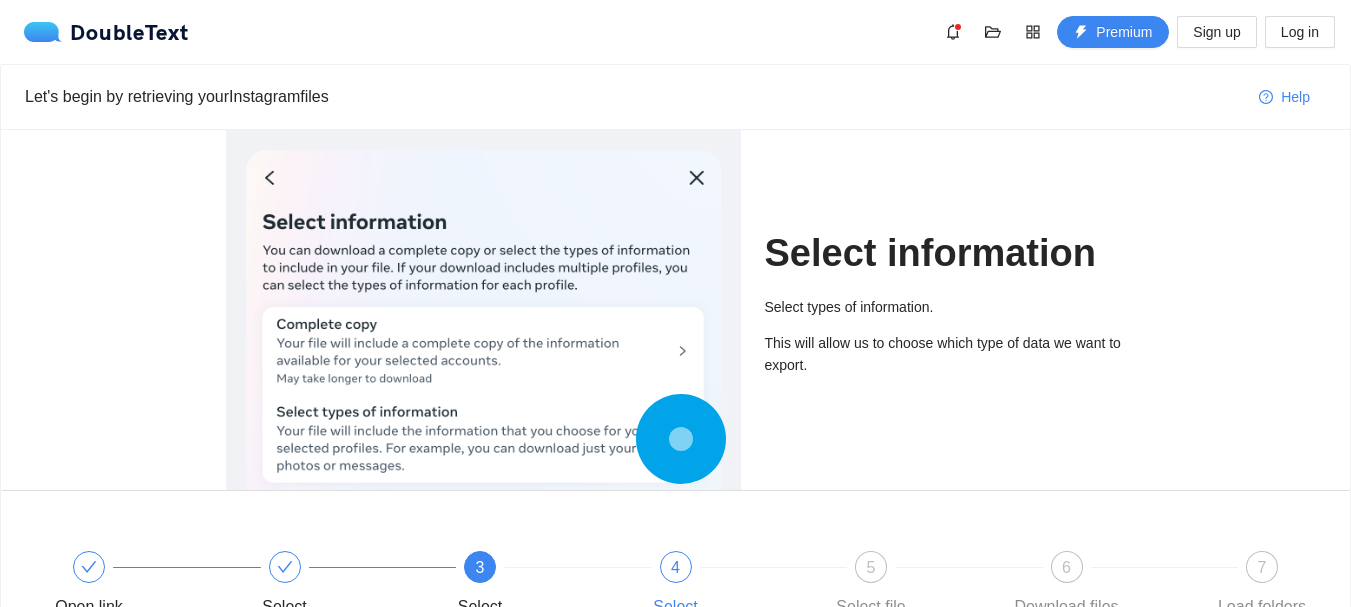 click on "4 Select messages" at bounding box center [716, 603] 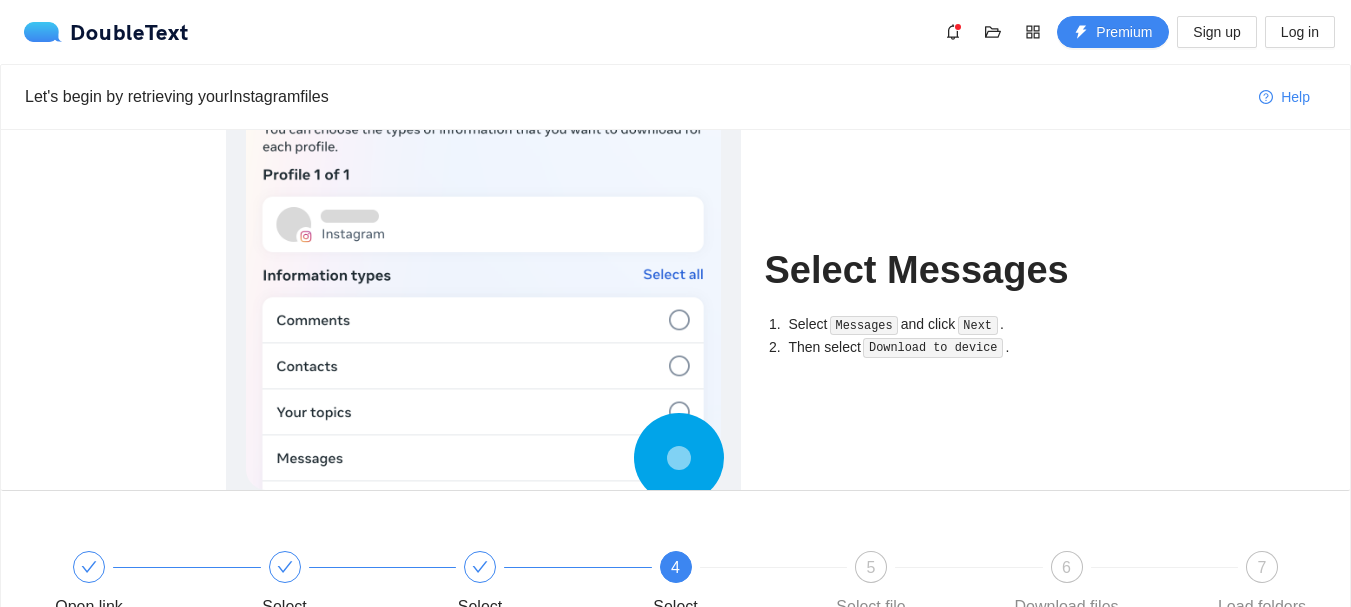 click on "Open link Select Instagram Select information 4 Select messages 5 Select file options 6 Download files 7 Load folders" at bounding box center (675, 603) 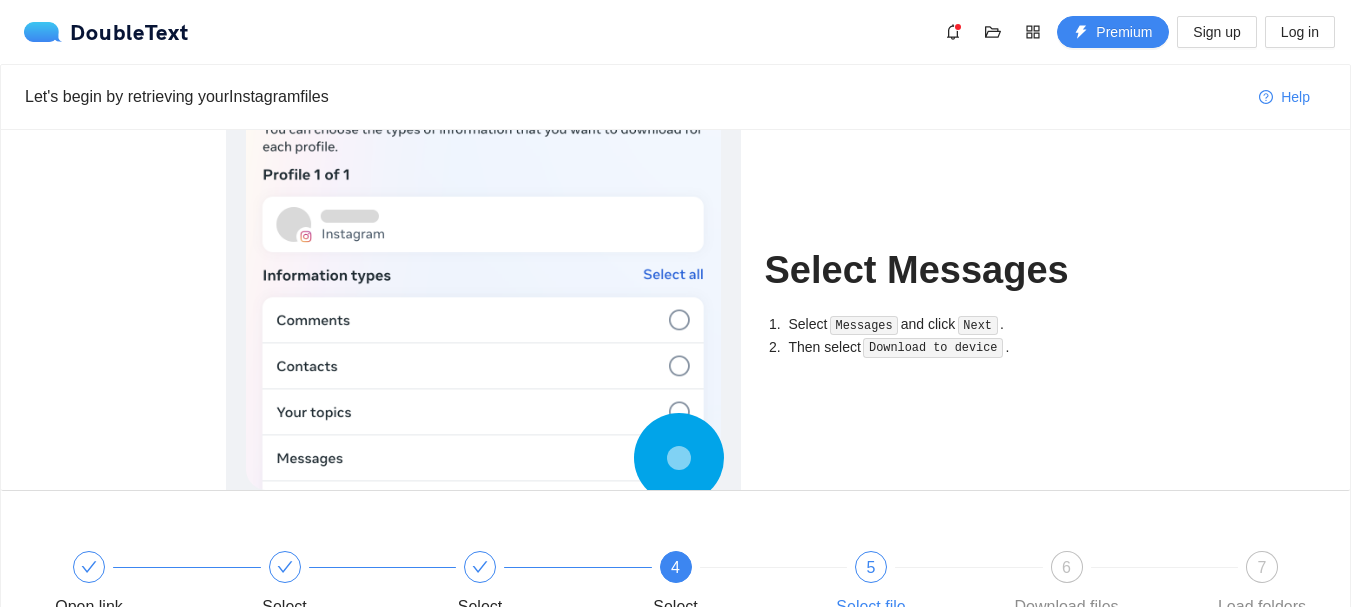 click on "5" at bounding box center (871, 567) 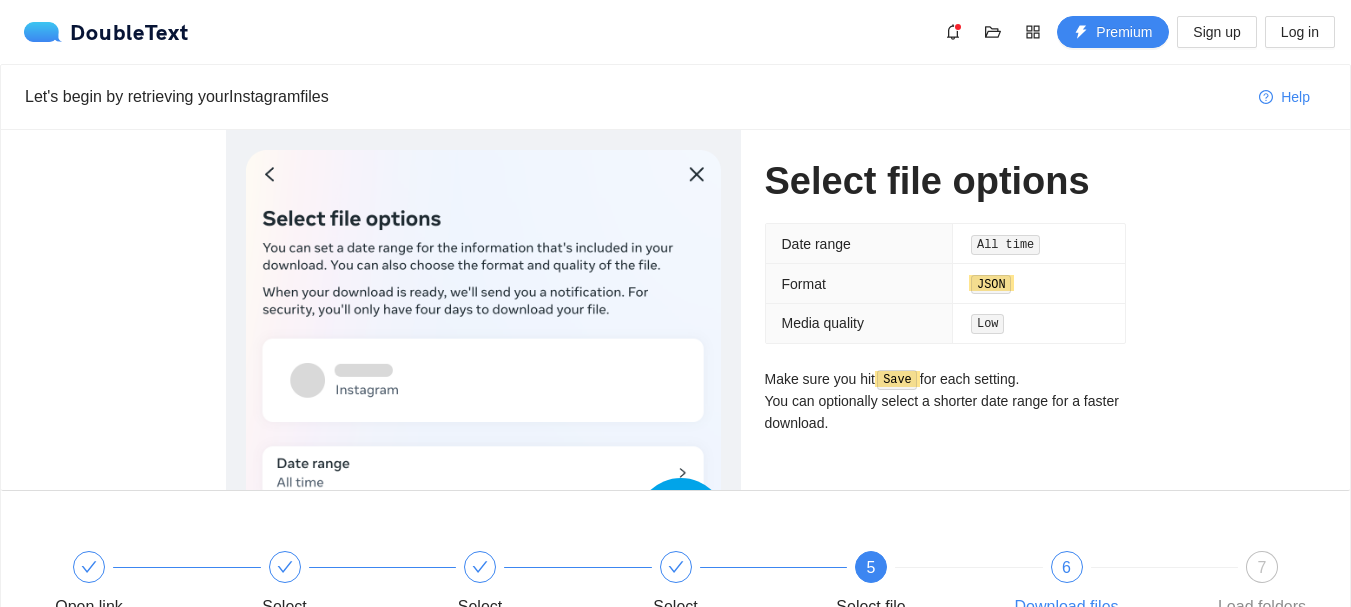 click on "6 Download files" at bounding box center (1107, 587) 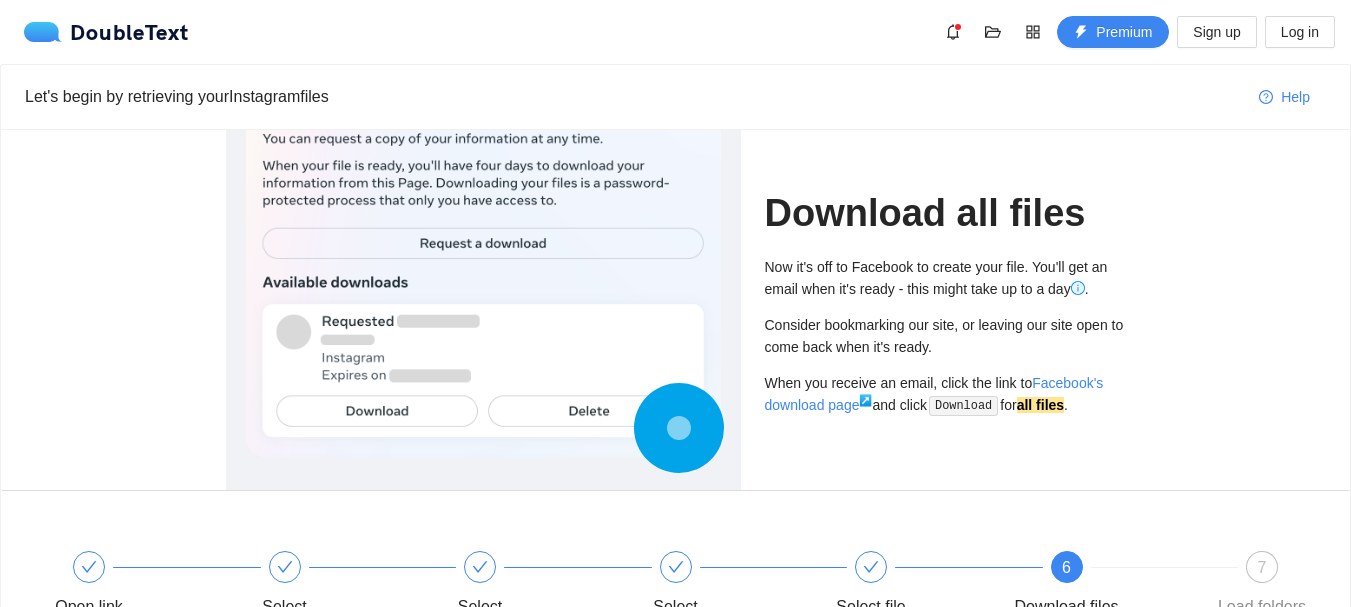 click on "7" at bounding box center [1262, 567] 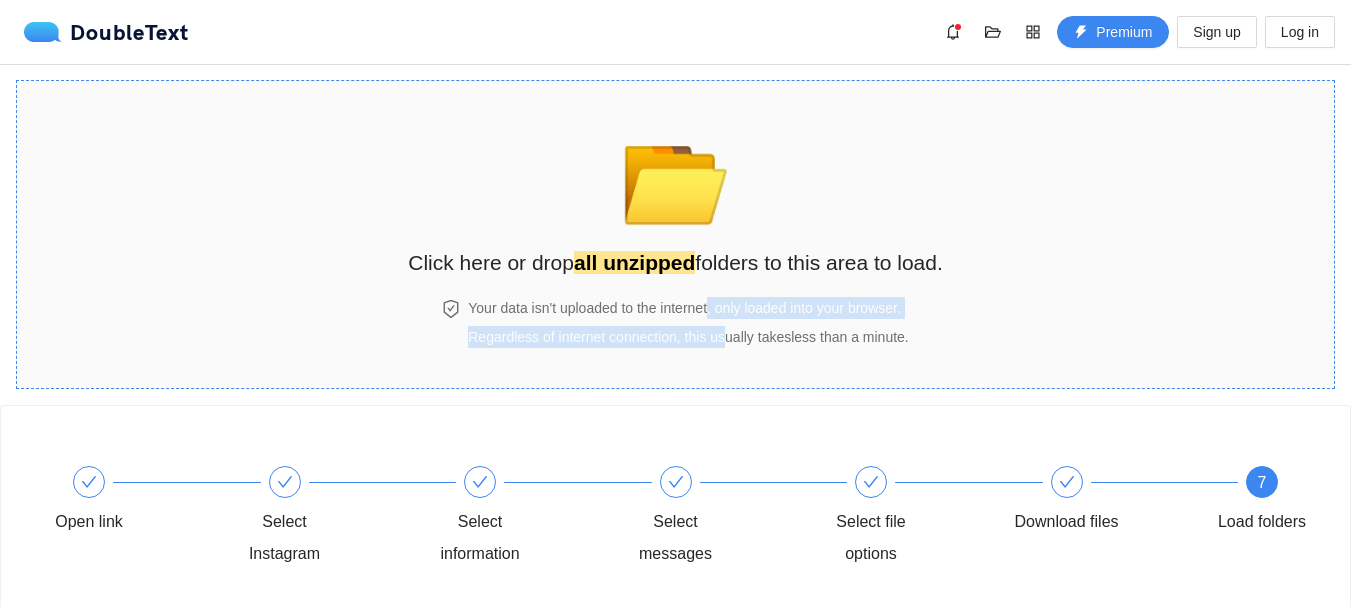 click on "Your data isn't uploaded to the internet, only loaded into your browser. Regardless of internet connection, this usually takes  less than a minute ." at bounding box center [688, 322] 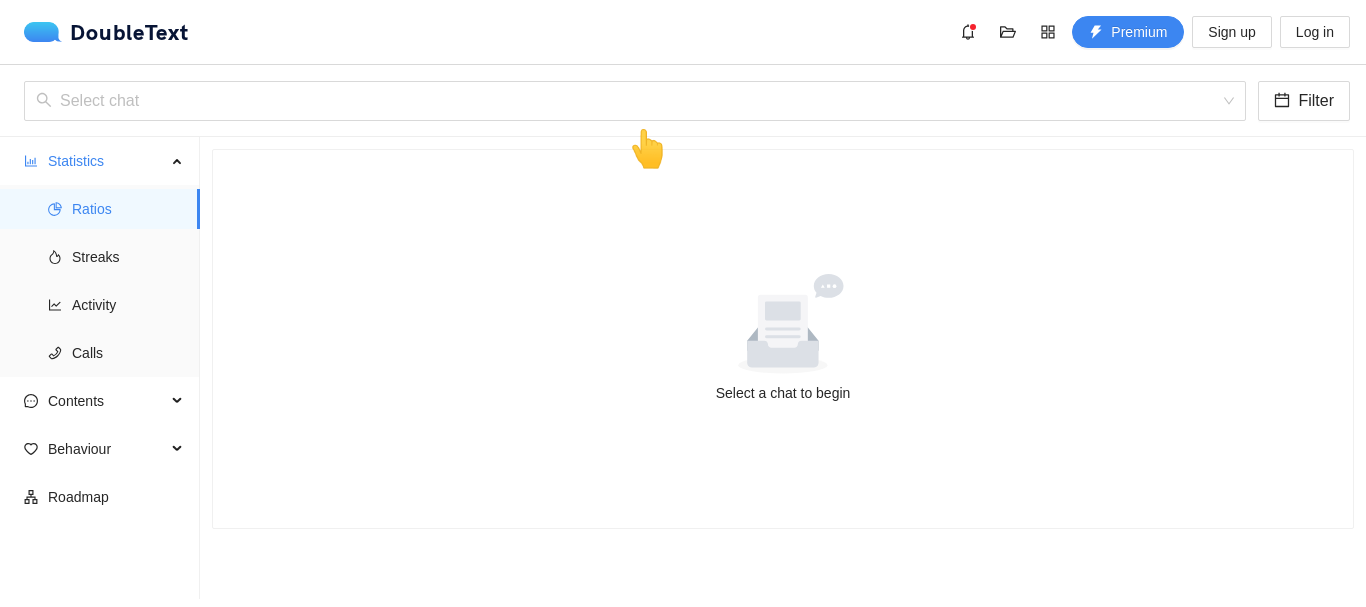click on "👆" at bounding box center (647, 149) 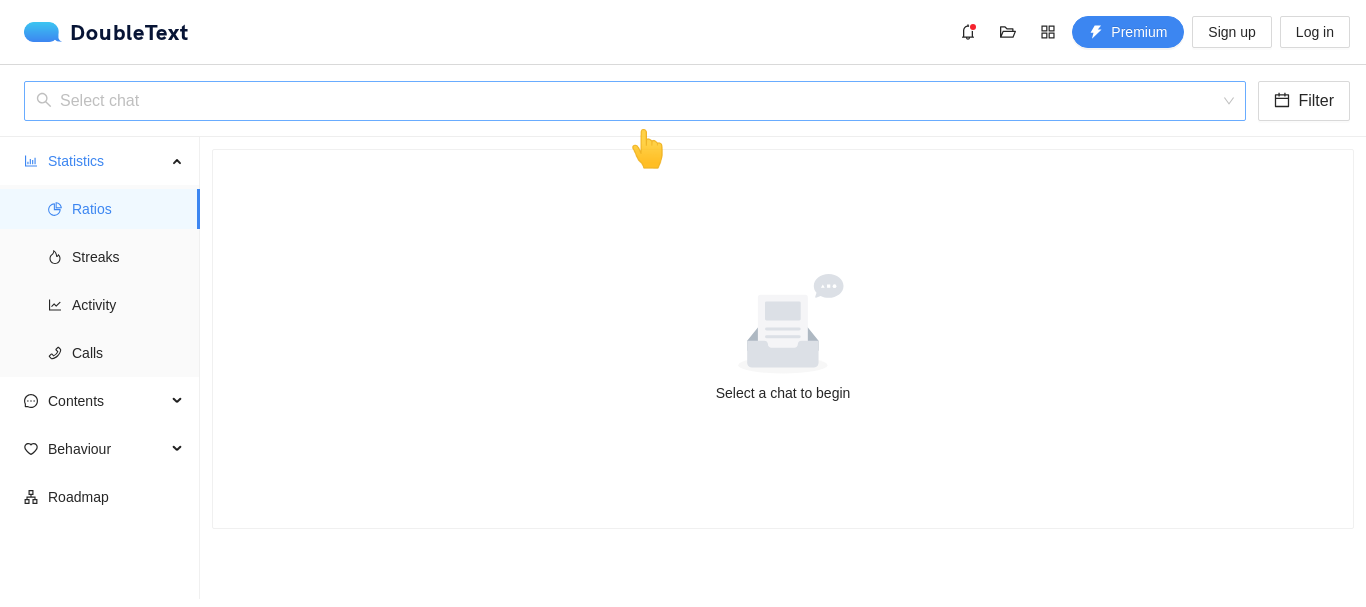 click at bounding box center (628, 101) 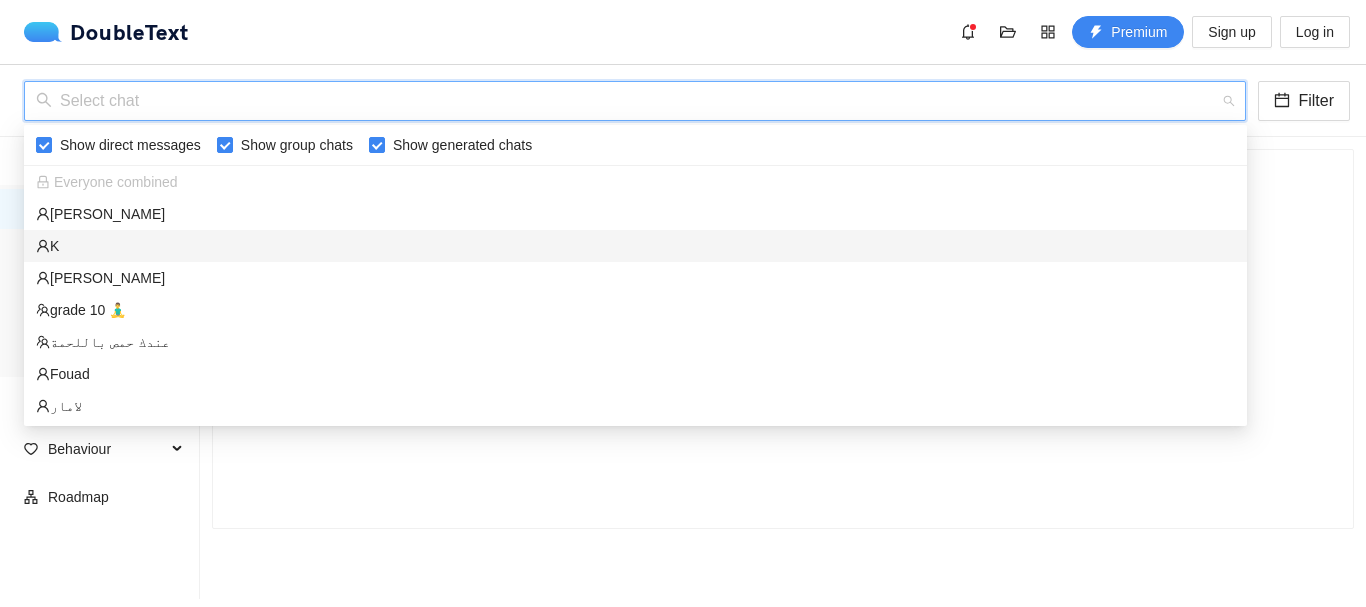 click on "‏‎K‎‏" at bounding box center [635, 246] 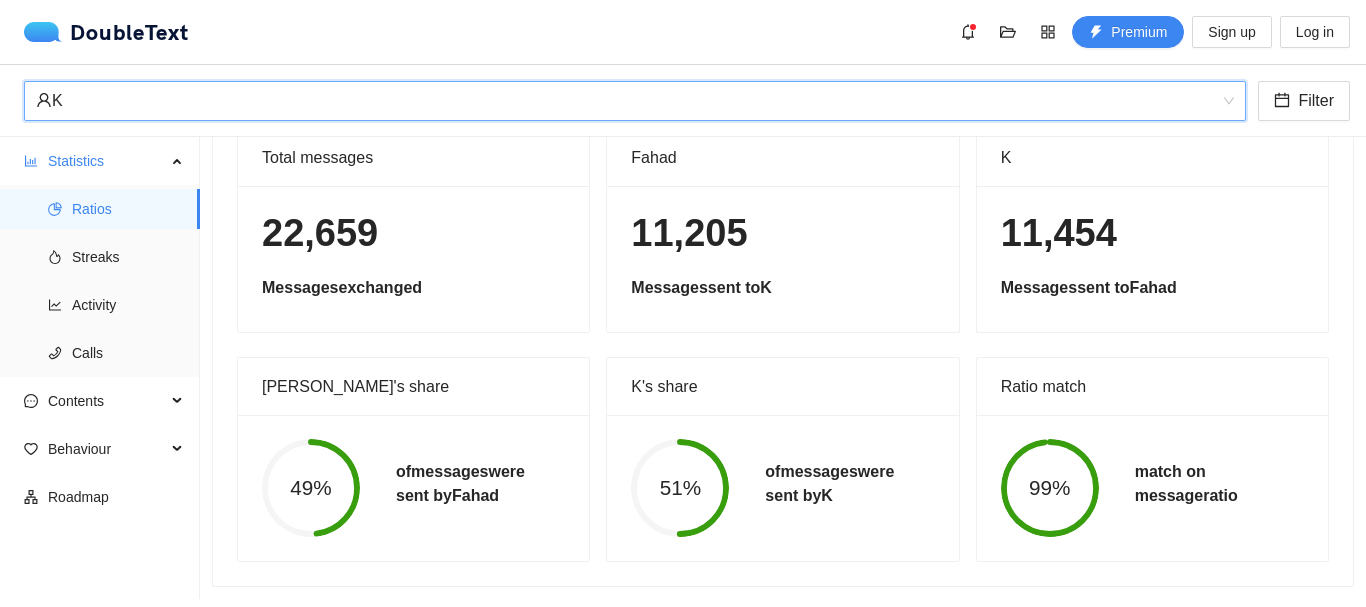 scroll, scrollTop: 0, scrollLeft: 0, axis: both 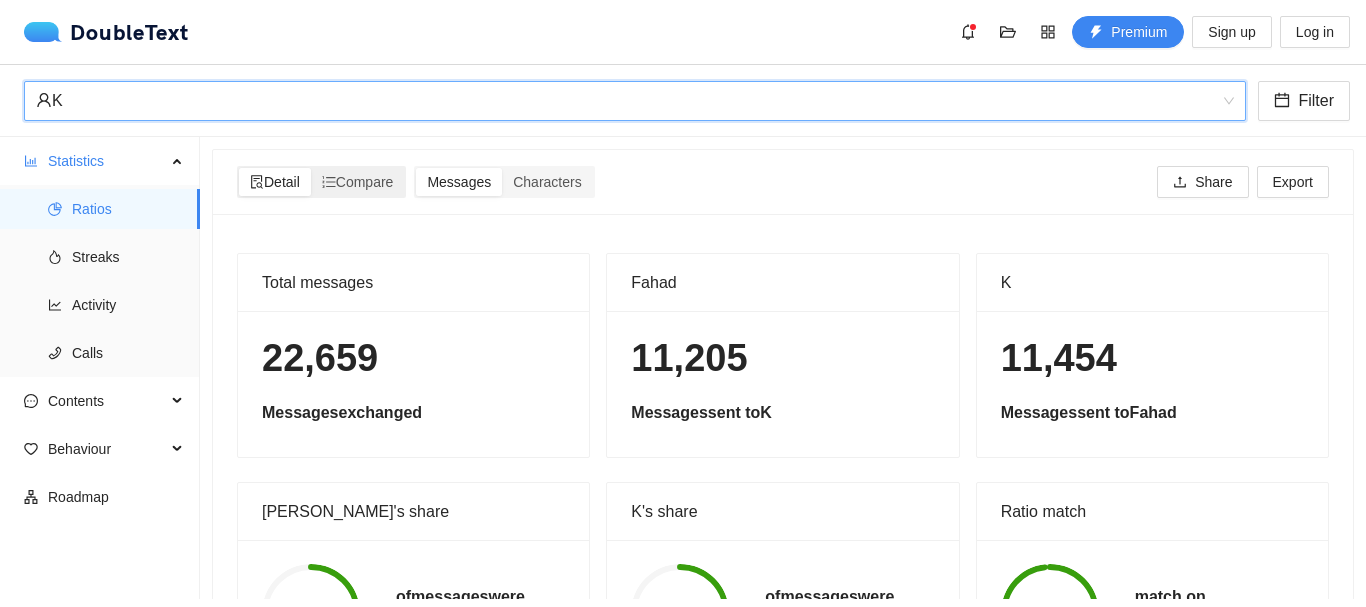 click on "Detail" at bounding box center [275, 182] 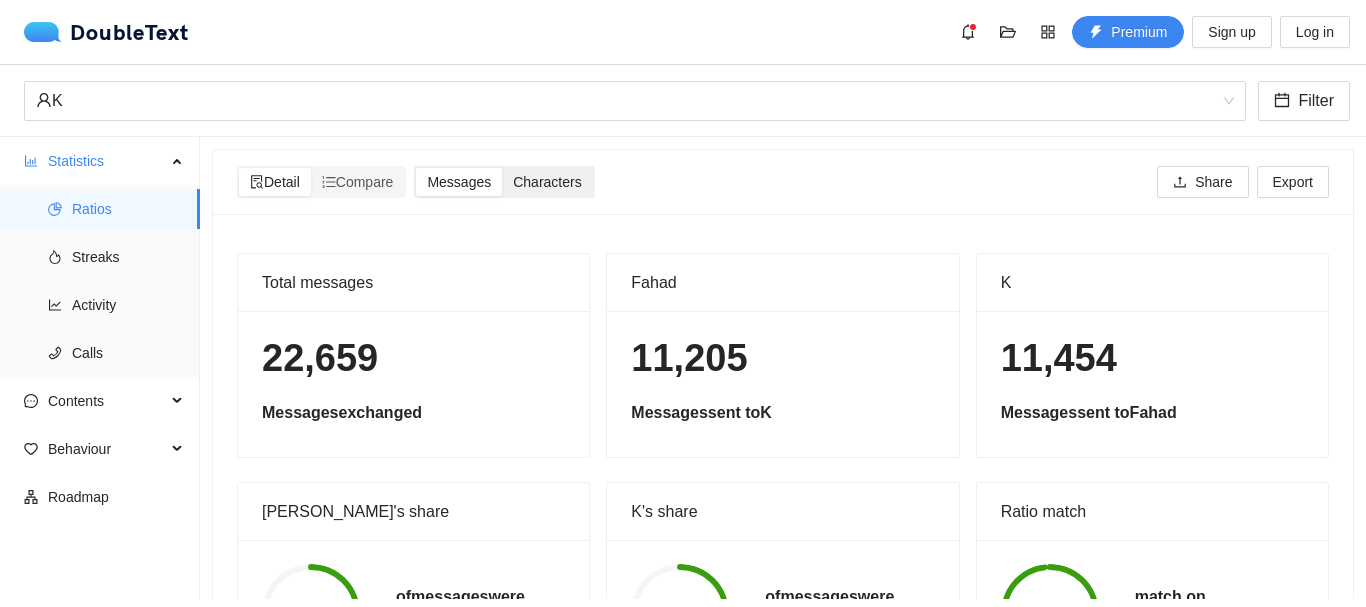 click on "Characters" at bounding box center [547, 182] 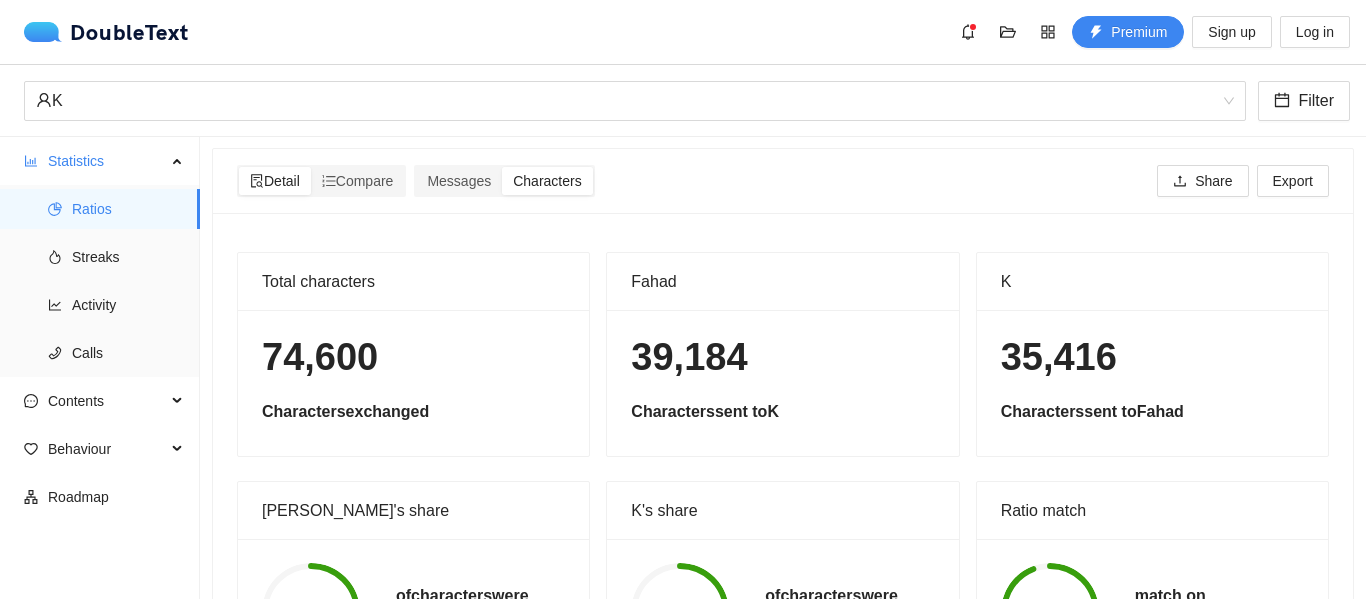 scroll, scrollTop: 0, scrollLeft: 0, axis: both 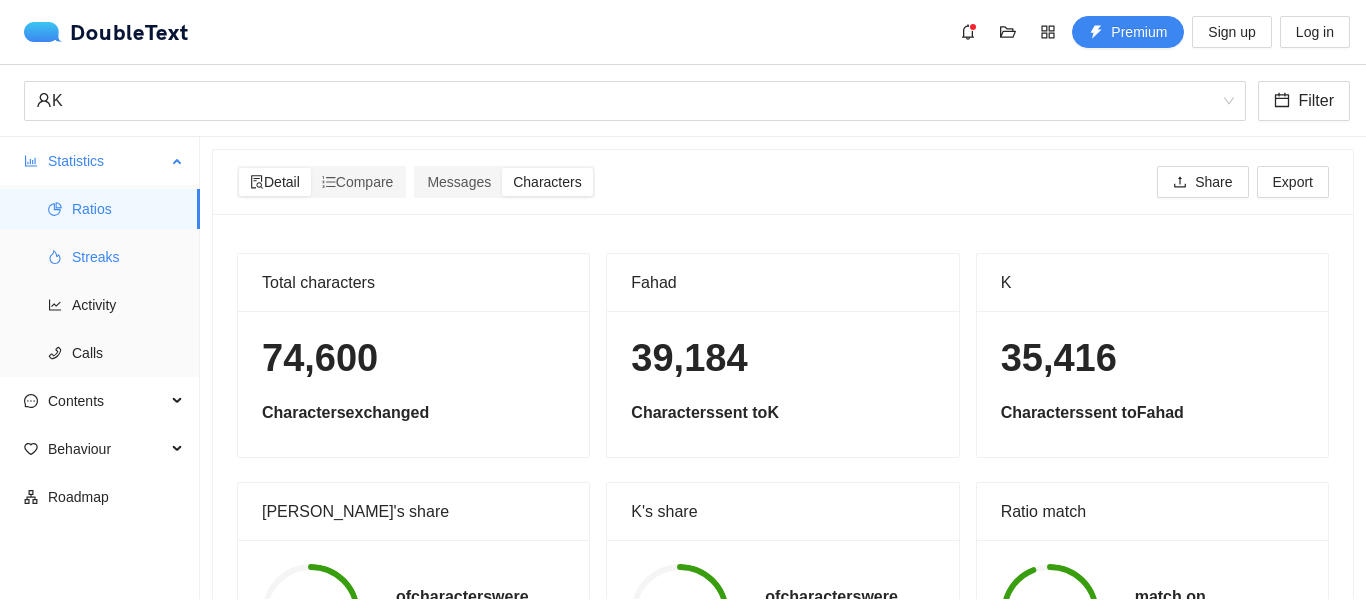 click on "Streaks" at bounding box center [128, 257] 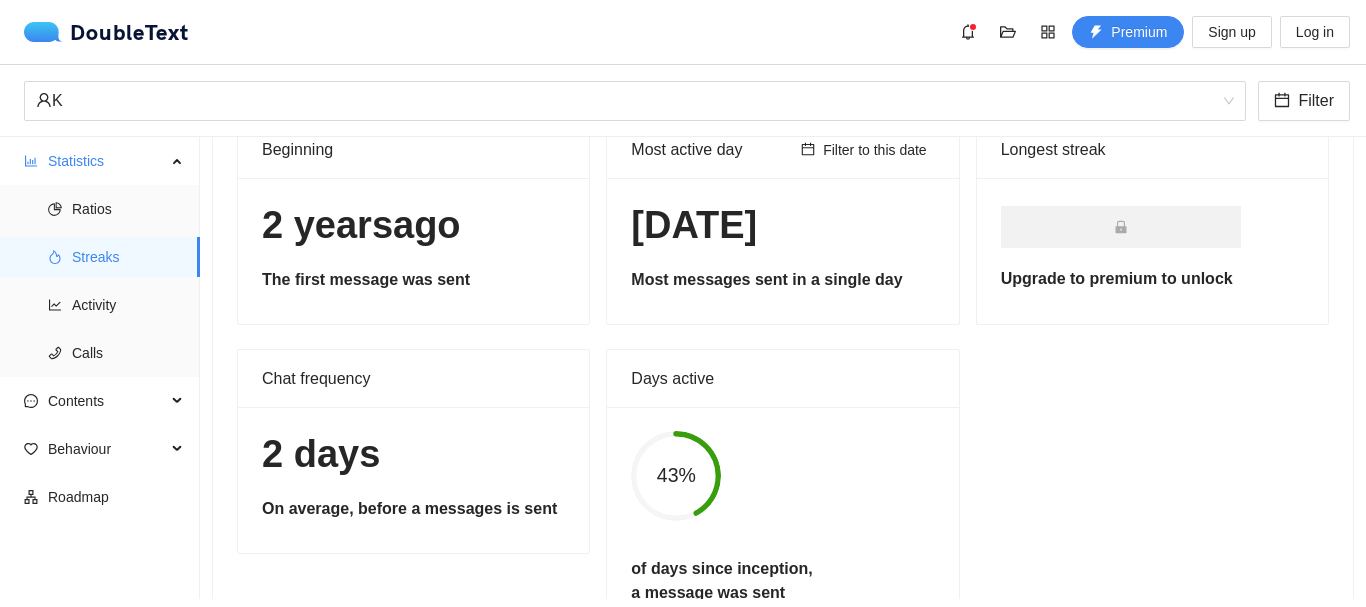 scroll, scrollTop: 125, scrollLeft: 0, axis: vertical 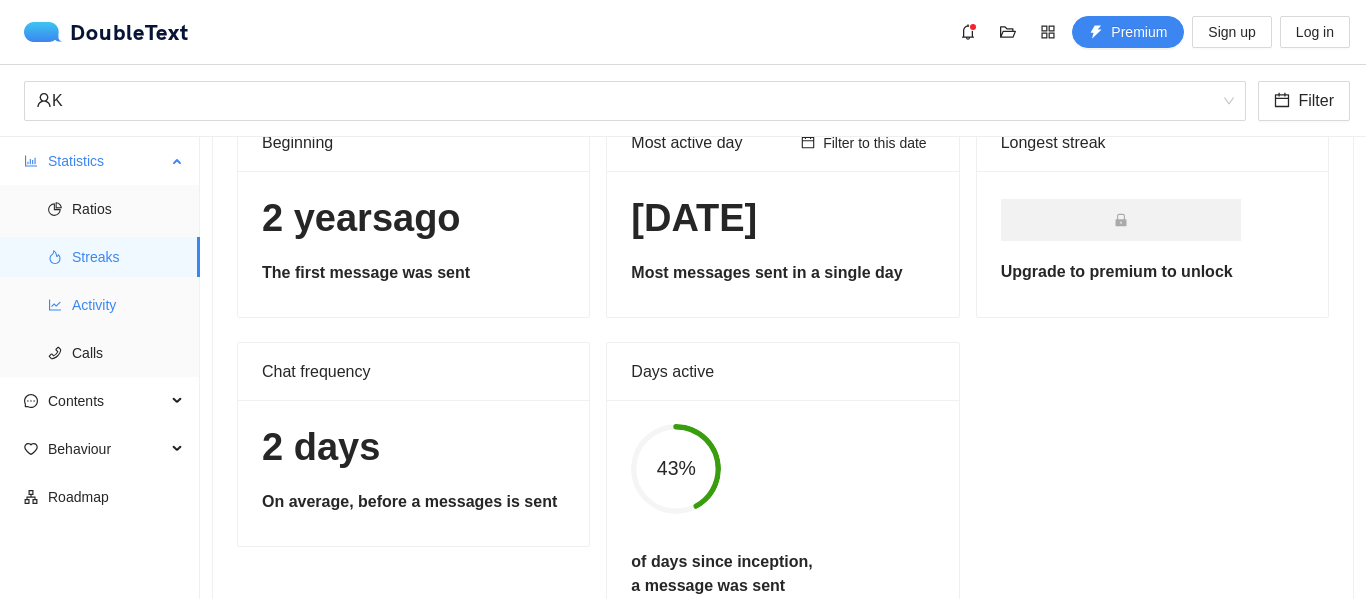click on "Activity" at bounding box center [128, 305] 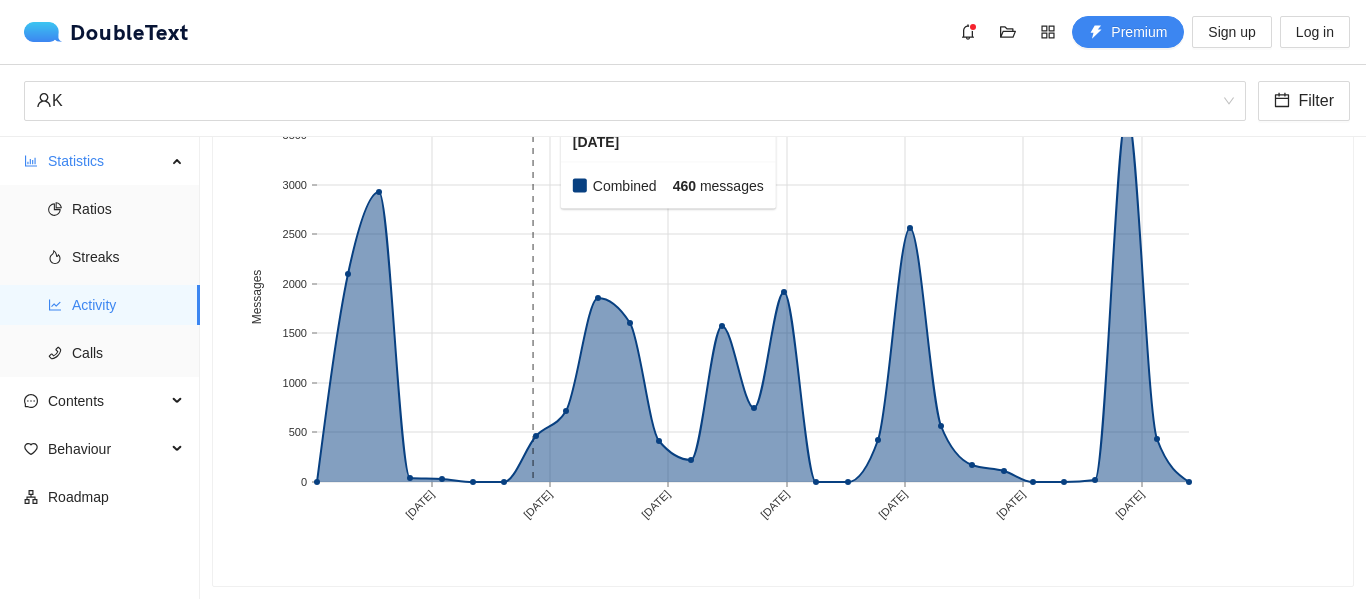 scroll, scrollTop: 247, scrollLeft: 0, axis: vertical 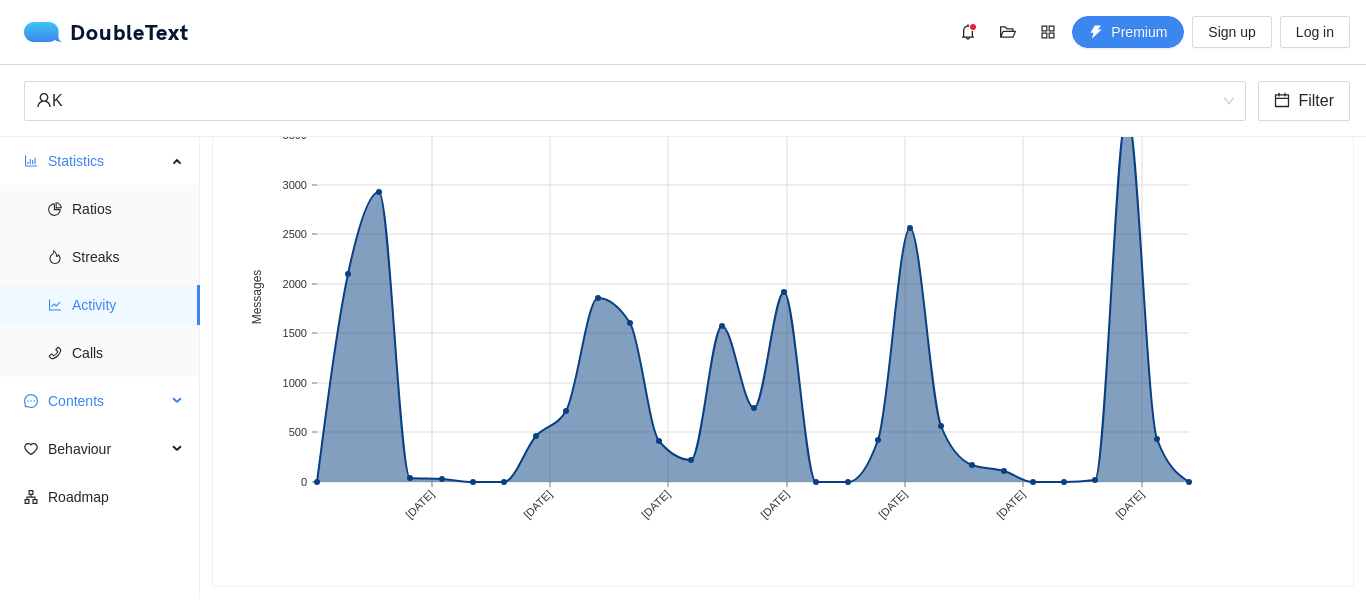 click on "Contents" at bounding box center [107, 401] 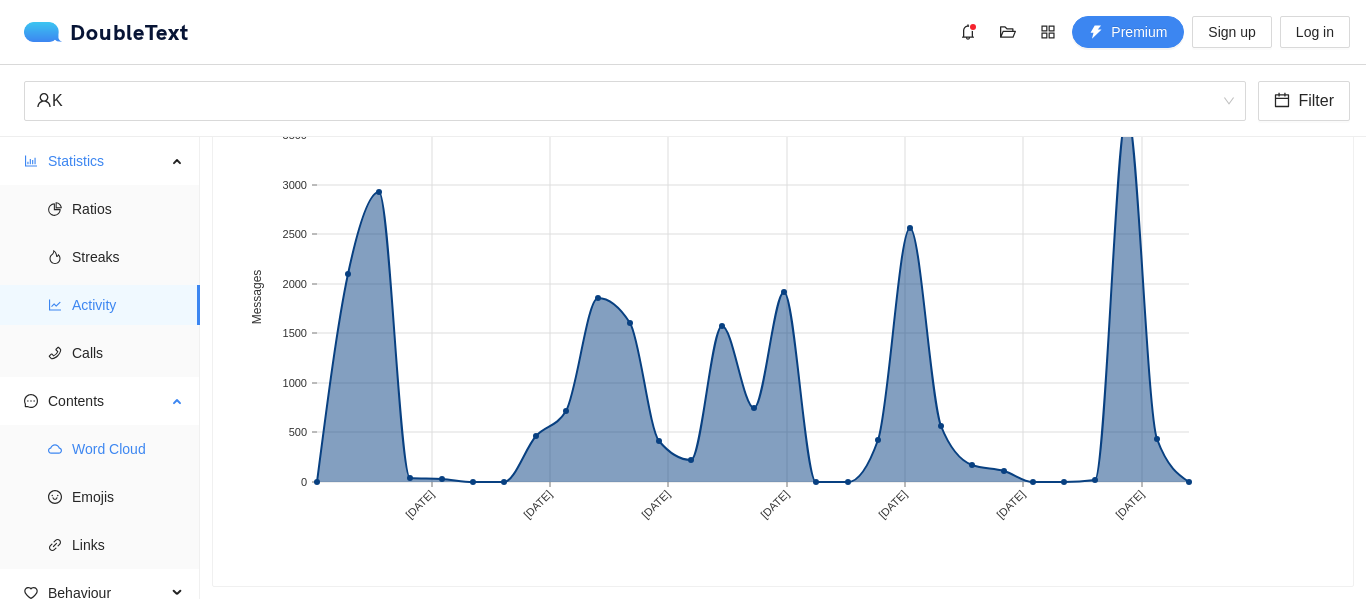 click on "Word Cloud" at bounding box center [128, 449] 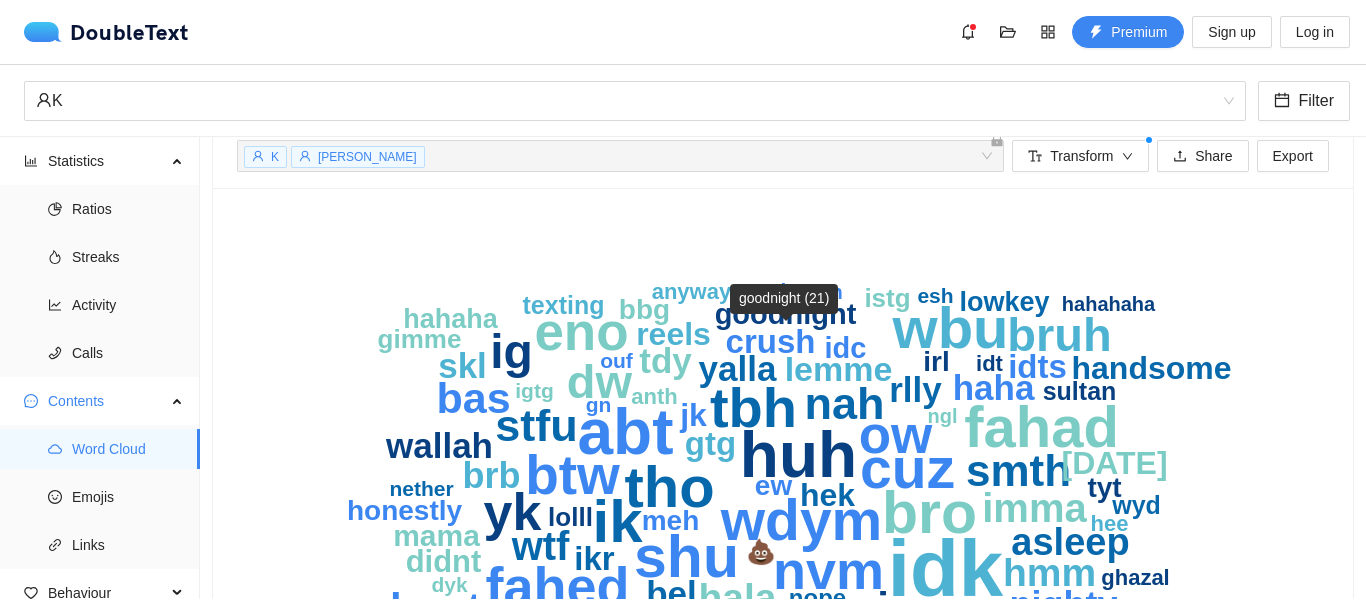 scroll, scrollTop: 0, scrollLeft: 0, axis: both 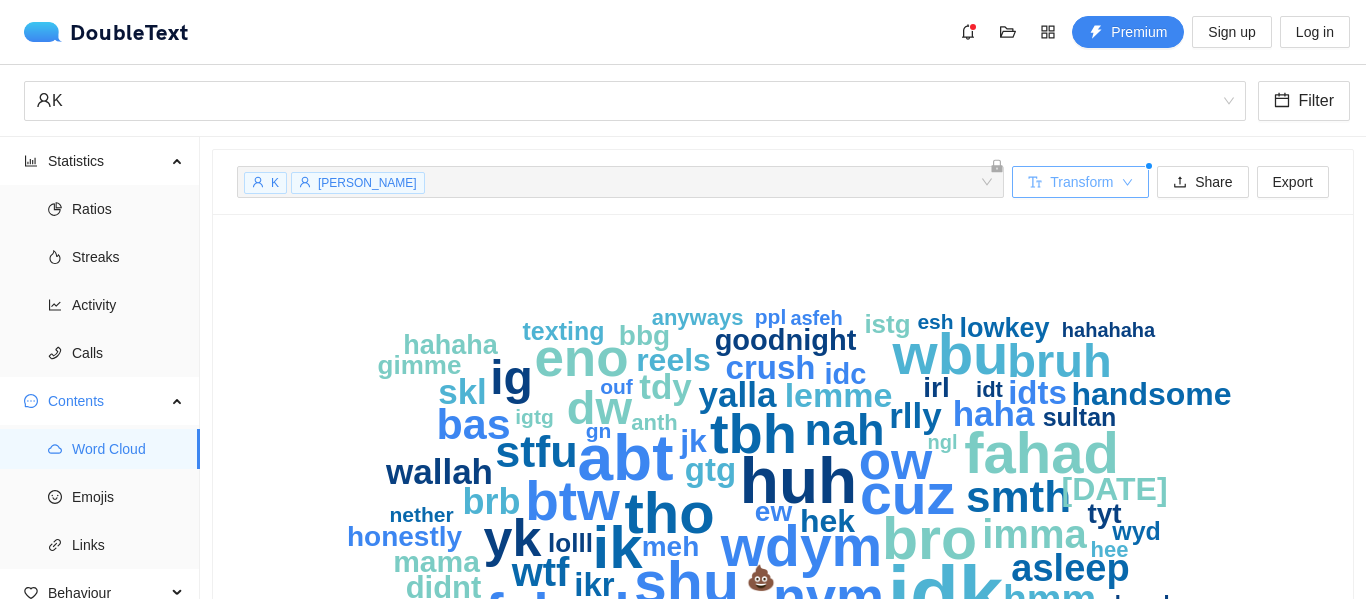 click on "Transform" at bounding box center [1080, 182] 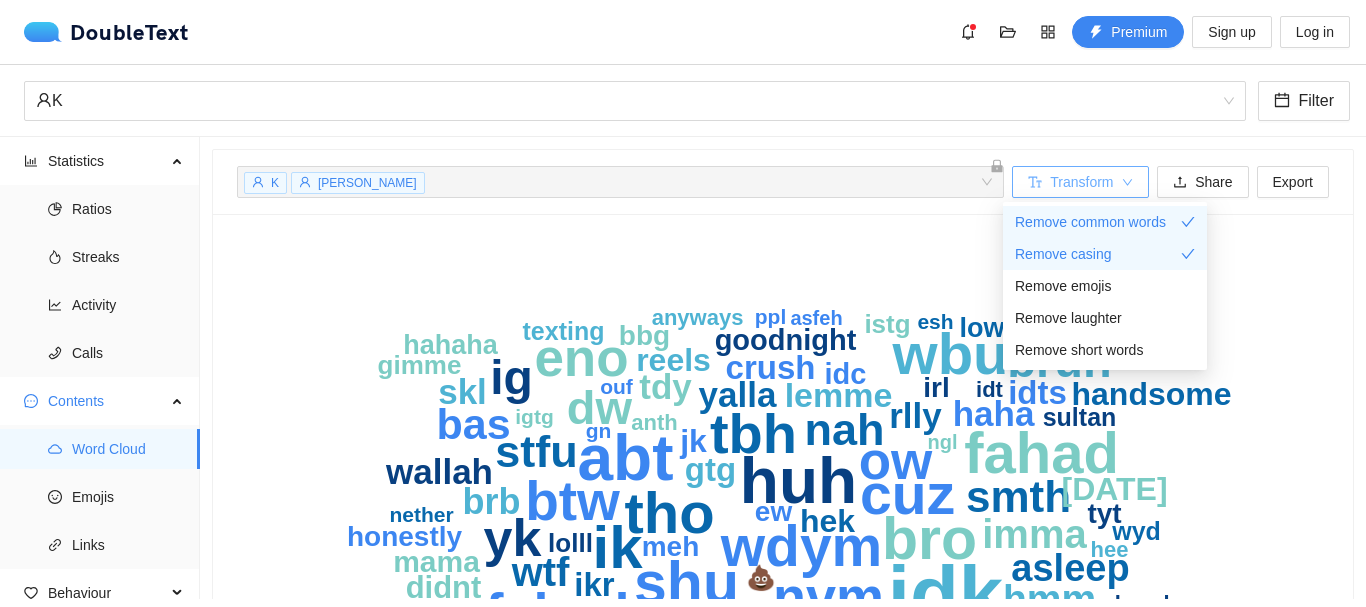 click on "Transform" at bounding box center [1080, 182] 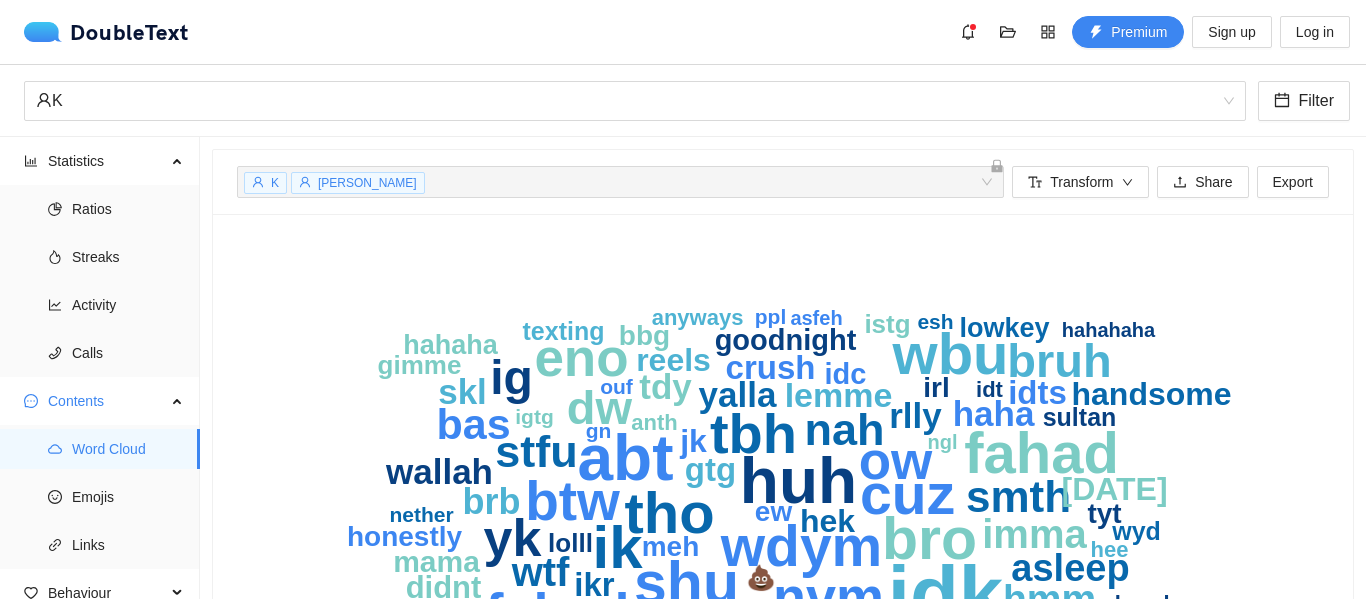 click on "idk huh abt ik bro shu fahad tho wbu wdym cuz tbh btw nvm [PERSON_NAME] ow yk ig bruh dw nah stfu smth bas bout nigga imma wtf hala hmm asleep nighty brb bel wallah nth rlly tdy yalla haha bf skl slept lemme gtg ikr idts shes crush hek reels handsome hru [DATE] jk didnt mama goodnight idc tyt honestly meh irl bbg ew hahaha lowkey lolll gimme istg sultan texting rowina wyd sho nope ‏💩‏ anyways idt scared anth ghazal hee thx esh plz ppl woke igtg dyk gn nether ouf wiat koko ngl cringe asfeh hahahaha" at bounding box center (783, 498) 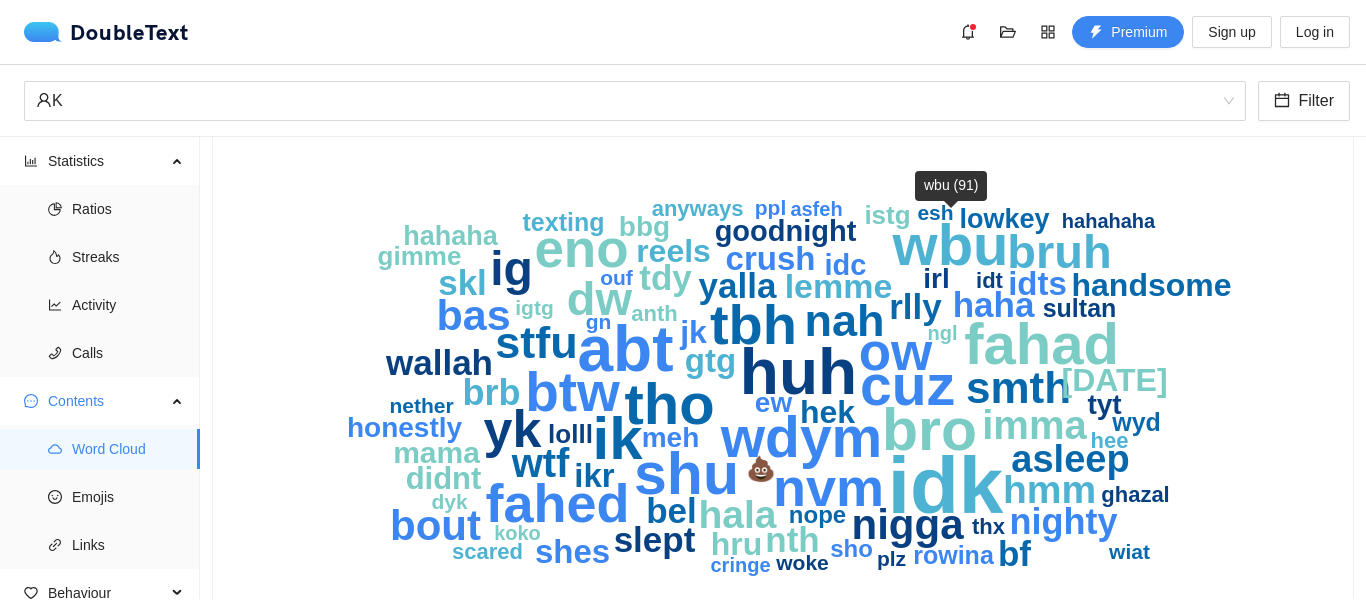 scroll, scrollTop: 110, scrollLeft: 0, axis: vertical 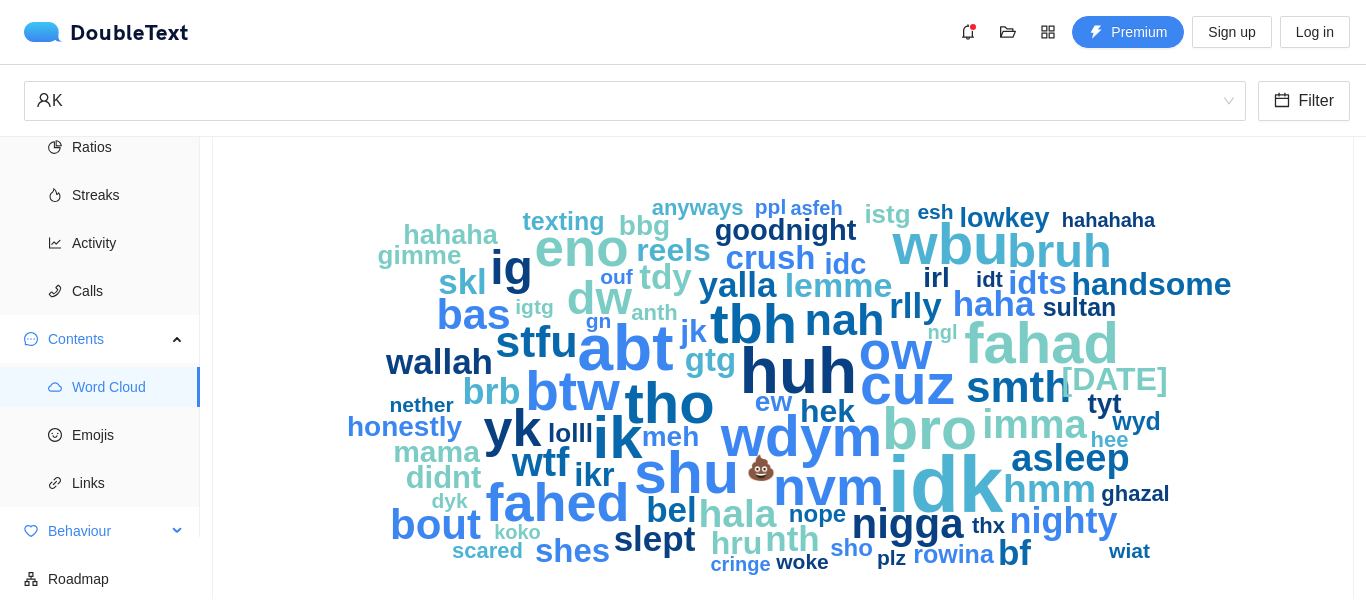 click on "Behaviour" at bounding box center [100, 531] 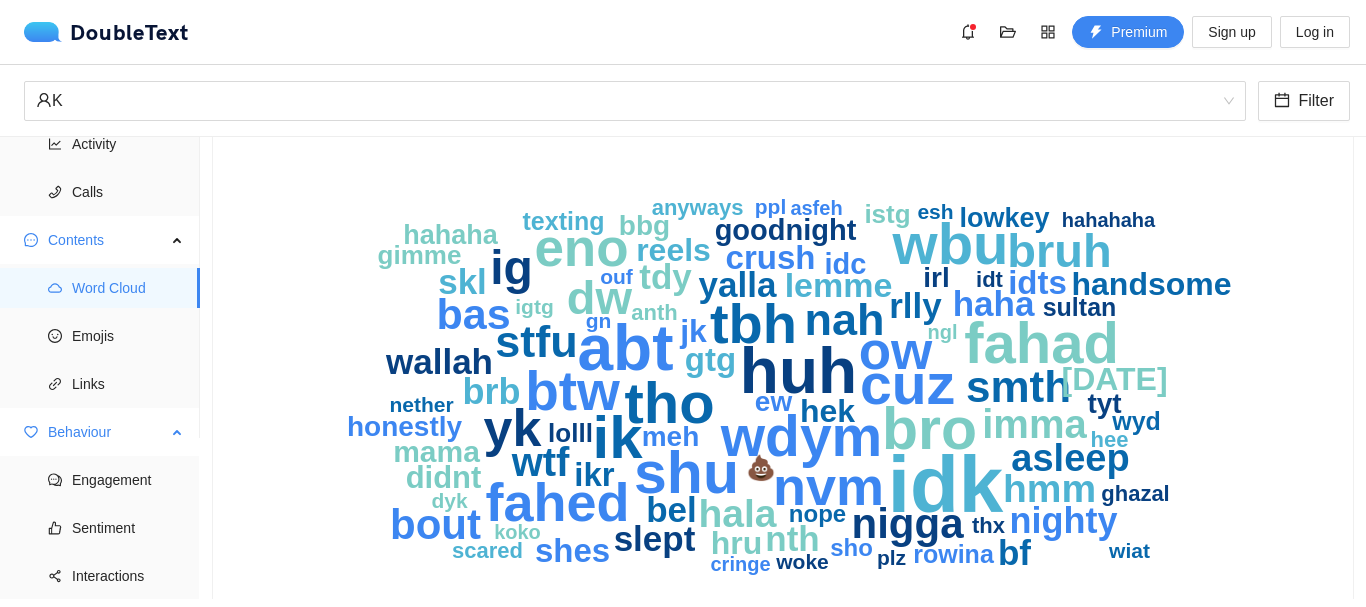 scroll, scrollTop: 180, scrollLeft: 0, axis: vertical 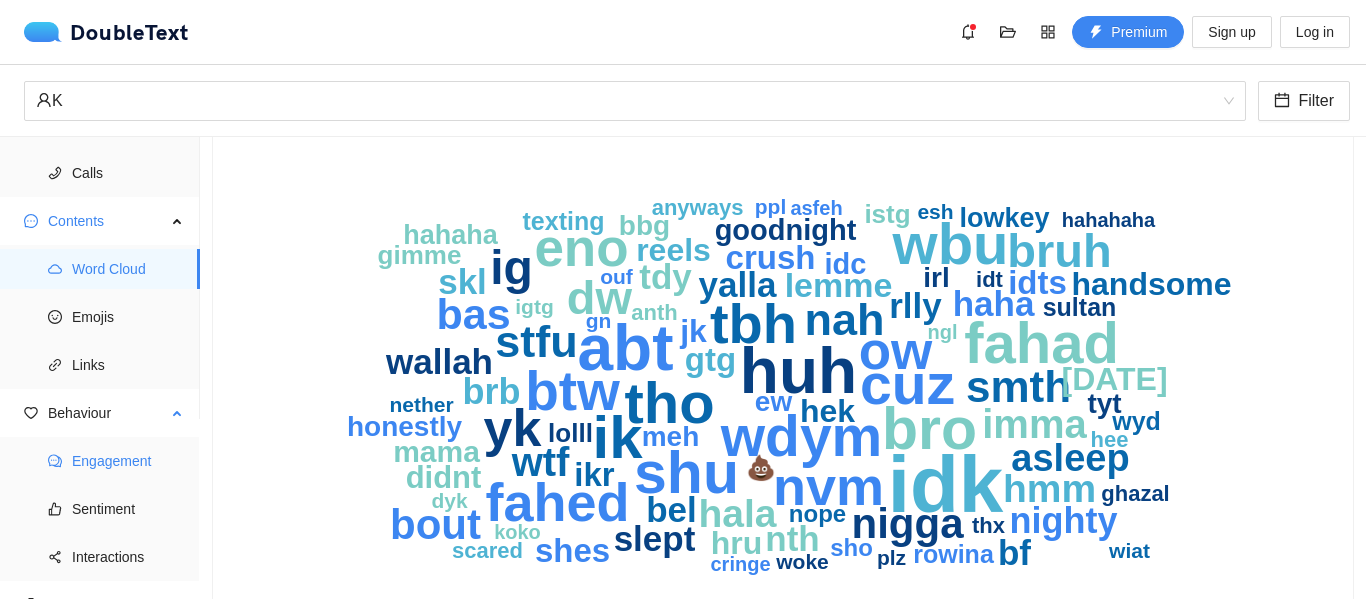 click on "Engagement" at bounding box center (128, 461) 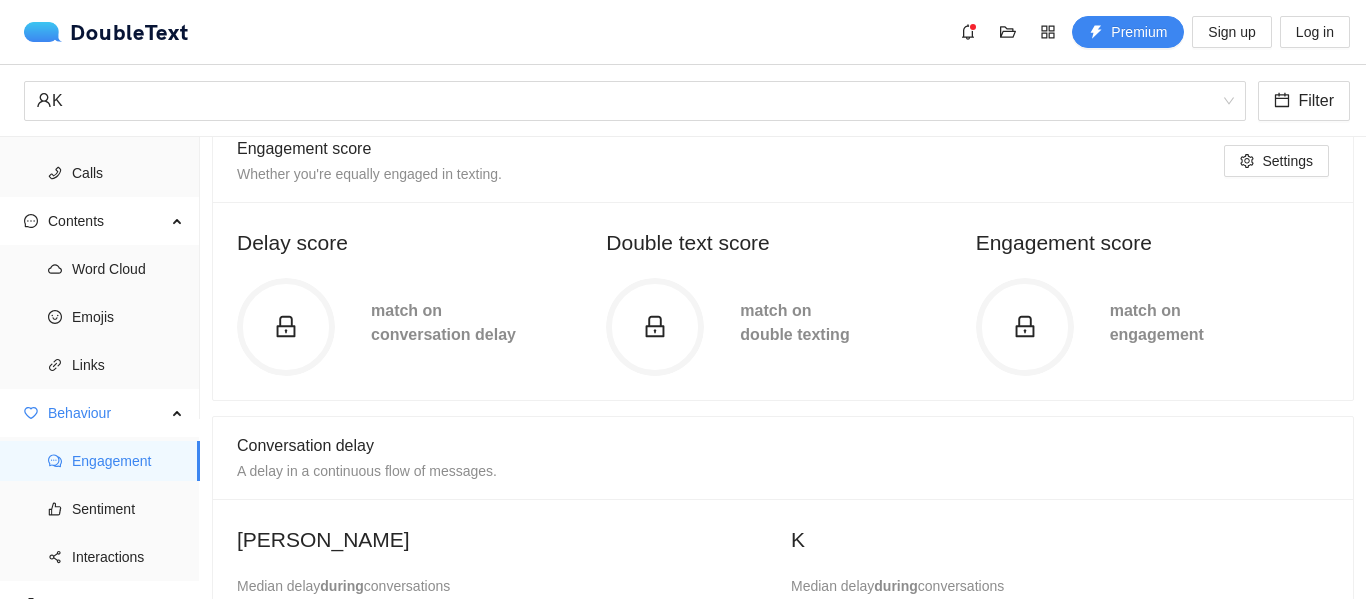 scroll, scrollTop: 138, scrollLeft: 0, axis: vertical 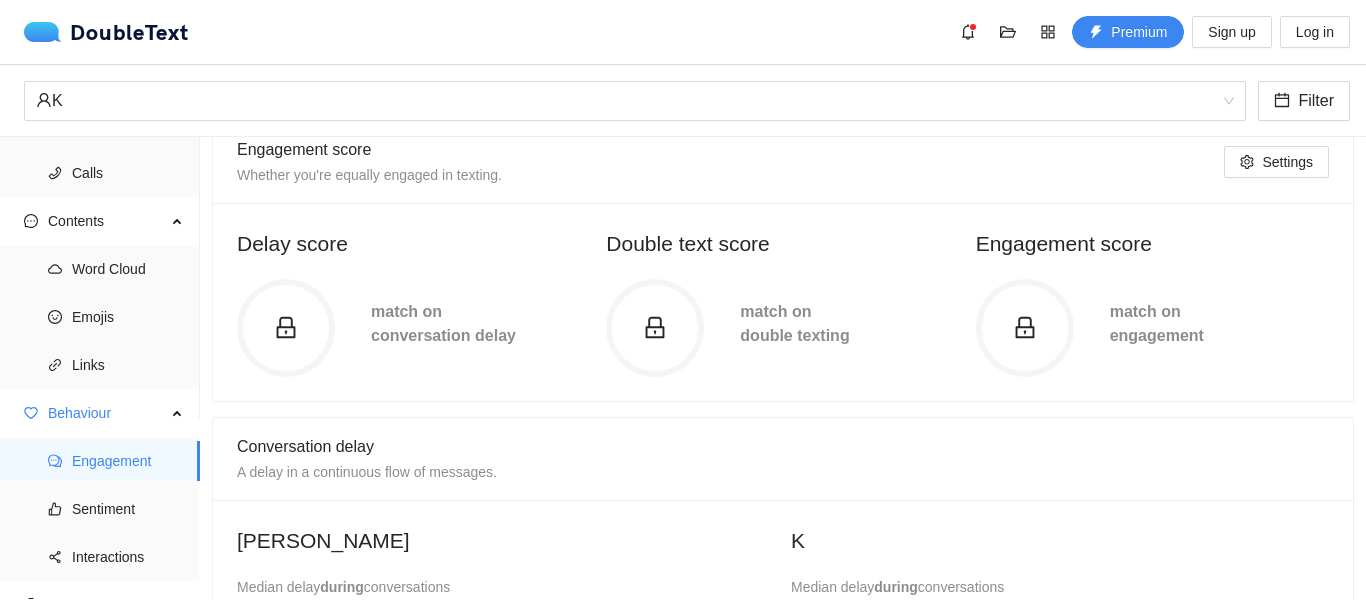 click 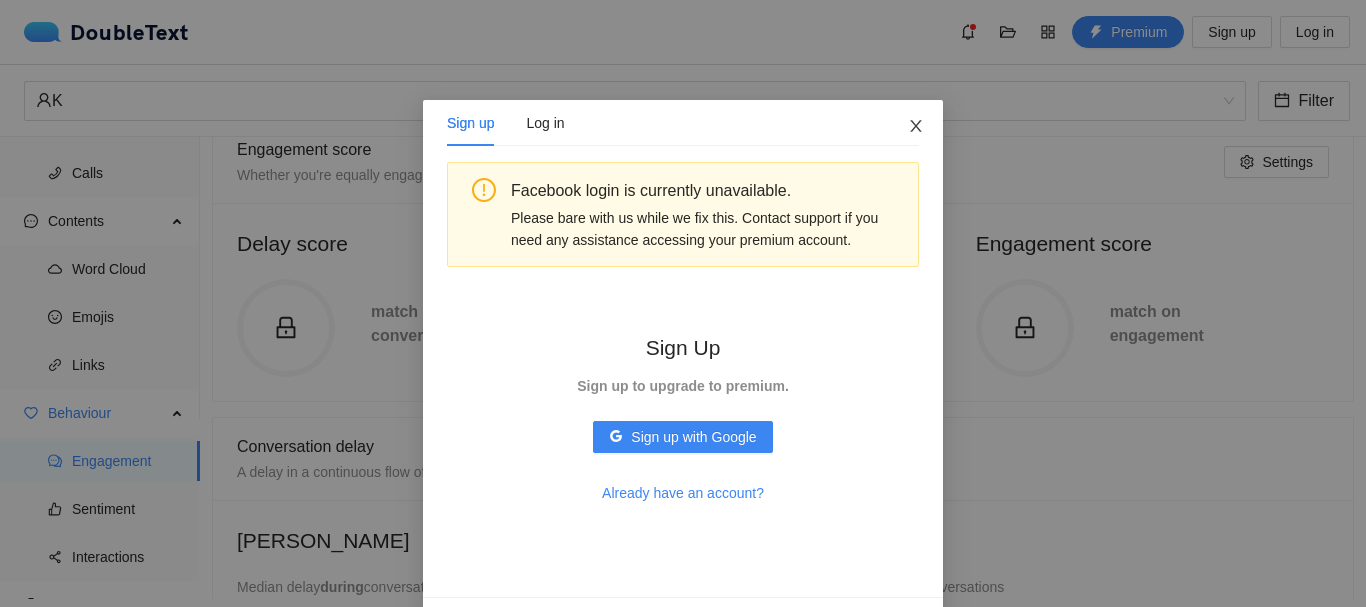 click 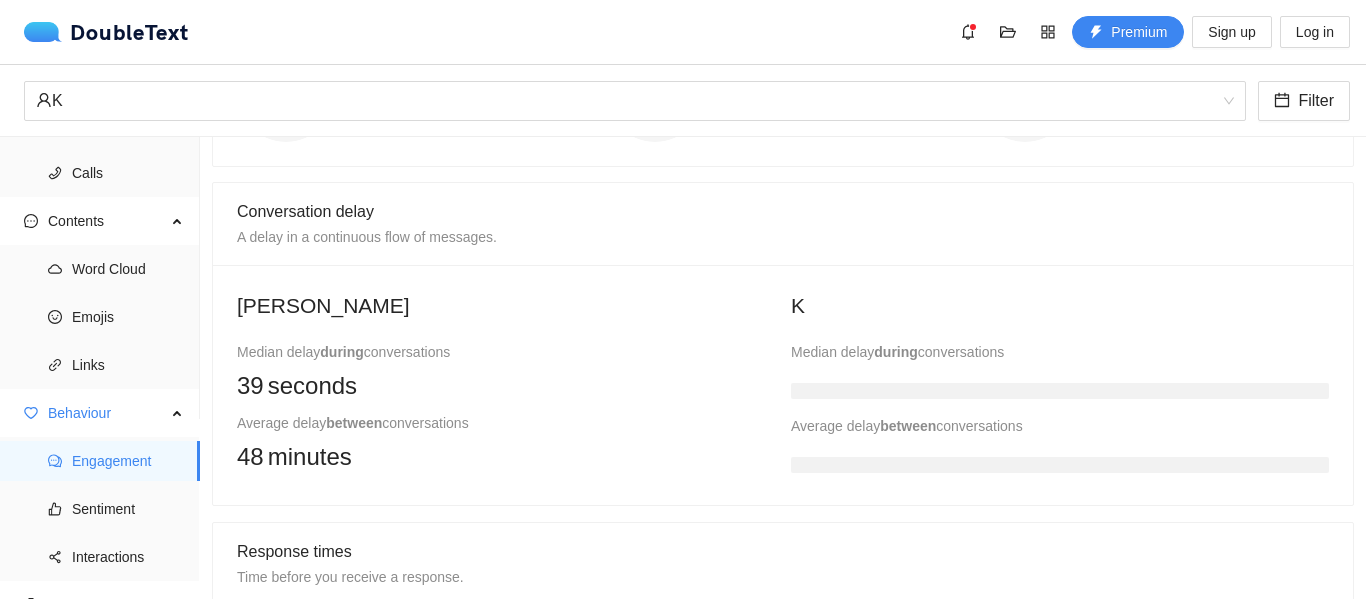 scroll, scrollTop: 374, scrollLeft: 0, axis: vertical 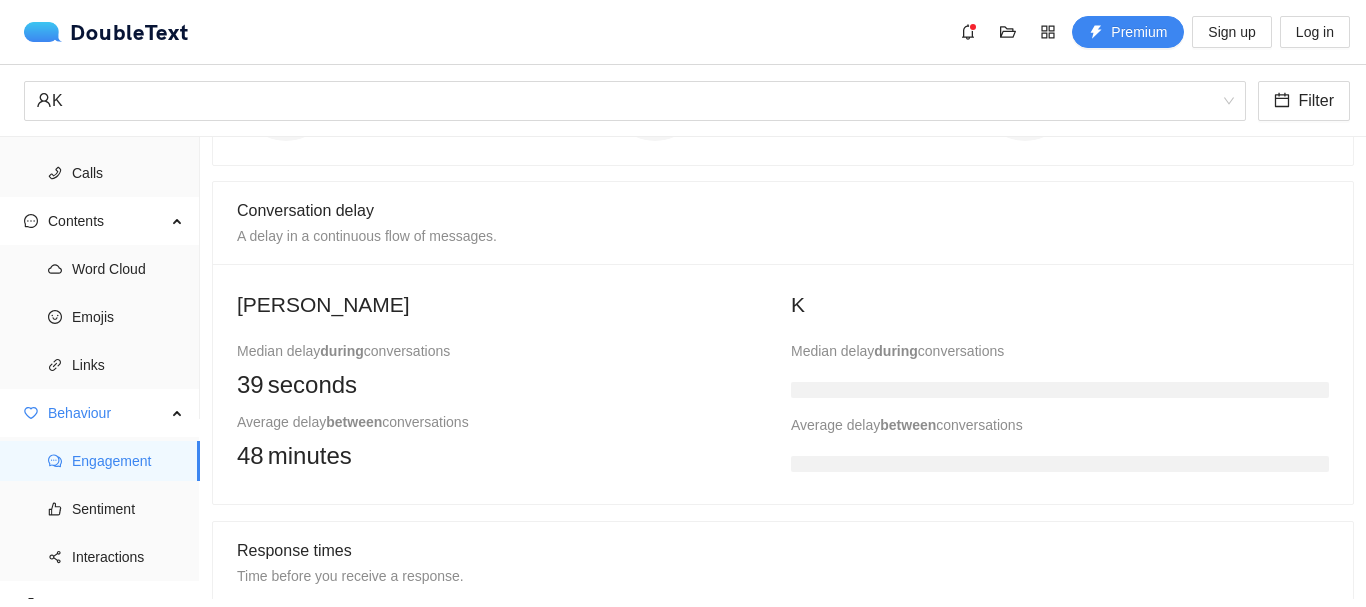 click at bounding box center (1060, 390) 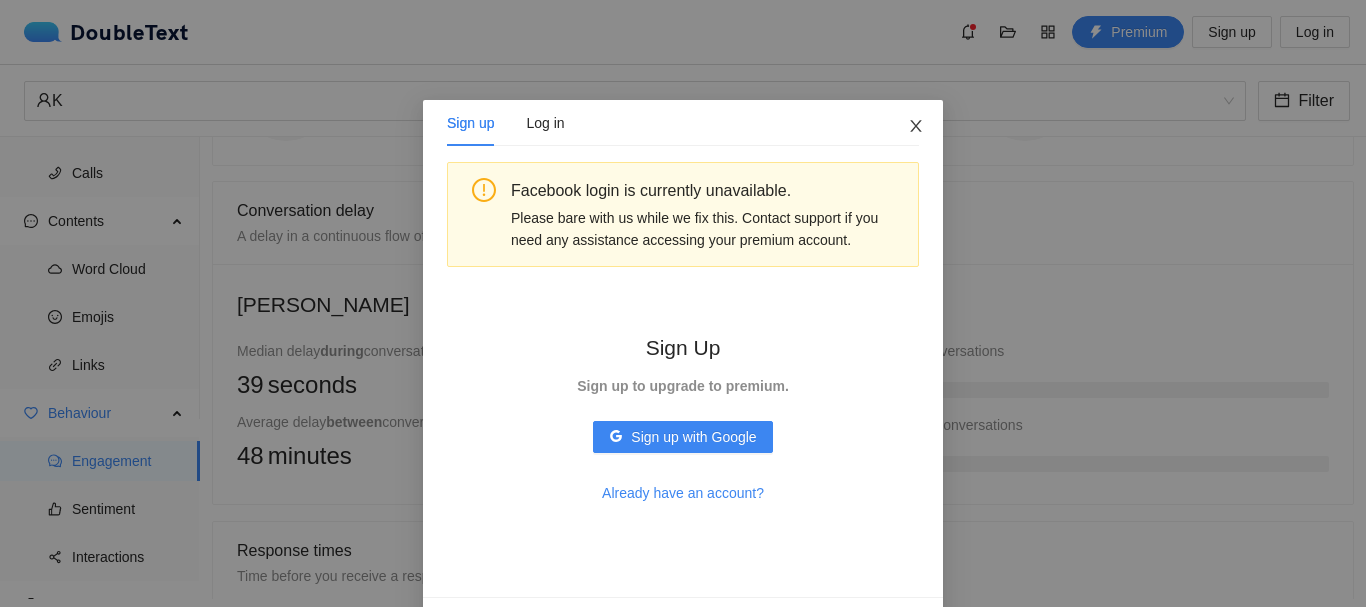 click at bounding box center [916, 127] 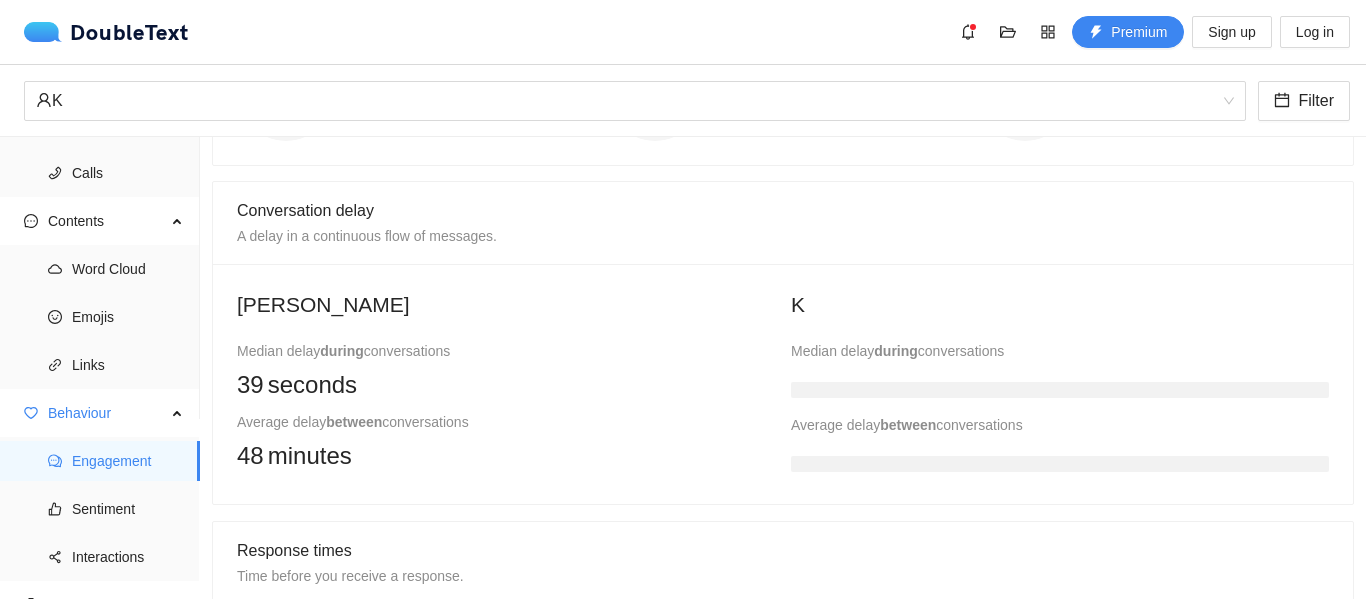 scroll, scrollTop: 0, scrollLeft: 0, axis: both 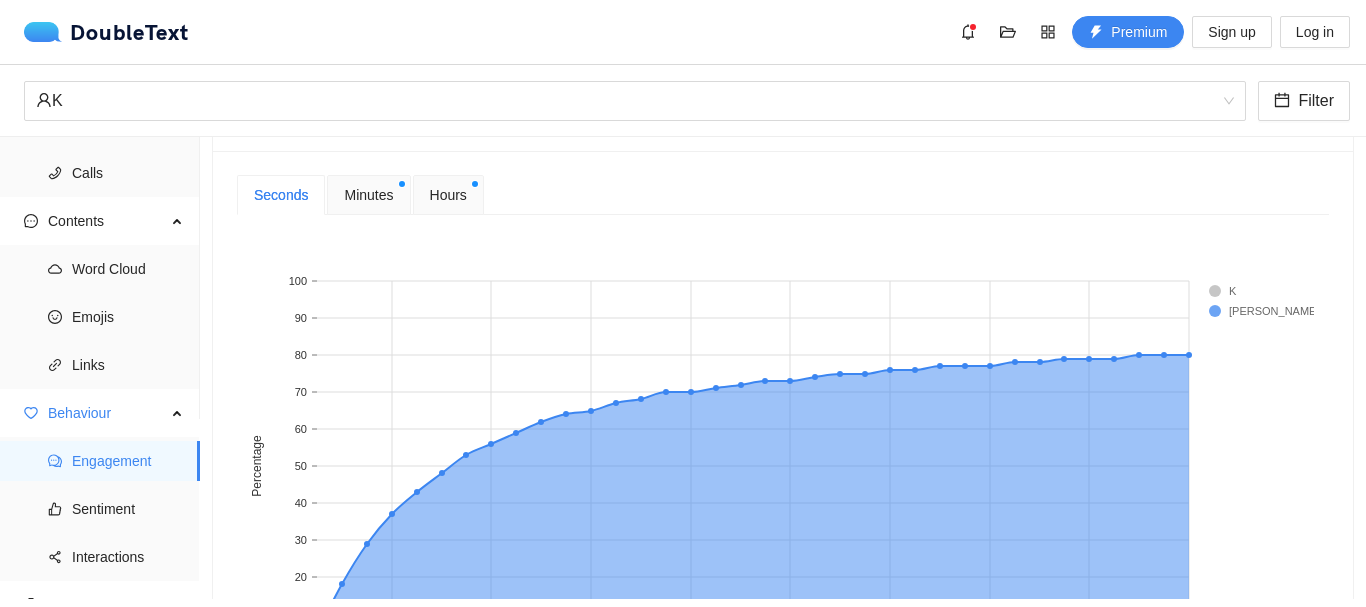 click 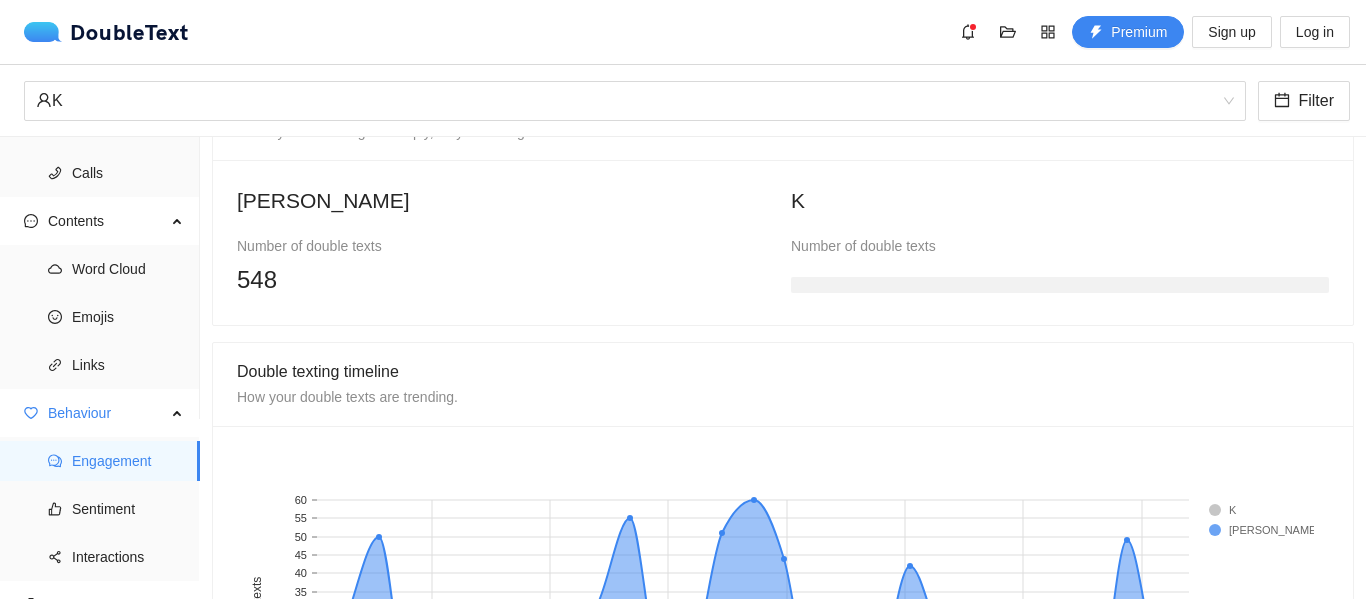 scroll, scrollTop: 1523, scrollLeft: 0, axis: vertical 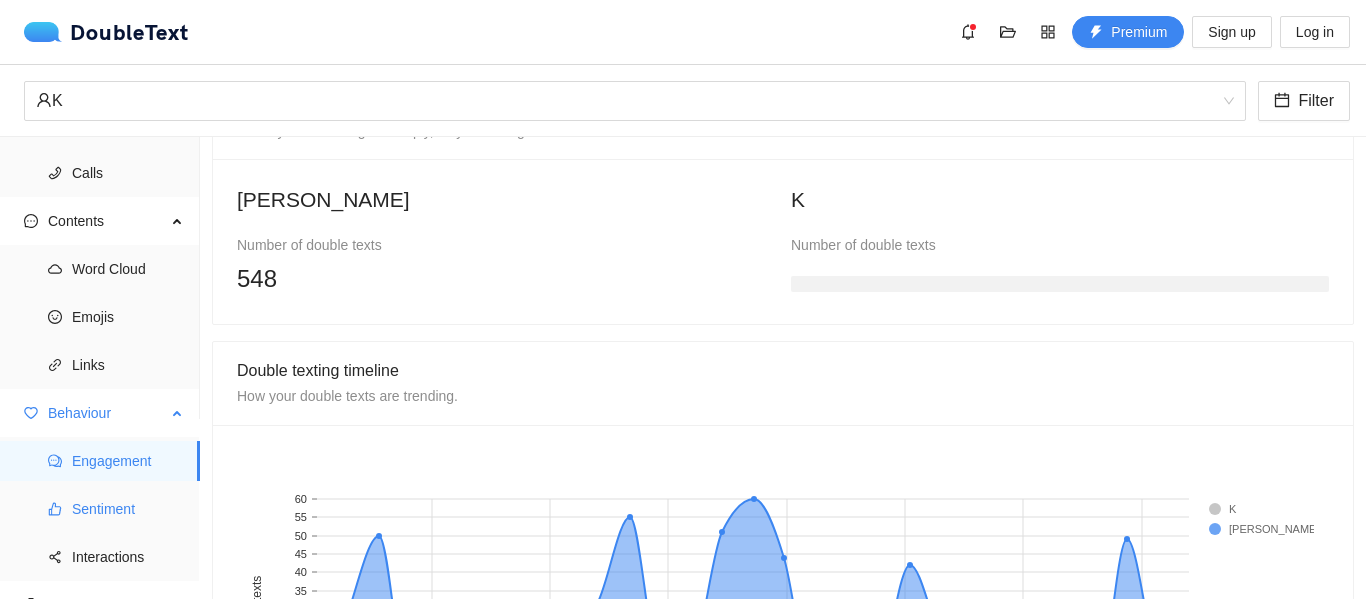 click on "Sentiment" at bounding box center [128, 509] 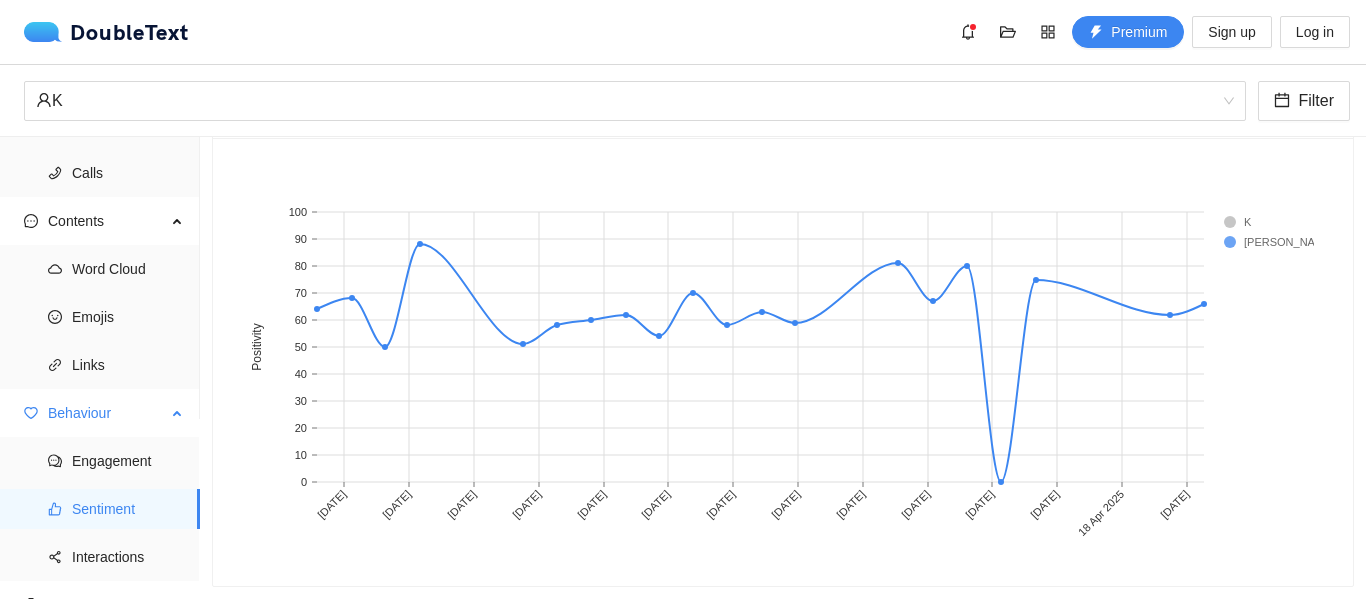 click on "Sentiment" at bounding box center [128, 509] 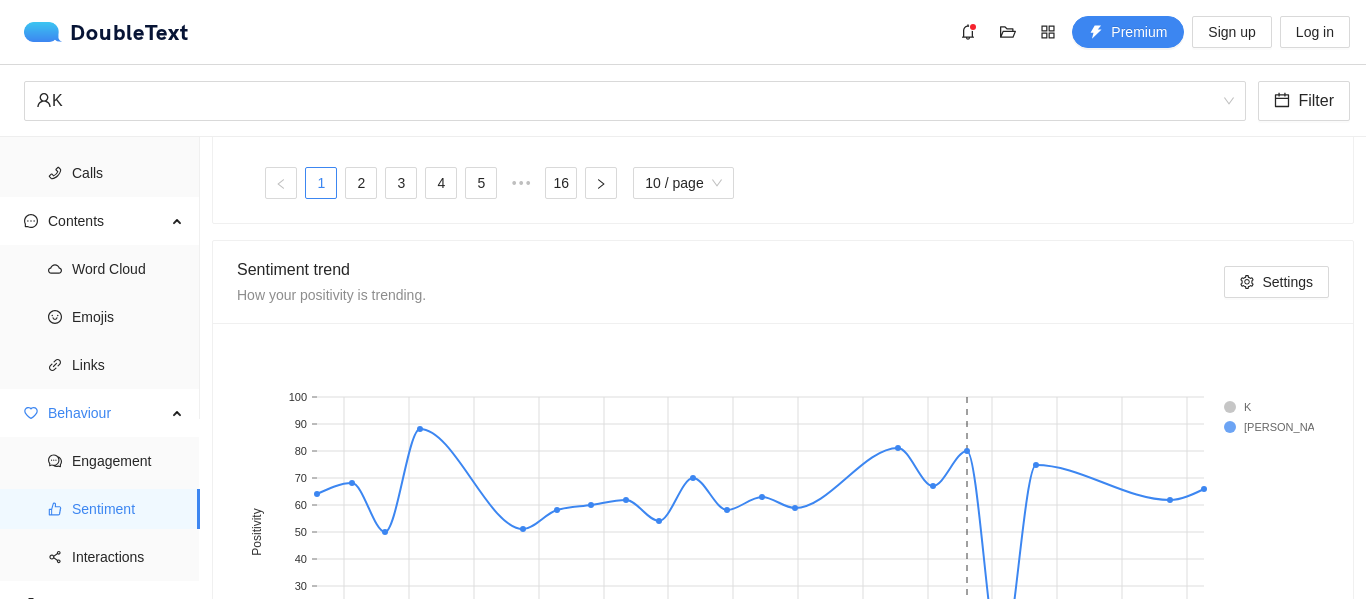 scroll, scrollTop: 1202, scrollLeft: 0, axis: vertical 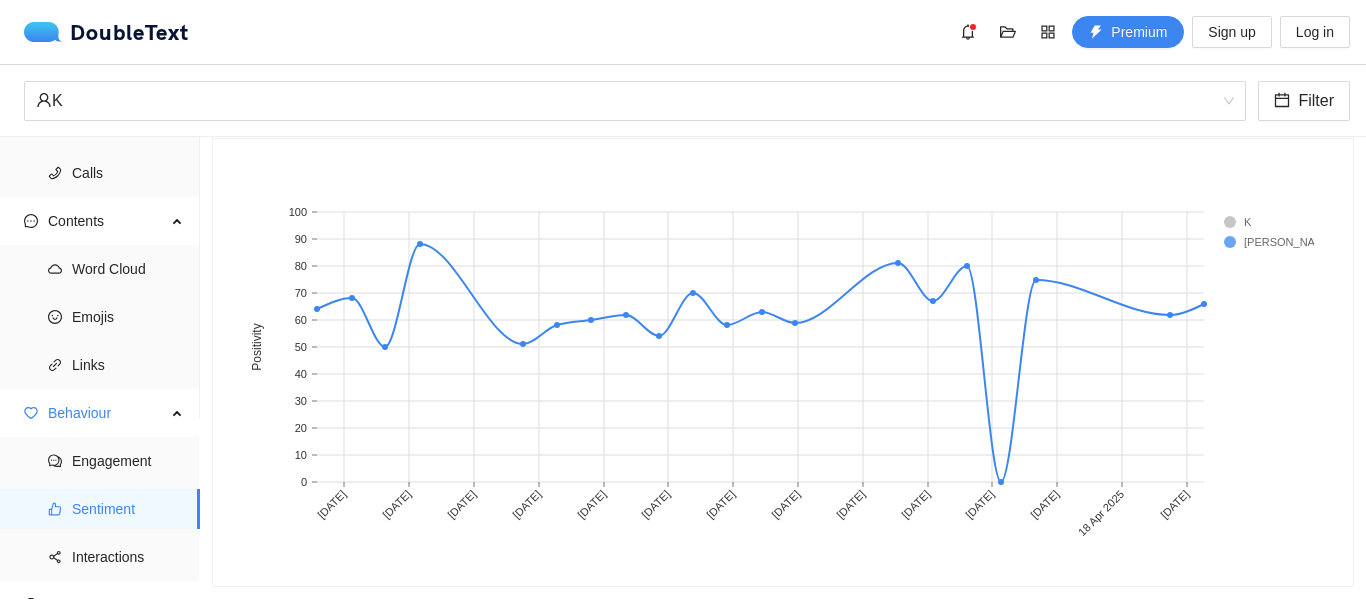 click 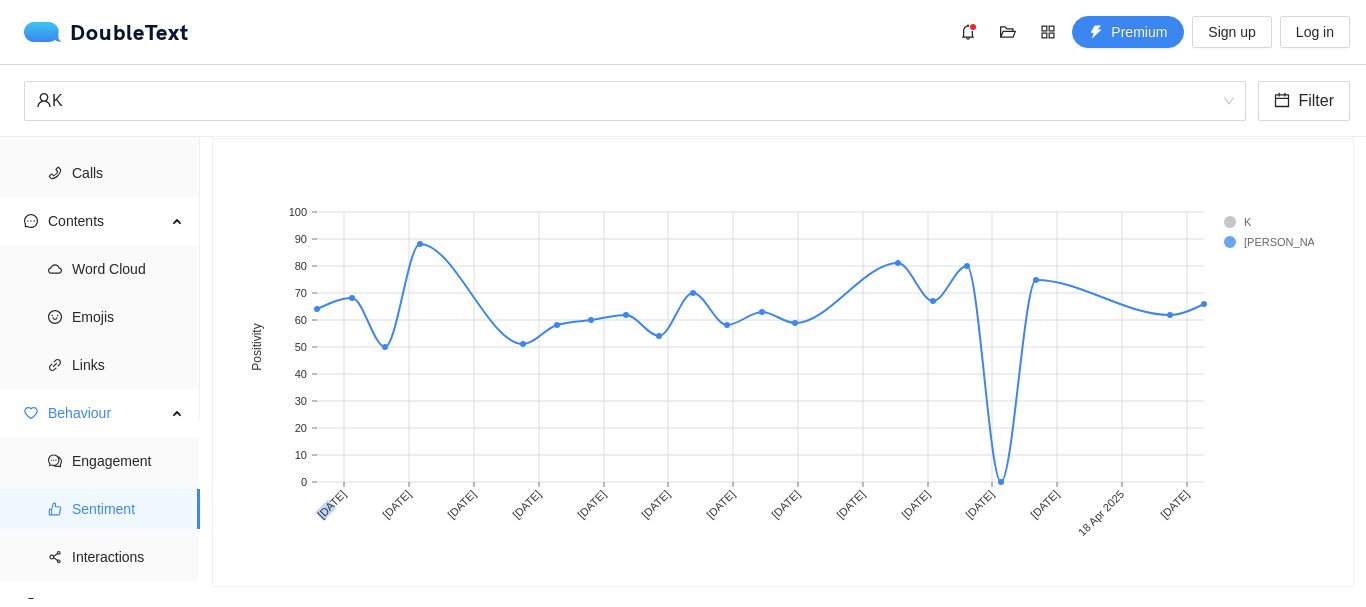 click 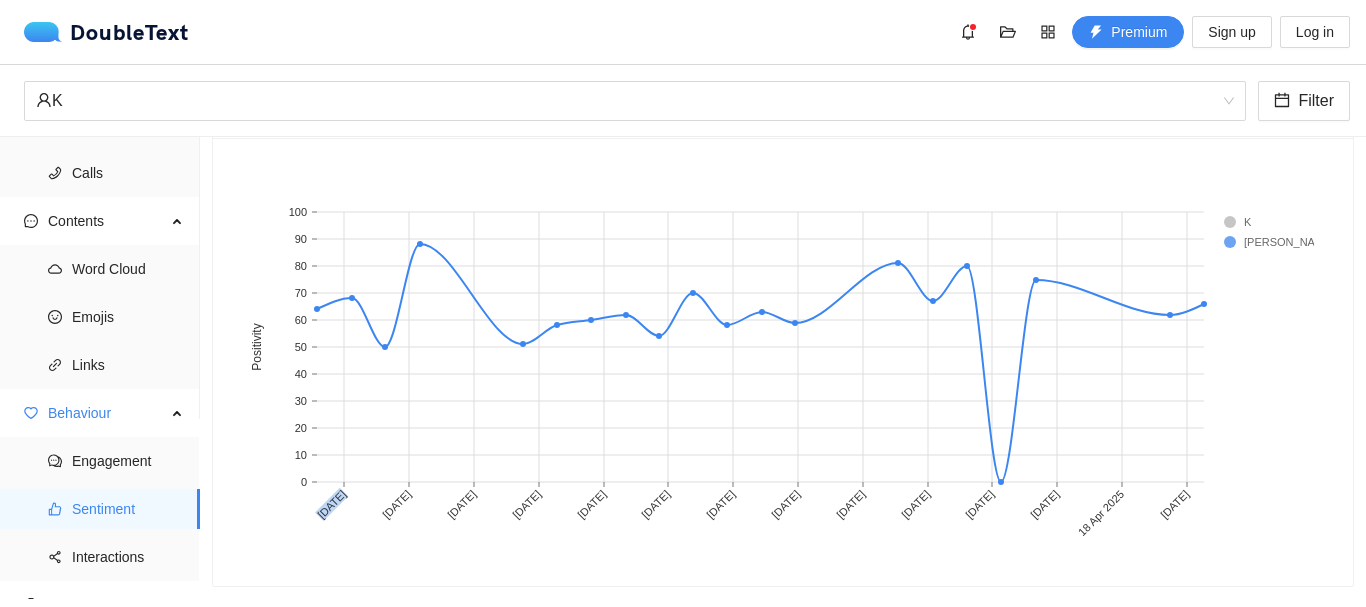 click 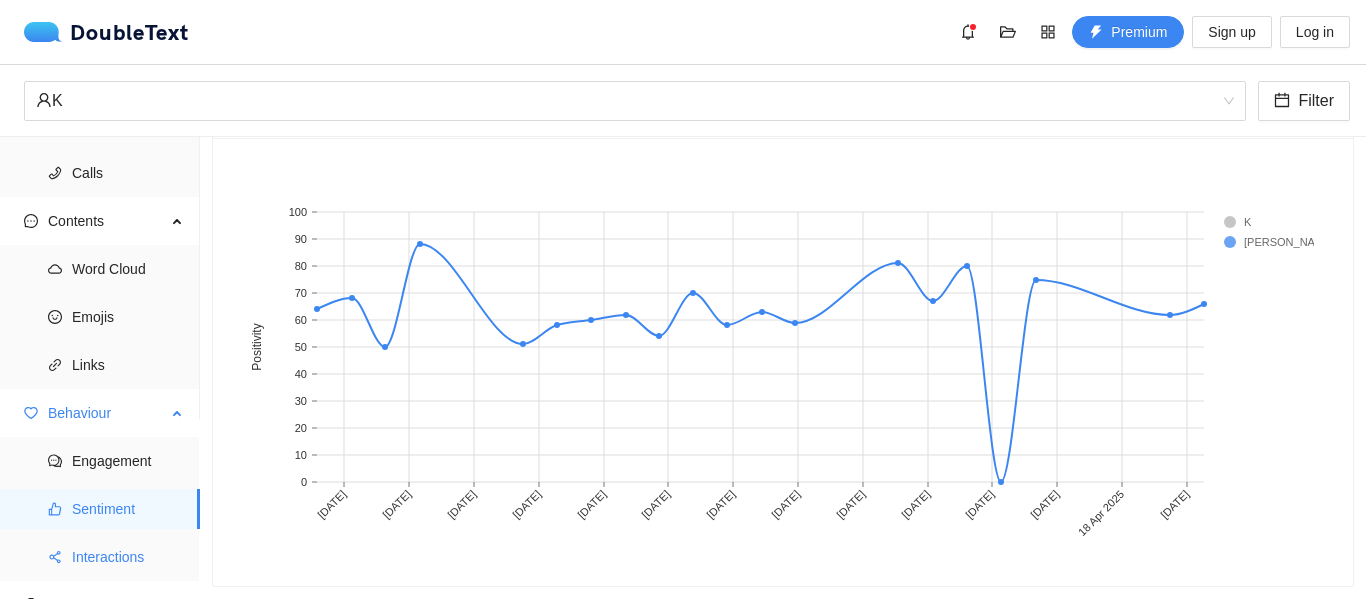 click on "Interactions" at bounding box center (128, 557) 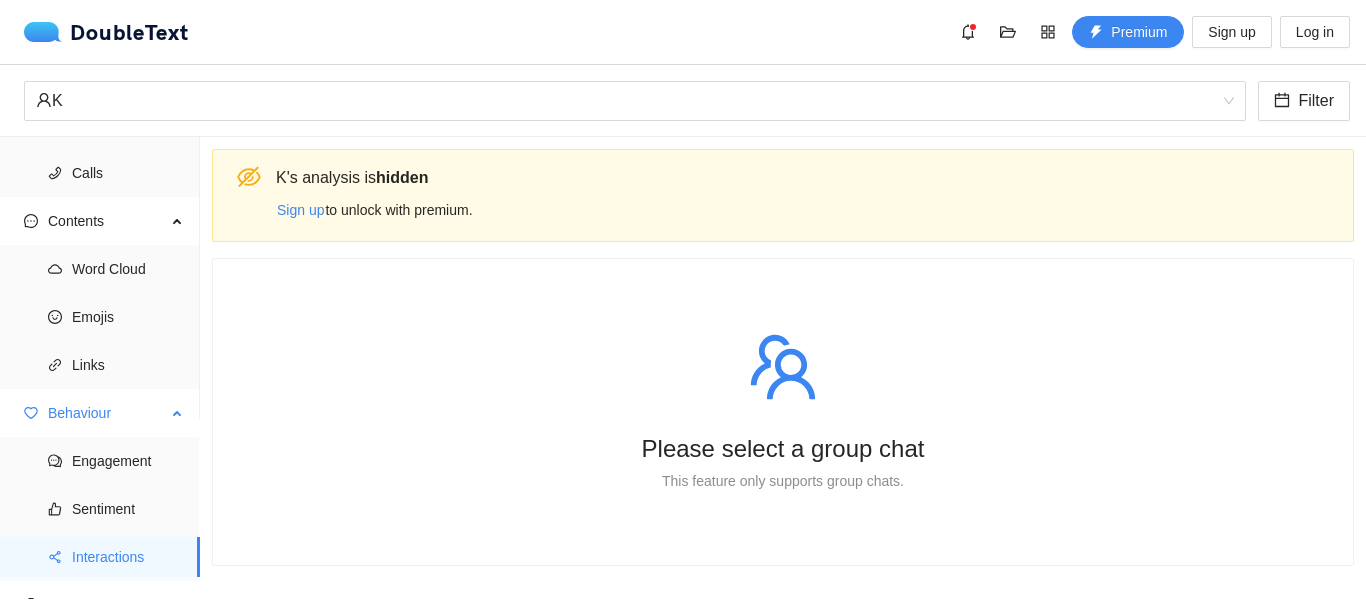 scroll, scrollTop: 0, scrollLeft: 0, axis: both 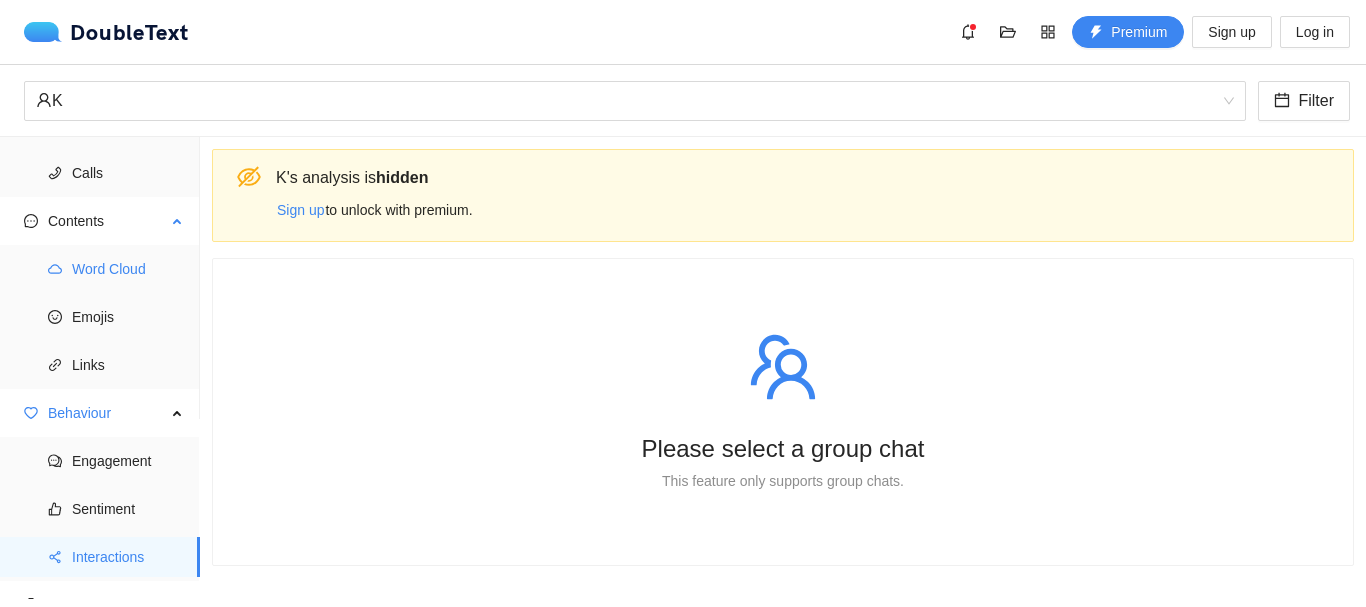 click on "Word Cloud" at bounding box center [100, 269] 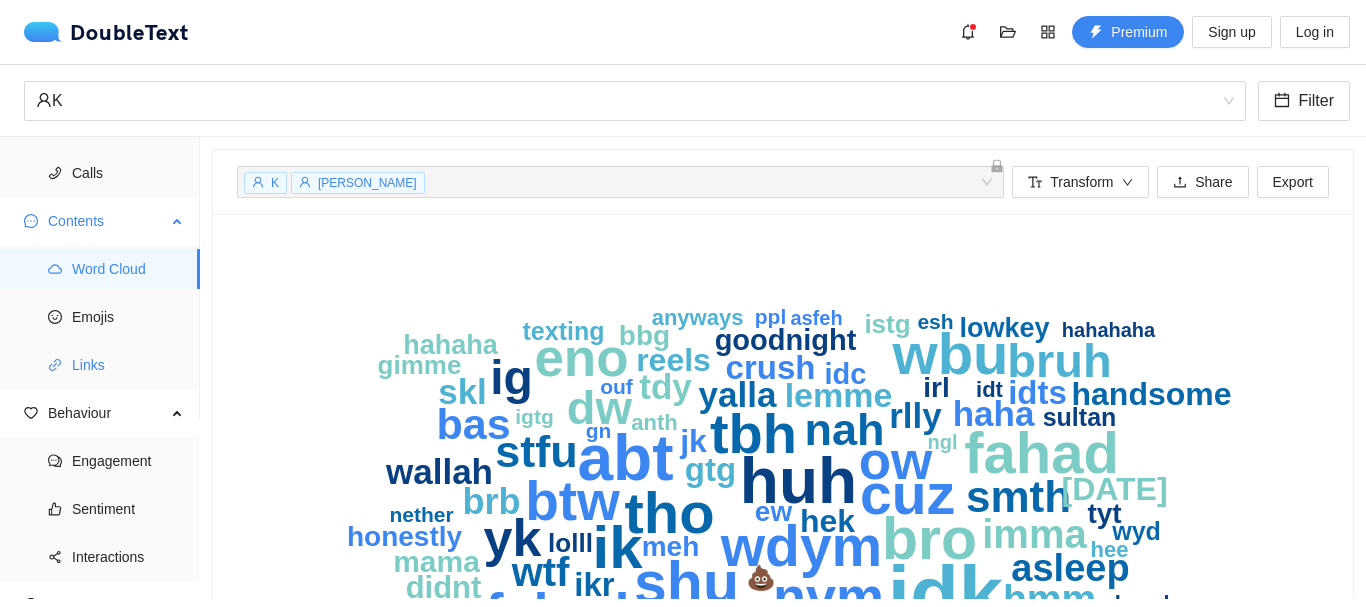 scroll, scrollTop: 0, scrollLeft: 0, axis: both 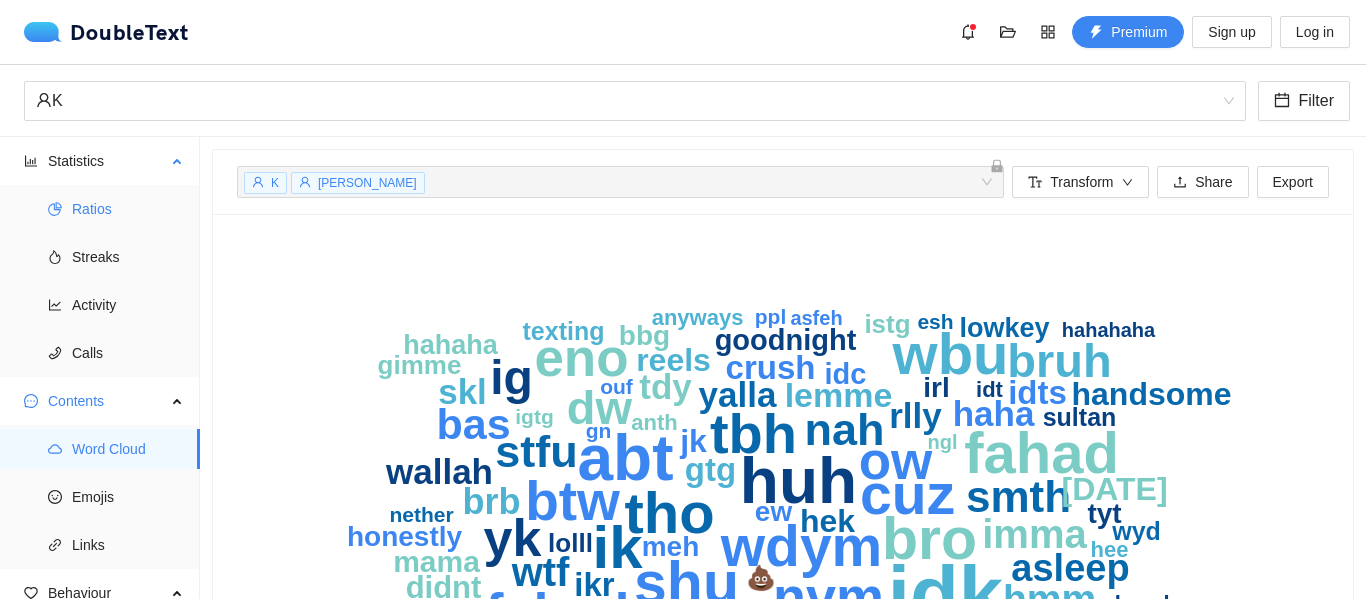 click on "Ratios" at bounding box center [128, 209] 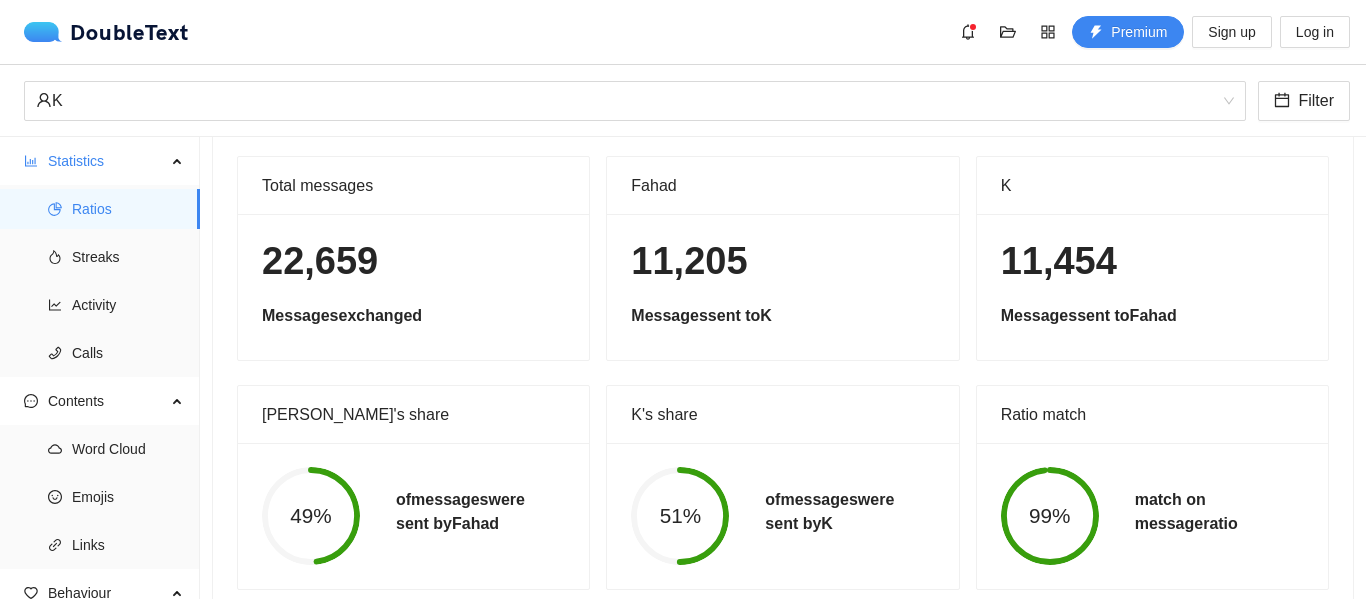 scroll, scrollTop: 140, scrollLeft: 0, axis: vertical 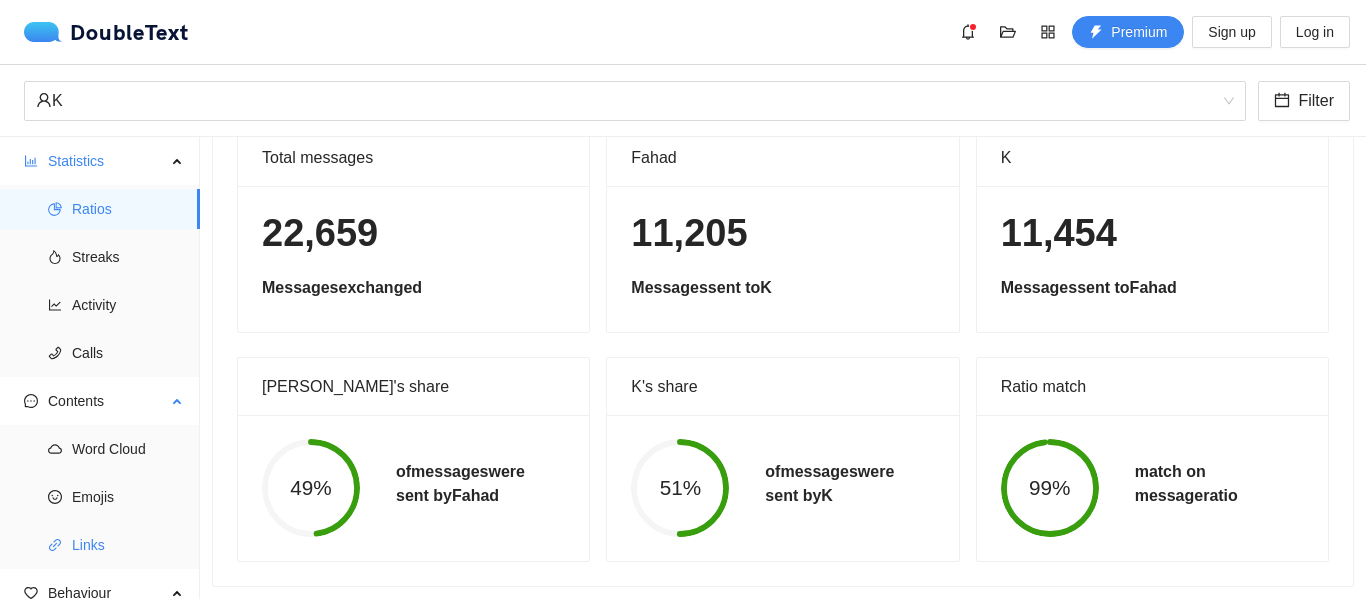 click on "Links" at bounding box center (128, 545) 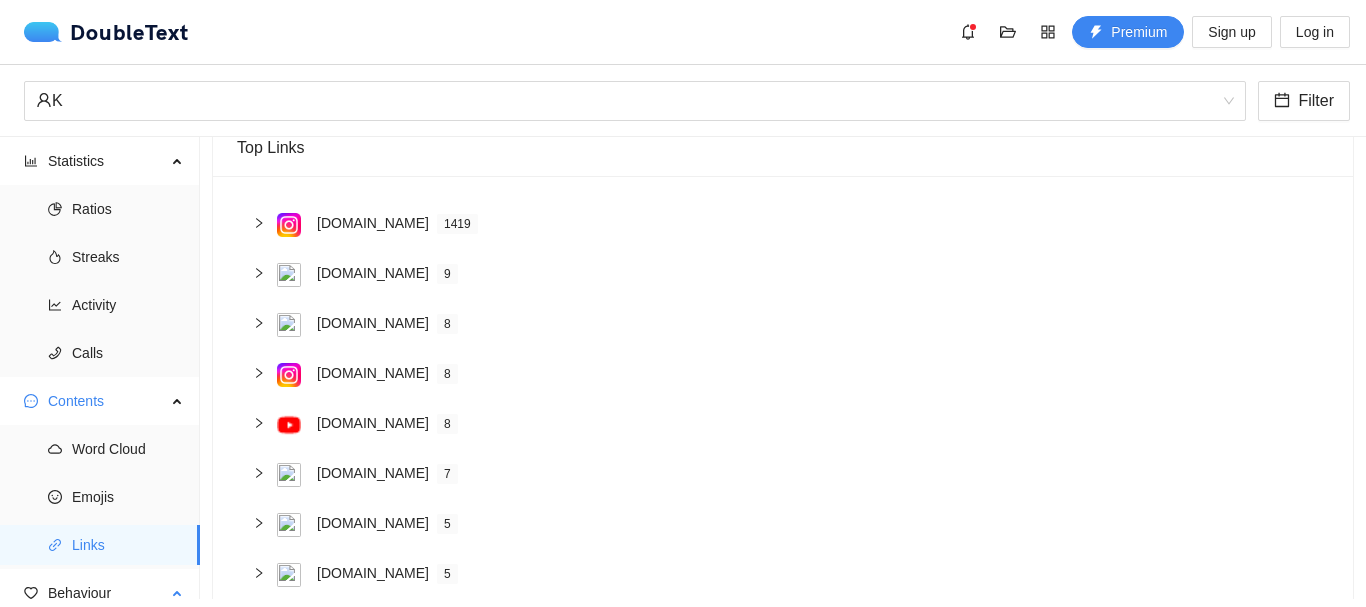 scroll, scrollTop: 206, scrollLeft: 0, axis: vertical 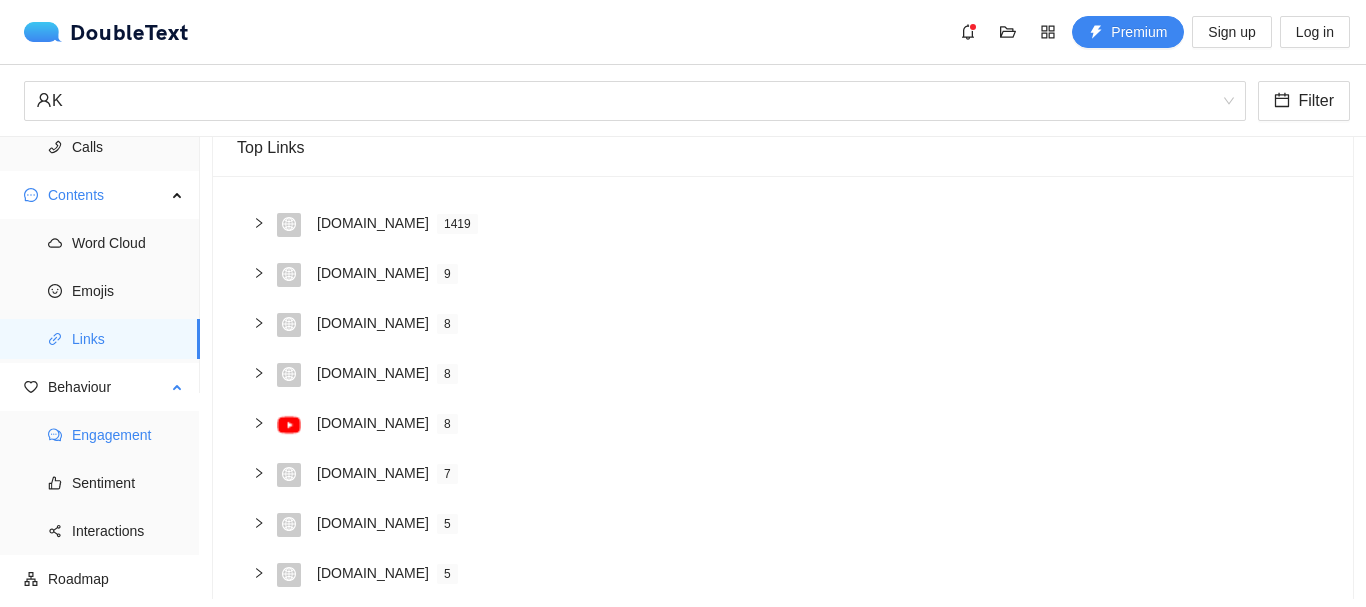 click on "Engagement" at bounding box center [128, 435] 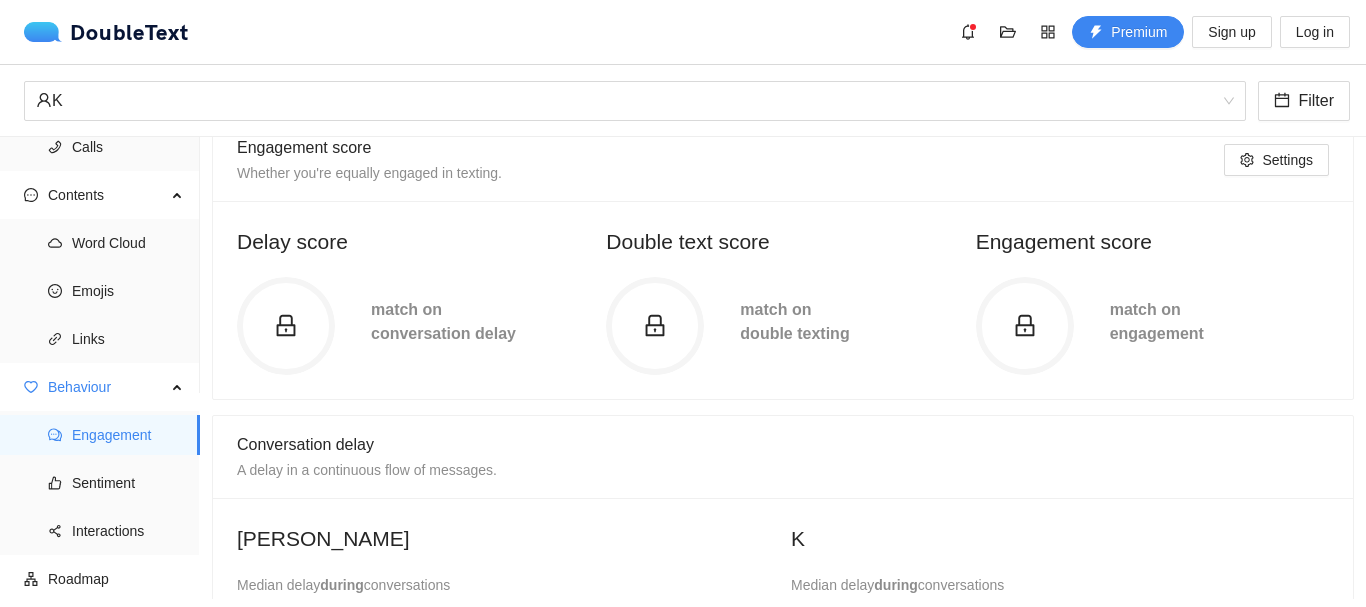click on "match on  double texting" at bounding box center (794, 321) 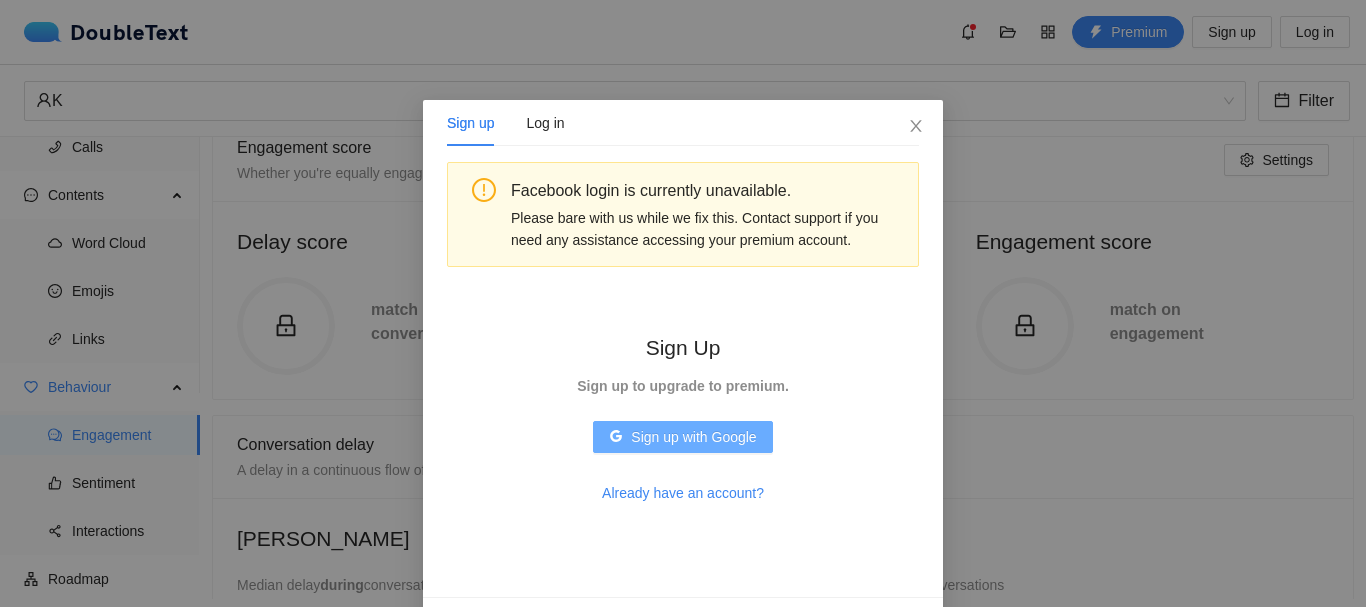 click on "Sign up with Google" at bounding box center (693, 437) 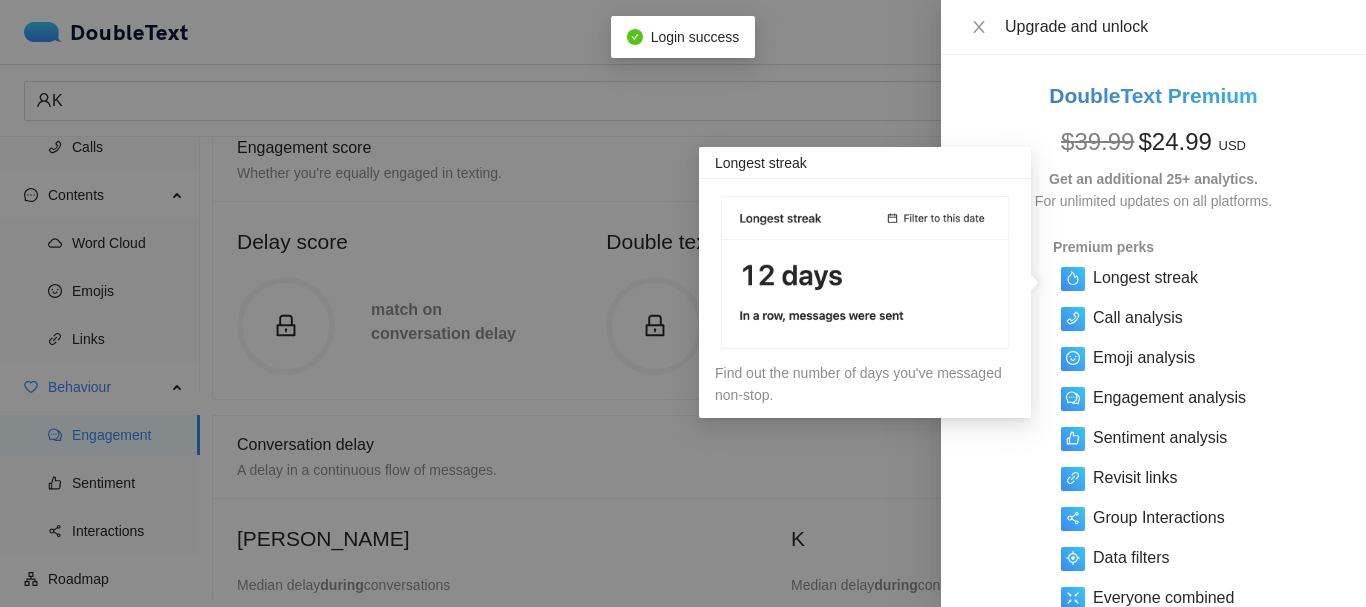 scroll, scrollTop: 240, scrollLeft: 0, axis: vertical 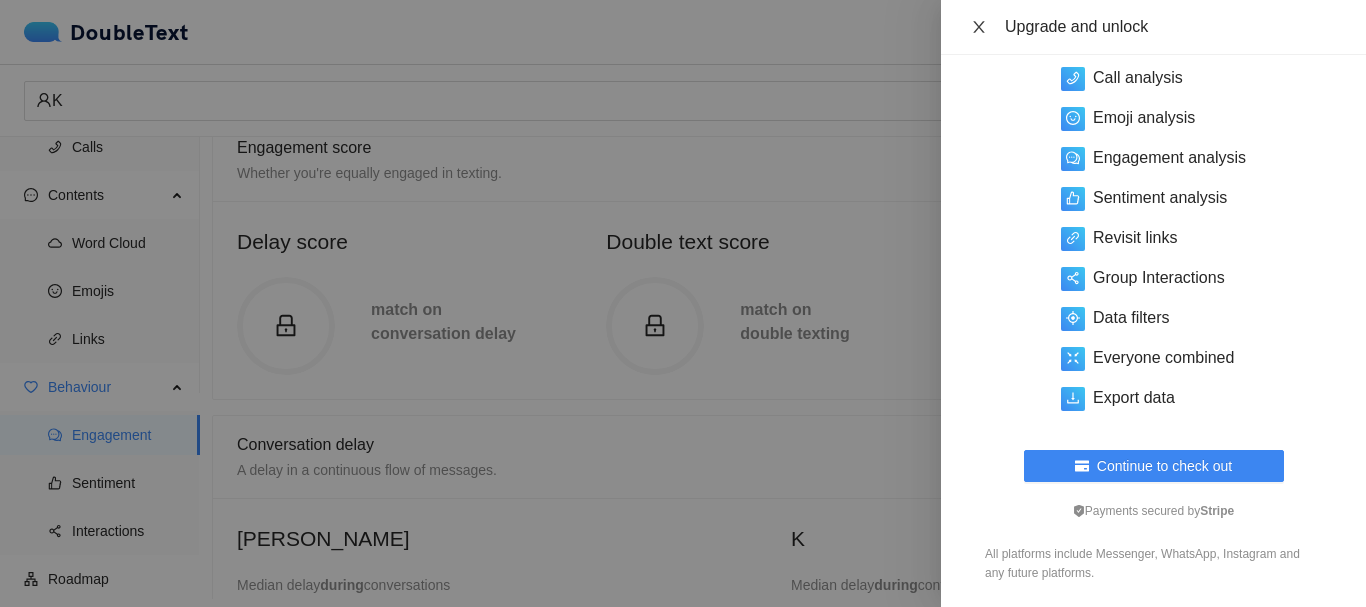 click at bounding box center [979, 27] 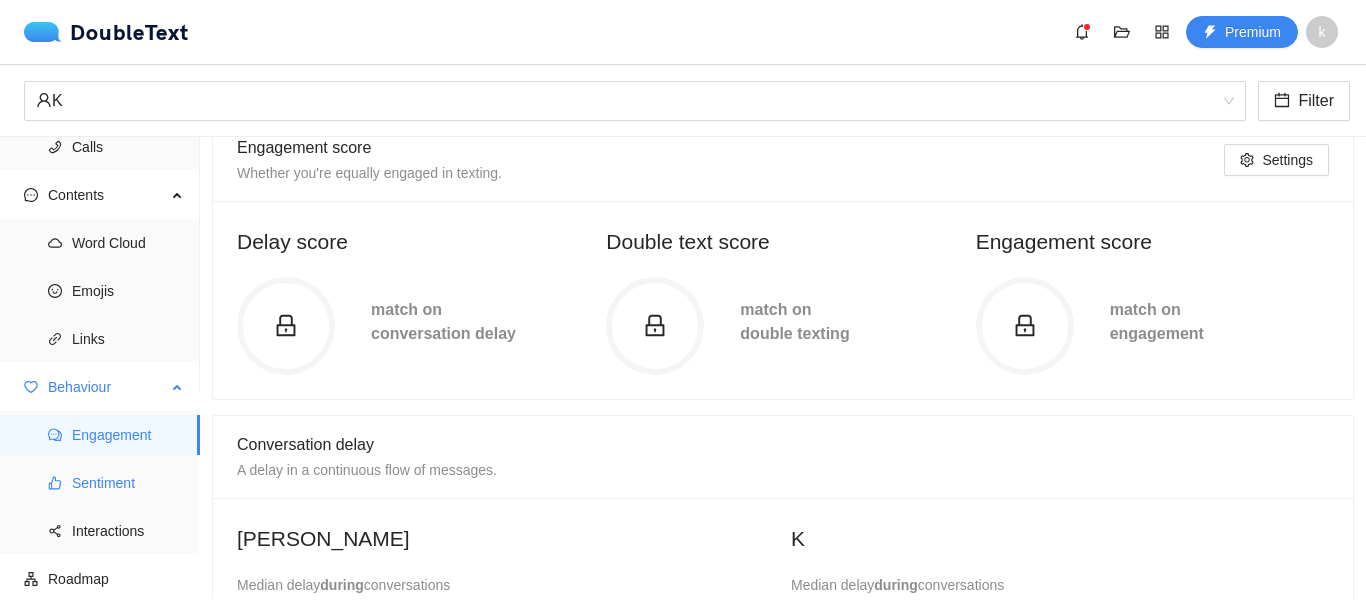 click on "Sentiment" at bounding box center [128, 483] 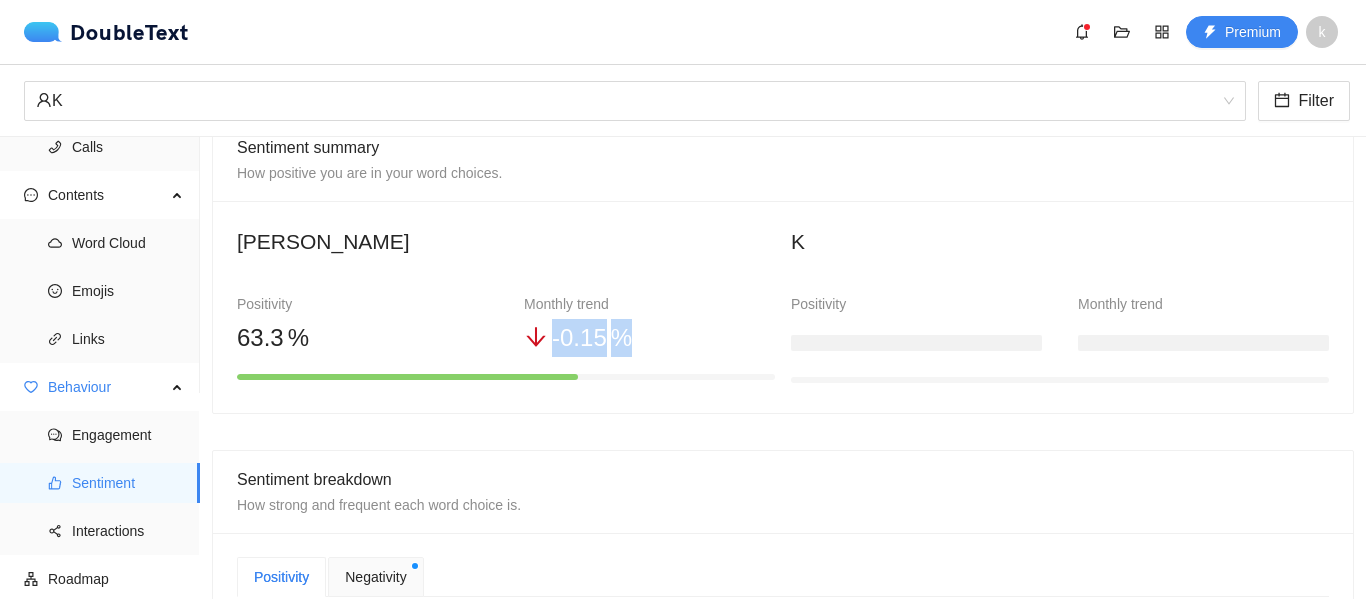drag, startPoint x: 524, startPoint y: 340, endPoint x: 631, endPoint y: 333, distance: 107.22873 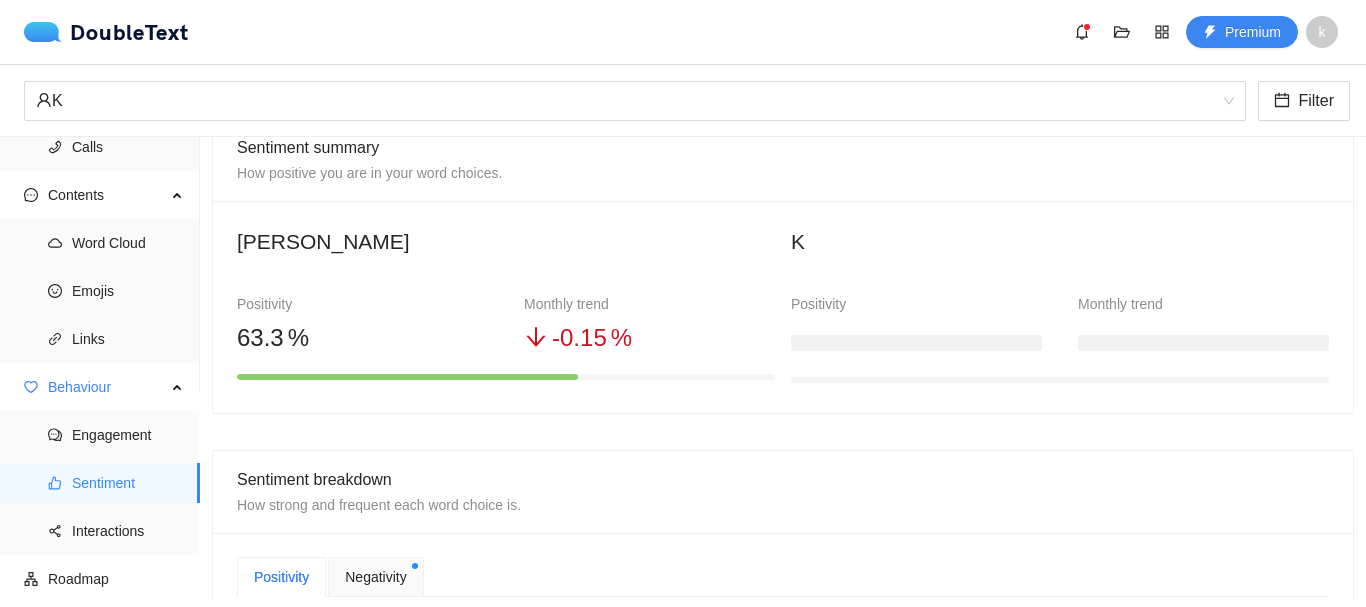 click on "- 0 .15 %" at bounding box center (649, 338) 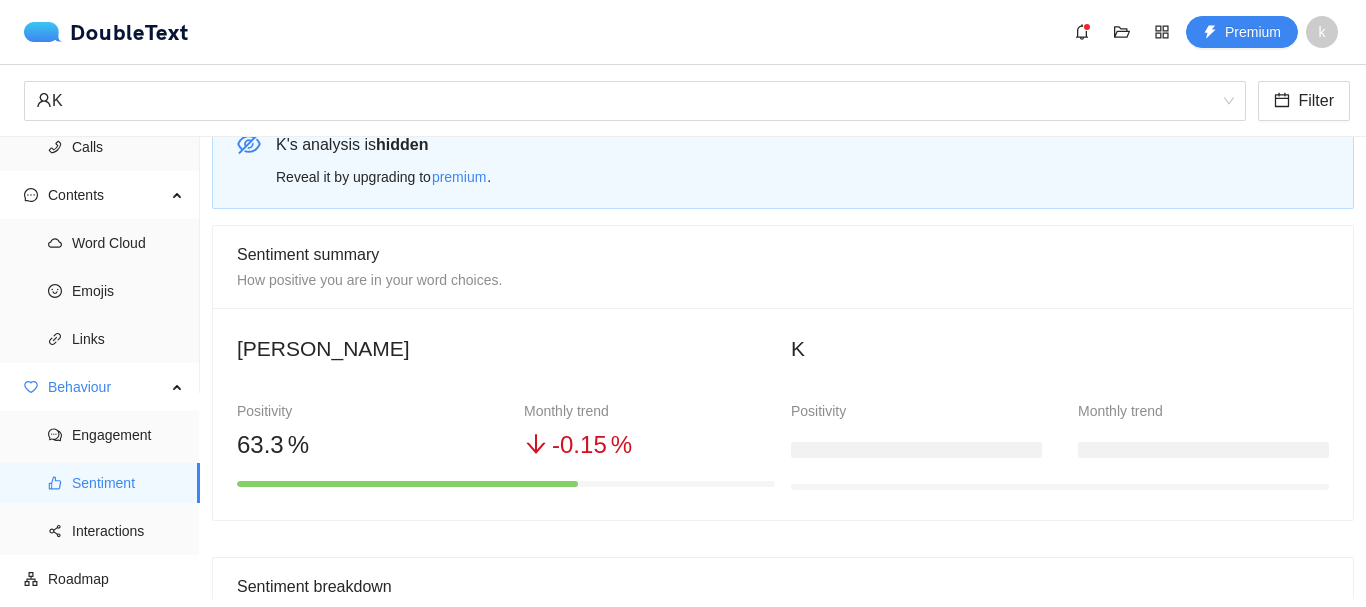 scroll, scrollTop: 8, scrollLeft: 0, axis: vertical 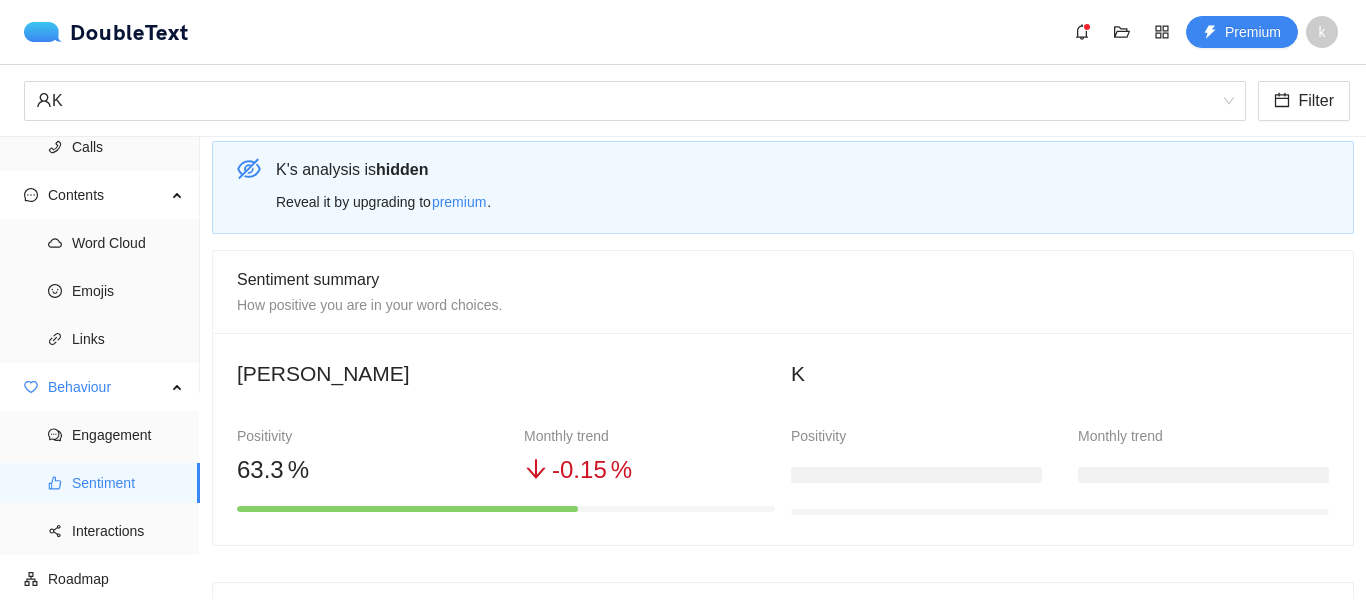 click at bounding box center [916, 471] 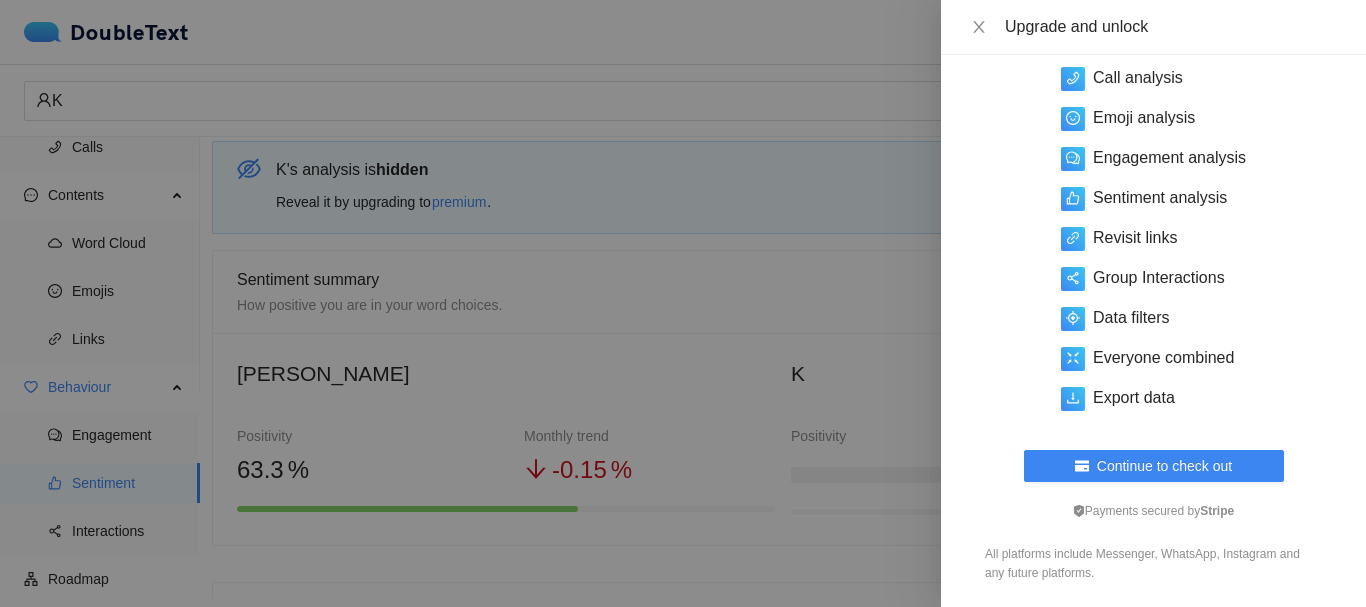 click at bounding box center (683, 303) 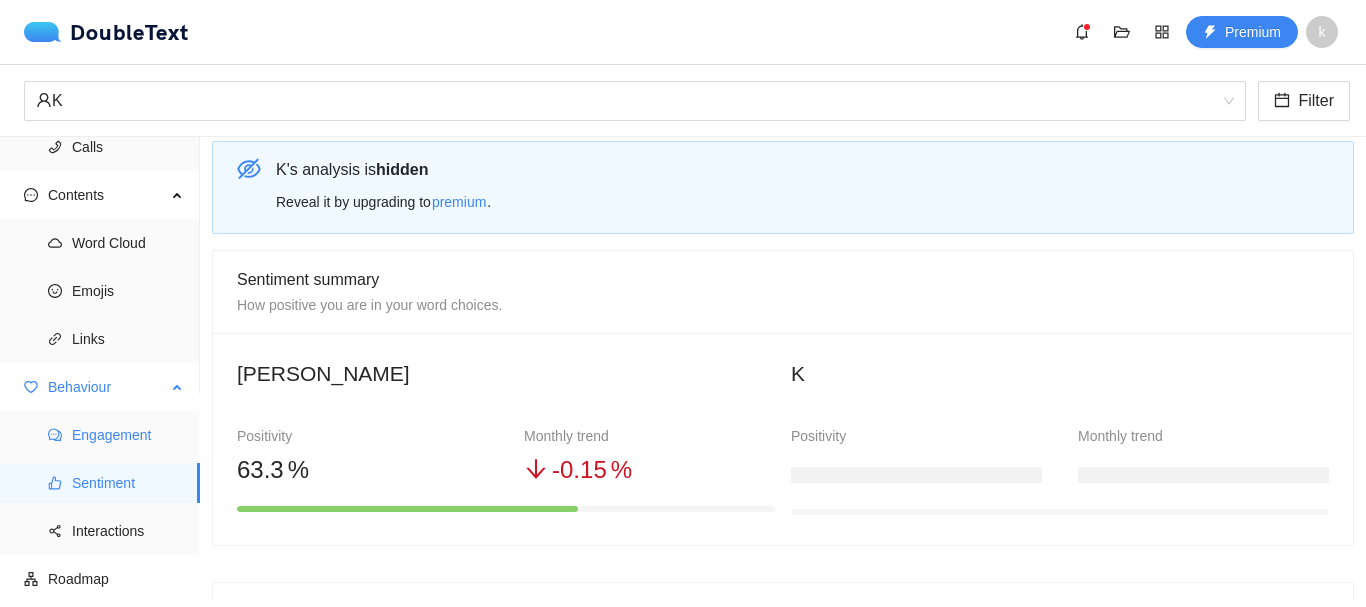 click on "Engagement" at bounding box center (128, 435) 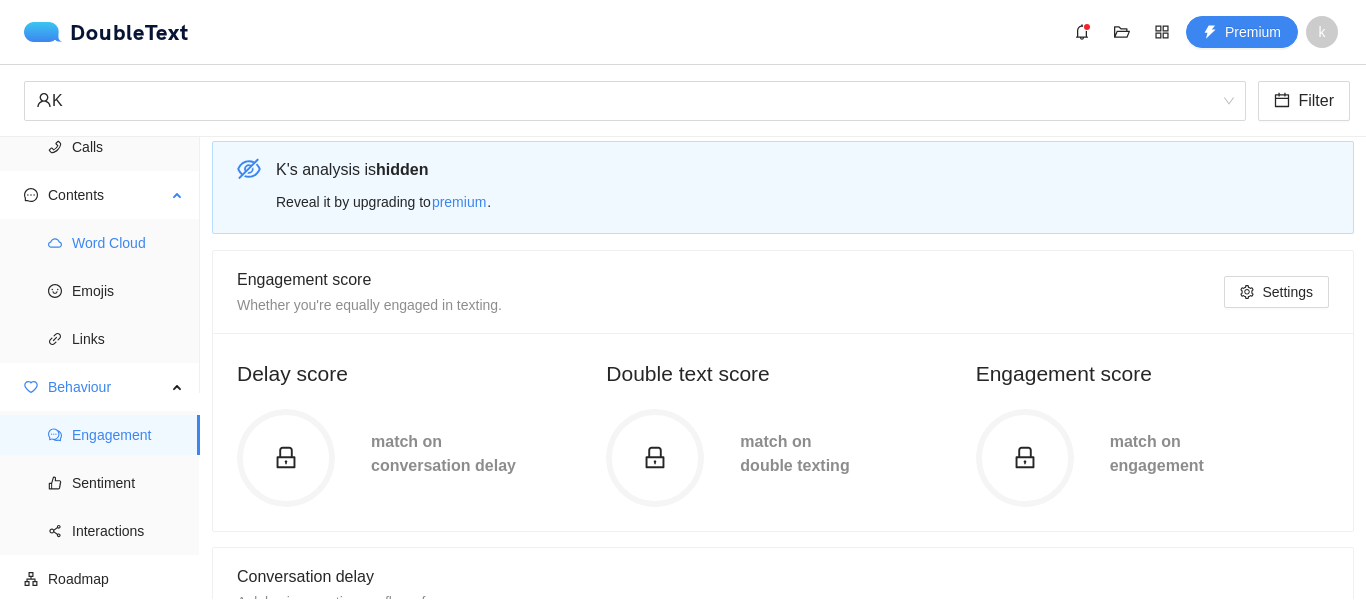 click on "Word Cloud" at bounding box center (128, 243) 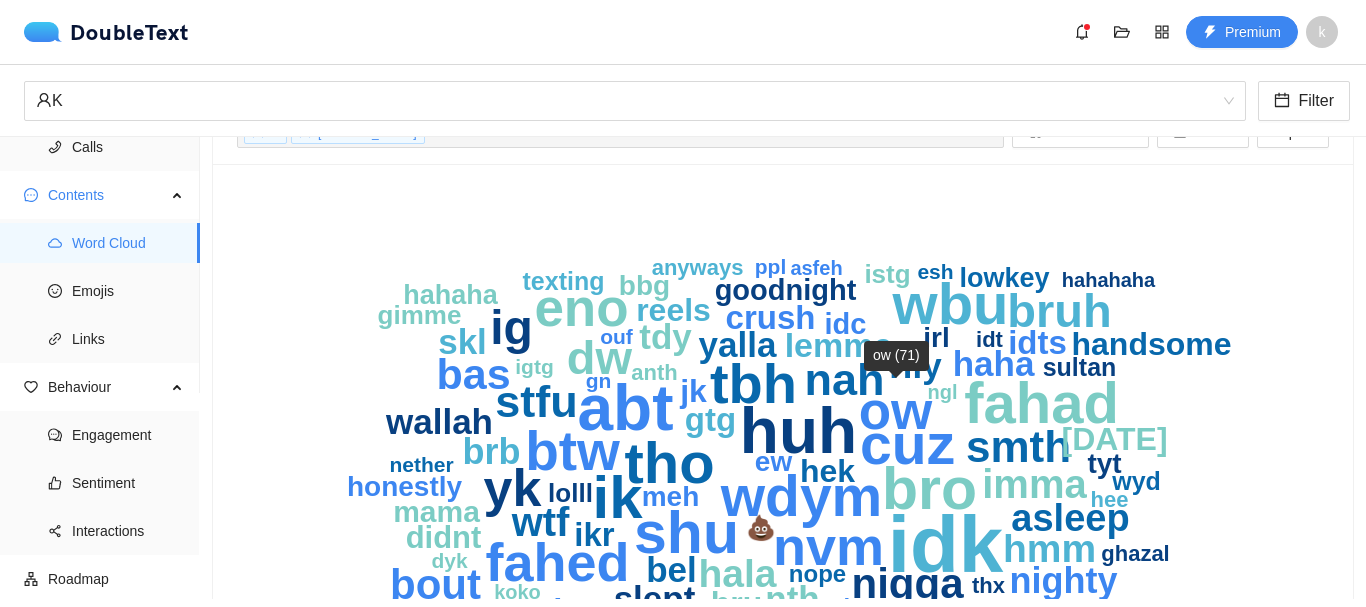 scroll, scrollTop: 0, scrollLeft: 0, axis: both 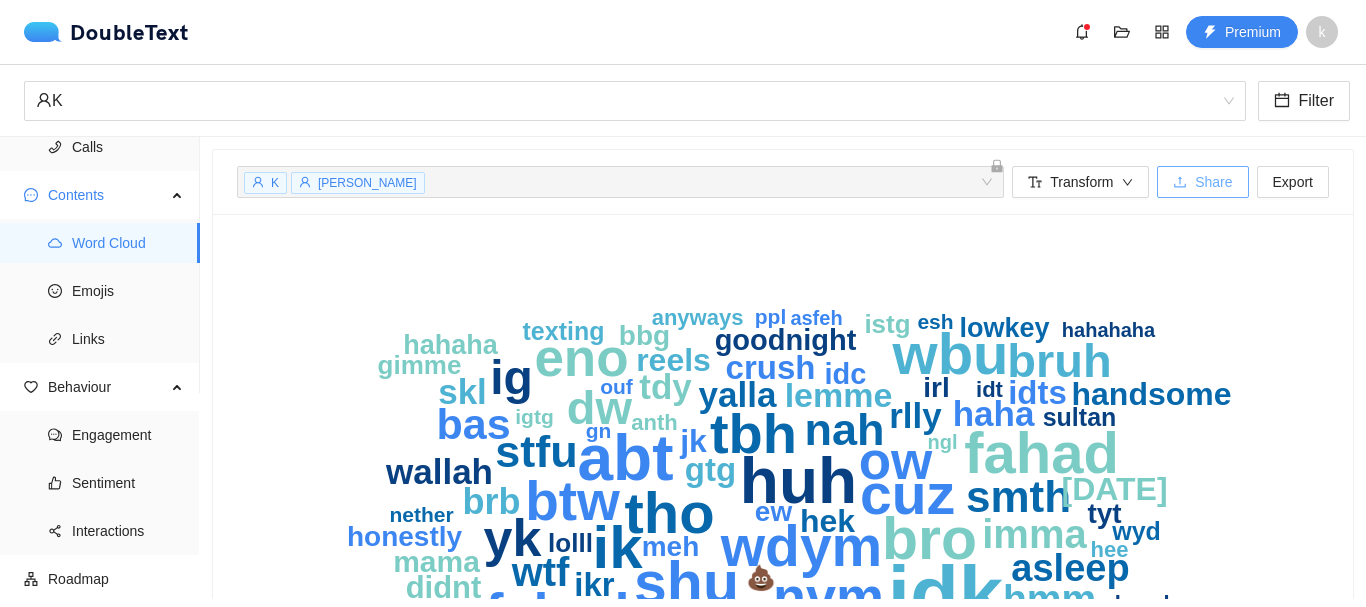 click on "Share" at bounding box center (1213, 182) 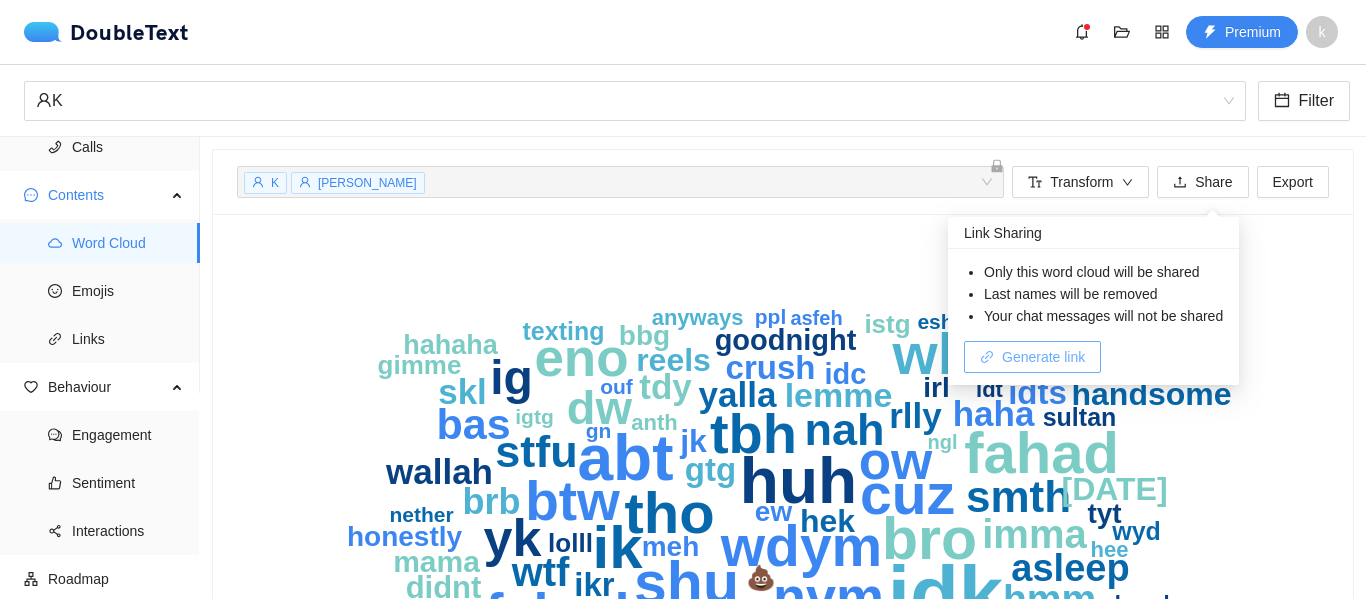 click on "Generate link" at bounding box center (1043, 357) 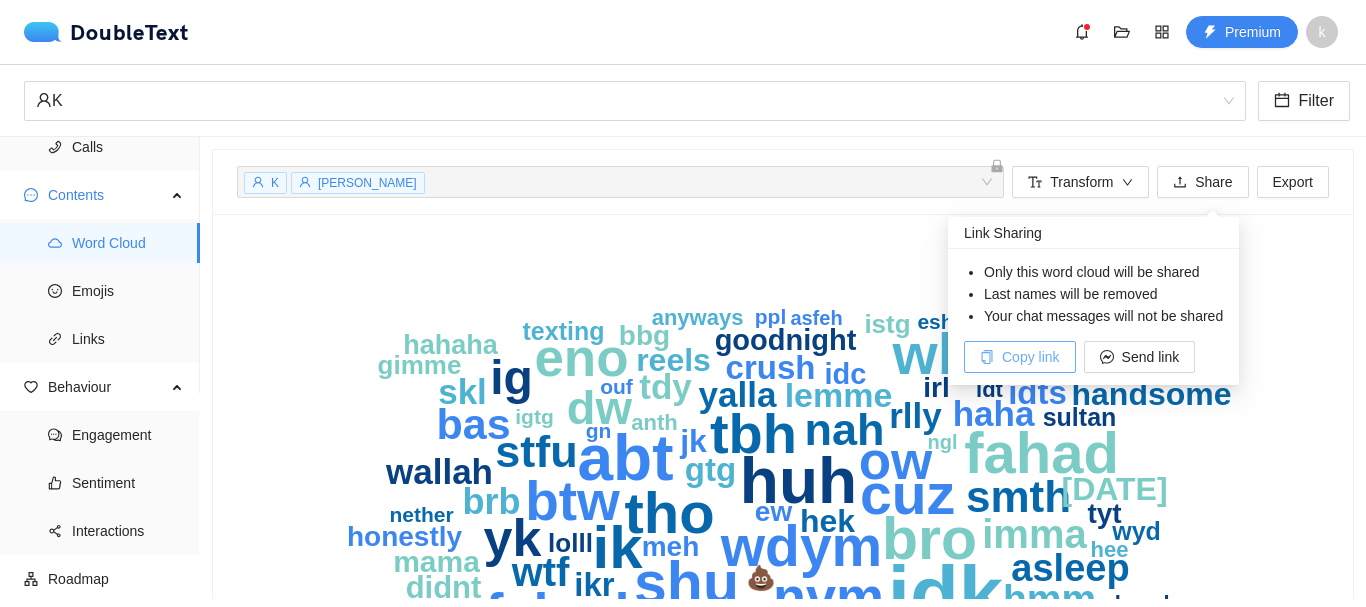 click on "Copy link" at bounding box center (1031, 357) 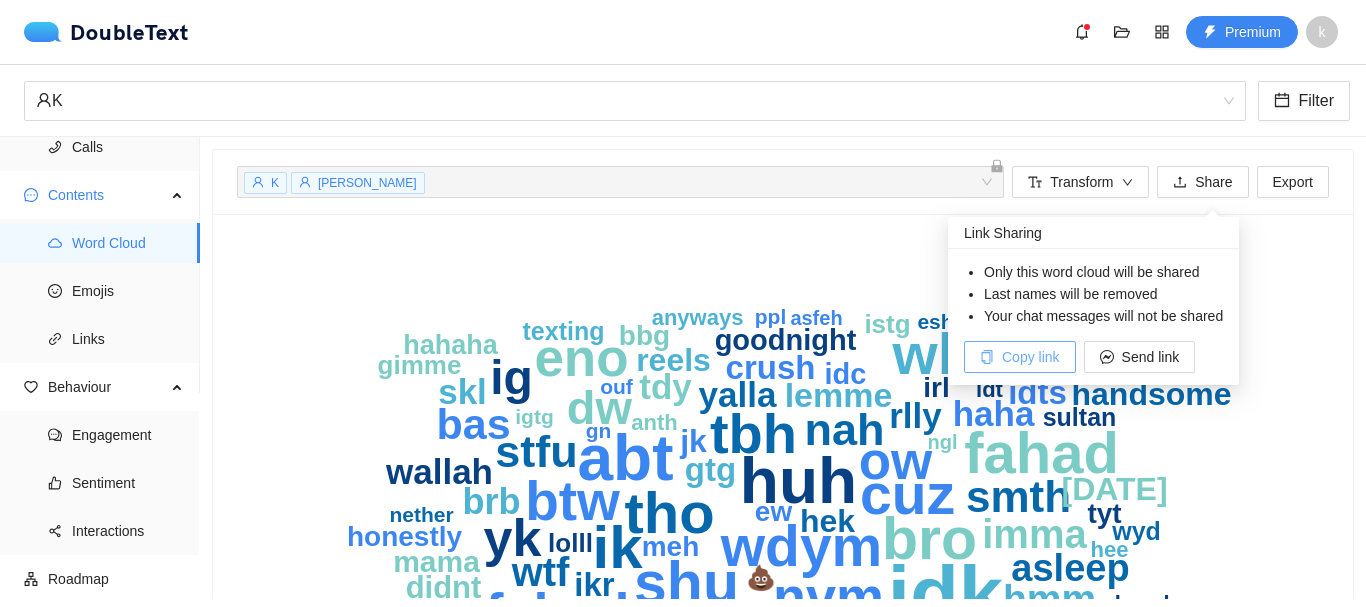 scroll, scrollTop: 211, scrollLeft: 0, axis: vertical 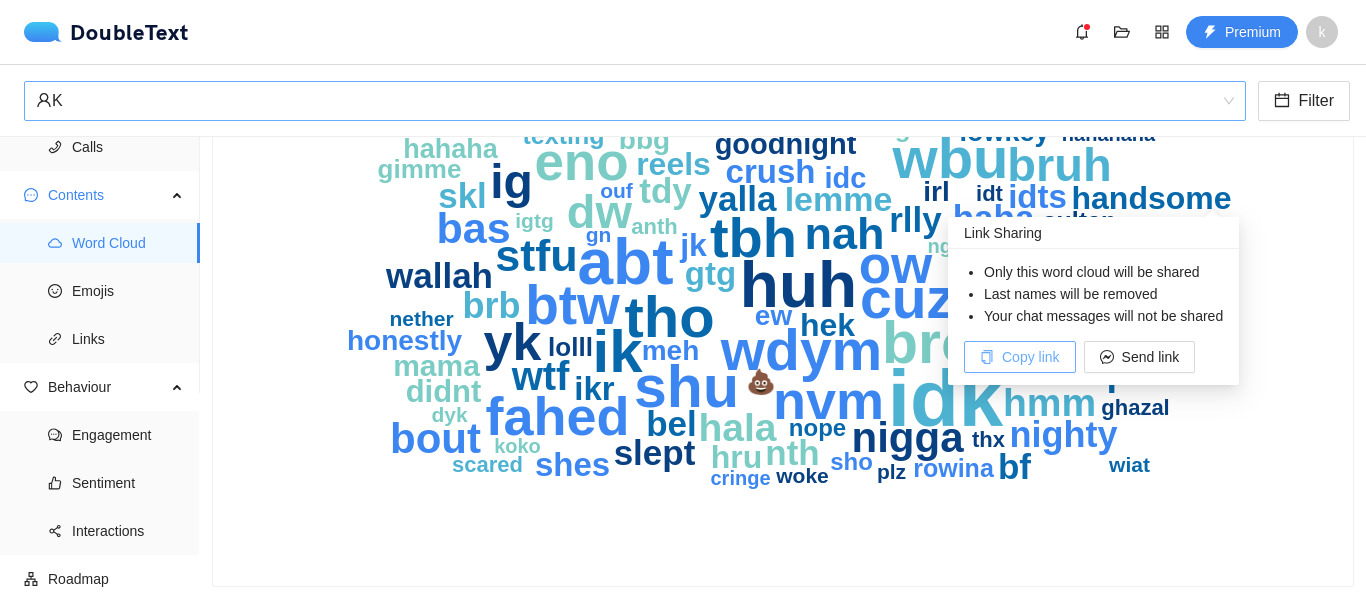 click on "‏‎K‎‏" at bounding box center [635, 101] 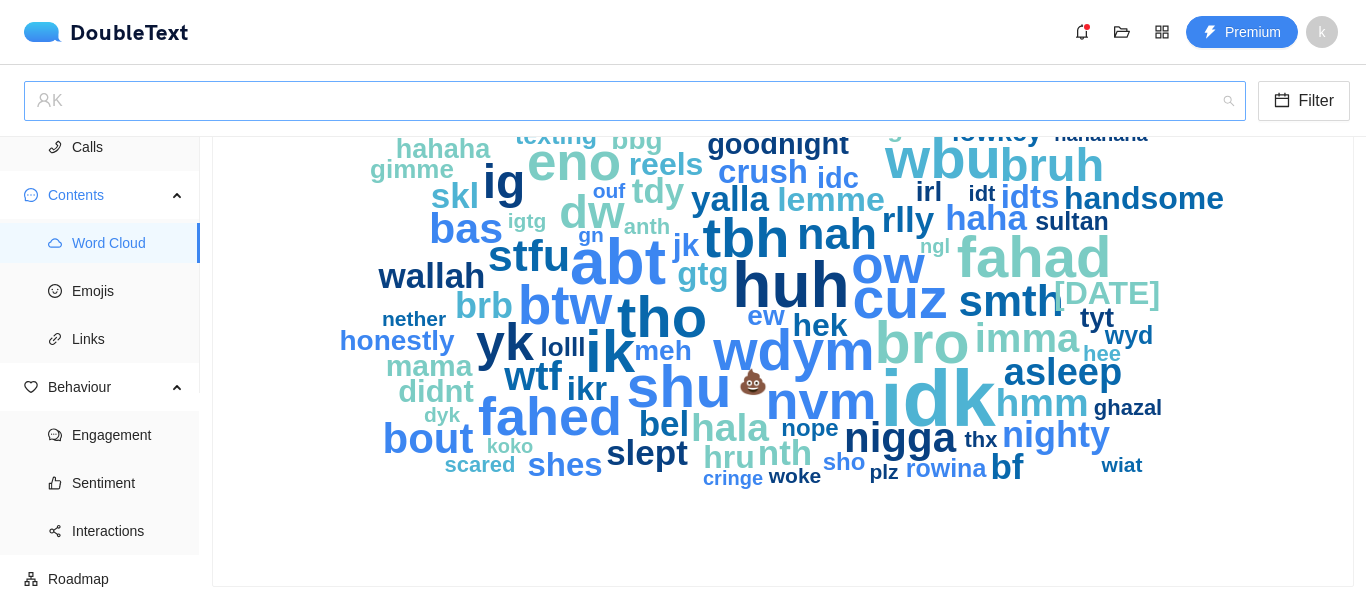 click on "‏‎K‎‏" at bounding box center [626, 101] 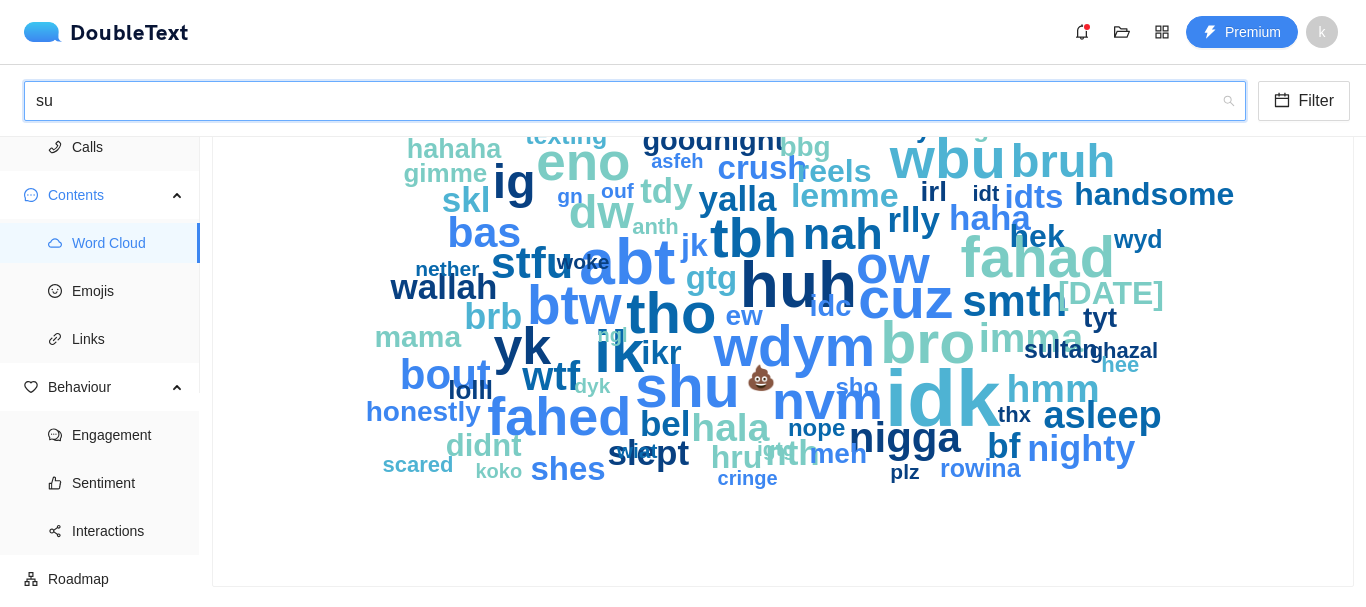 type on "sul" 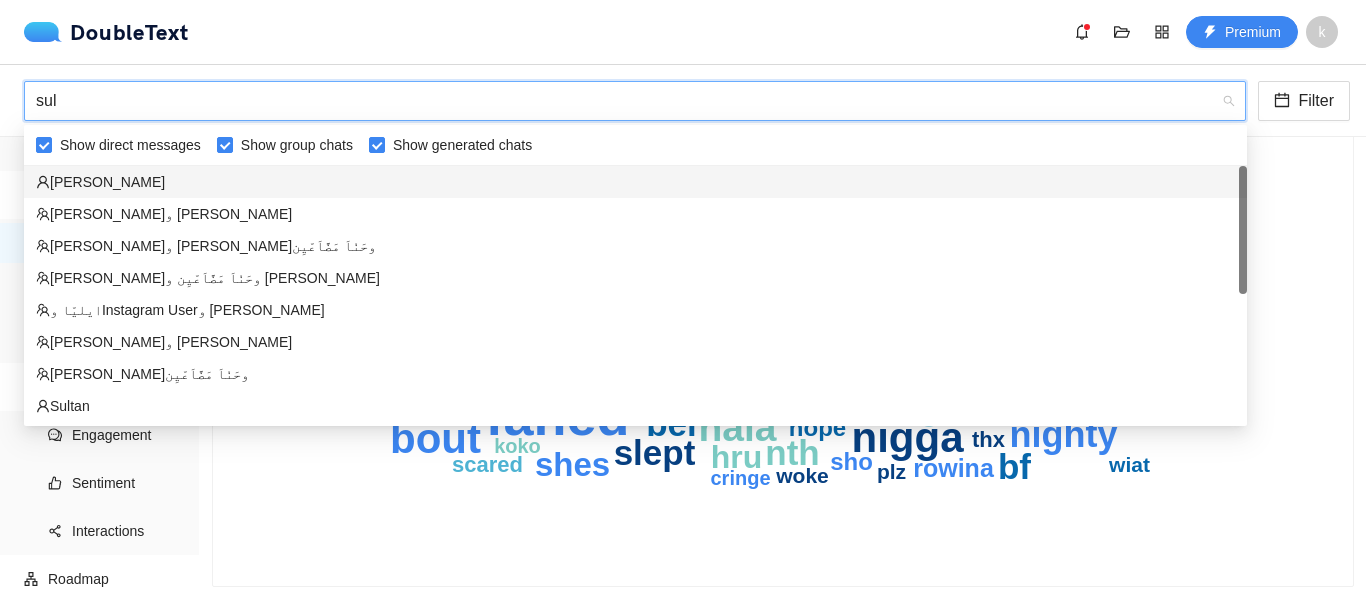 click on "‏‎[PERSON_NAME]‎‏" at bounding box center [635, 182] 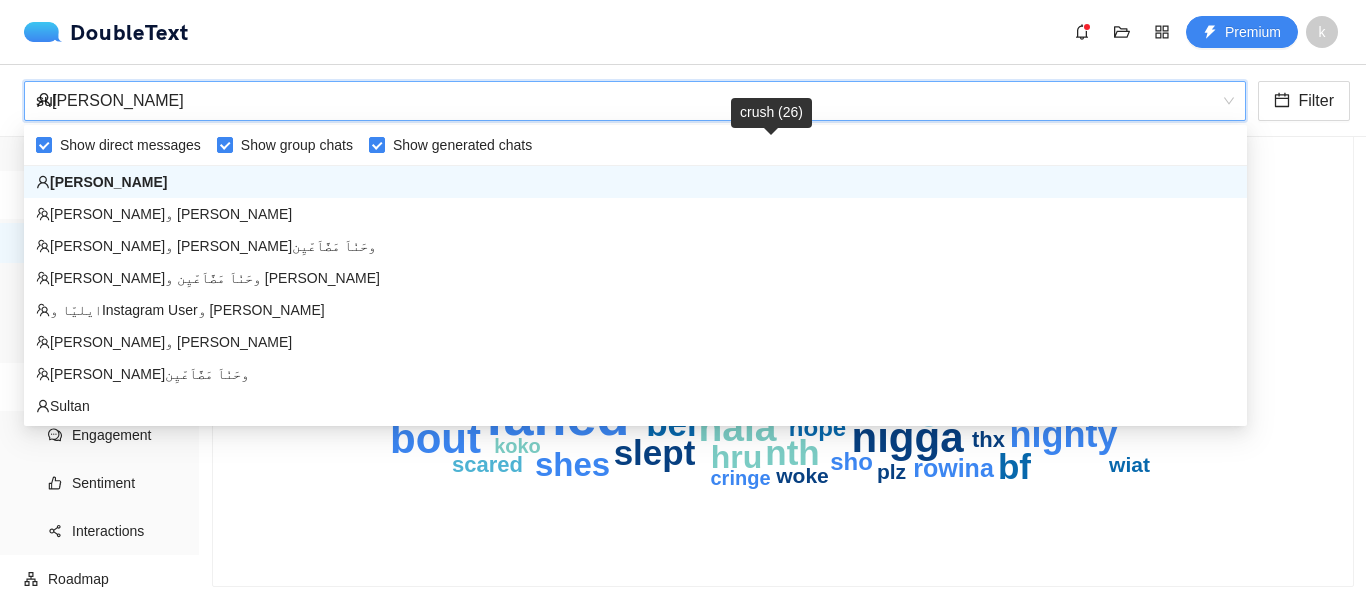 type 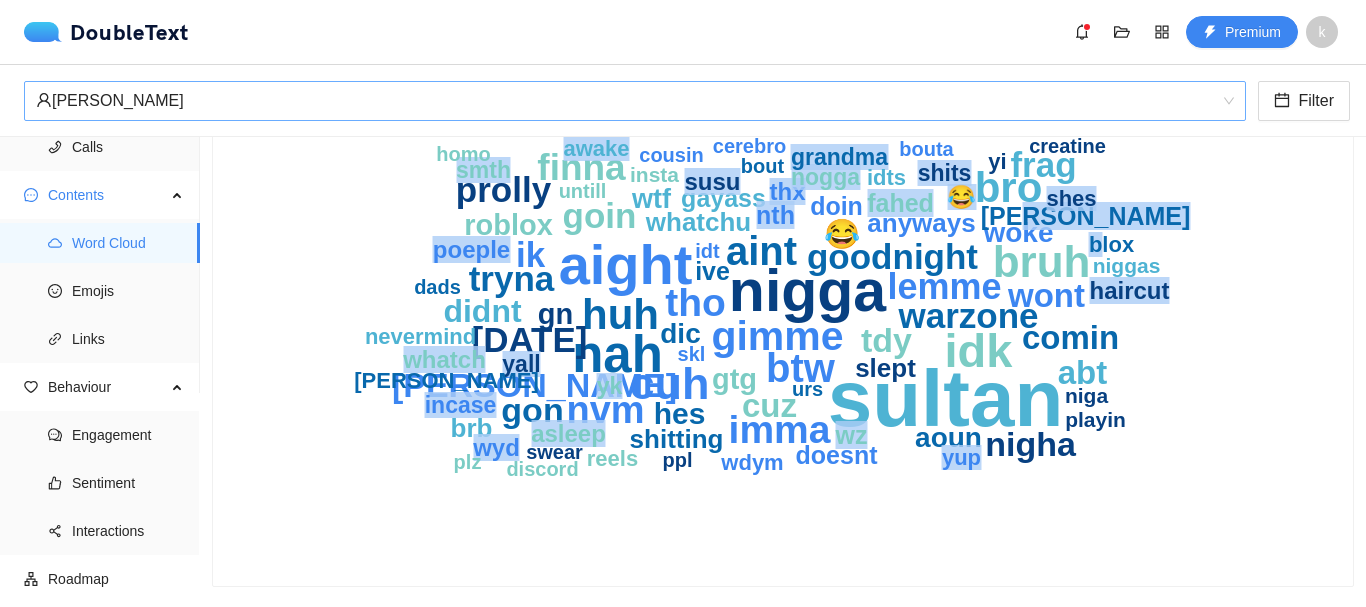 drag, startPoint x: 1098, startPoint y: 231, endPoint x: 1093, endPoint y: 215, distance: 16.763054 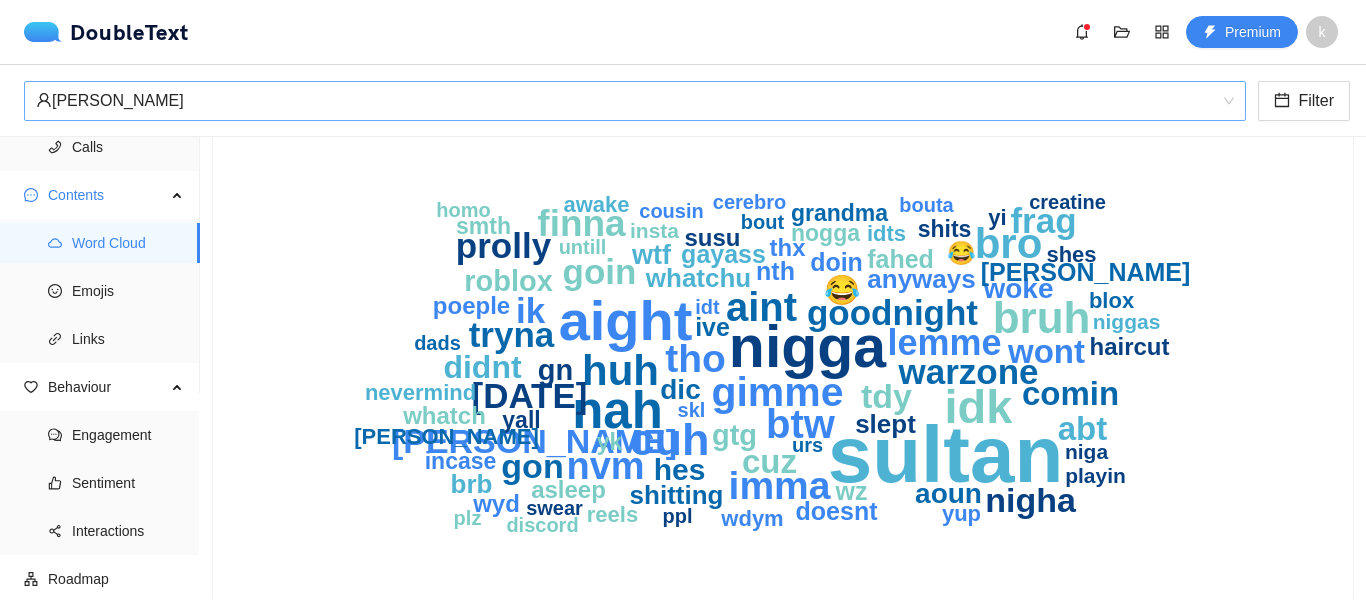 scroll, scrollTop: 0, scrollLeft: 0, axis: both 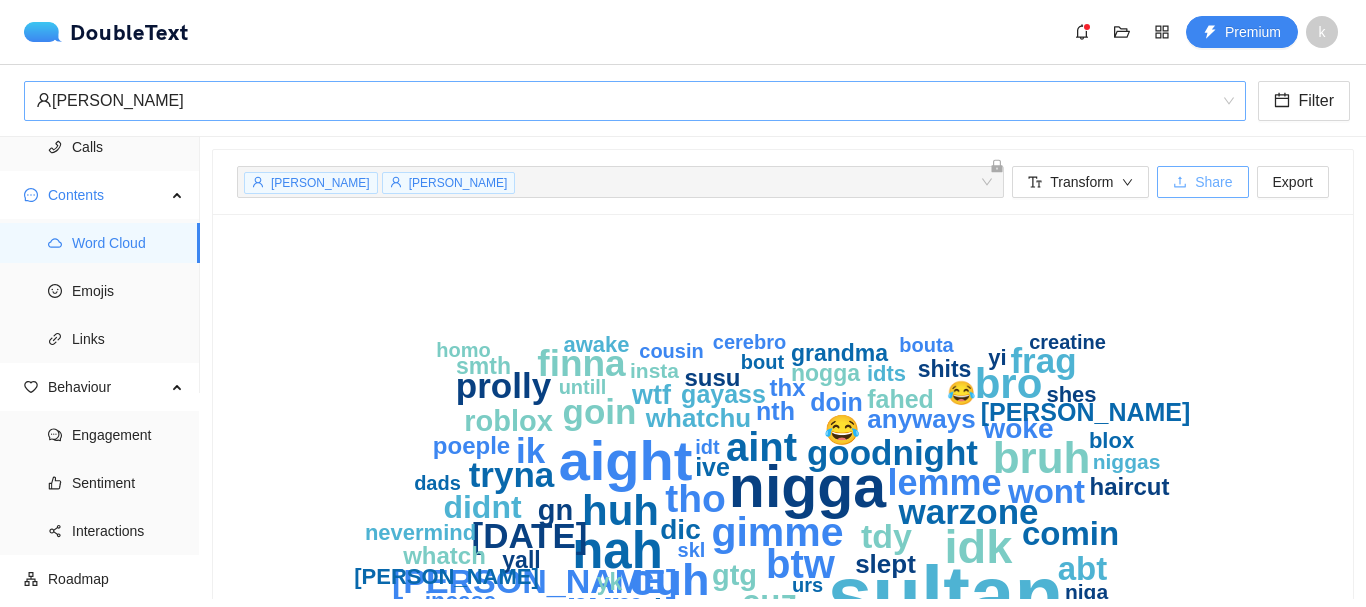click on "Share" at bounding box center [1213, 182] 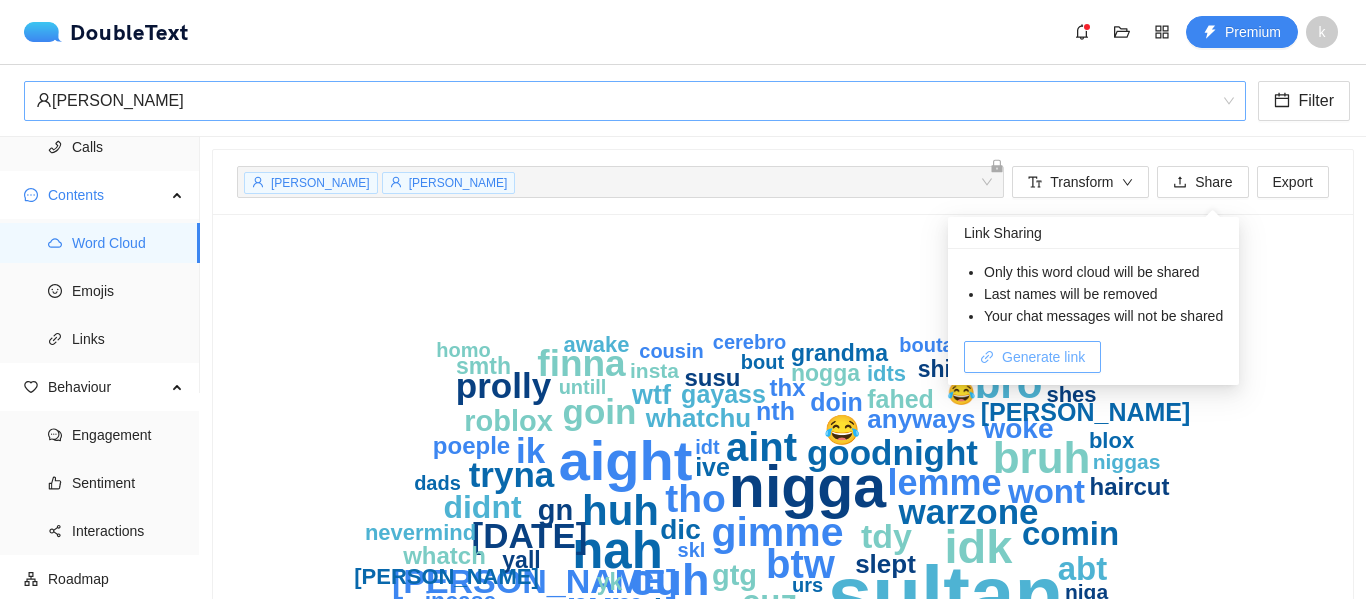 click on "Generate link" at bounding box center [1043, 357] 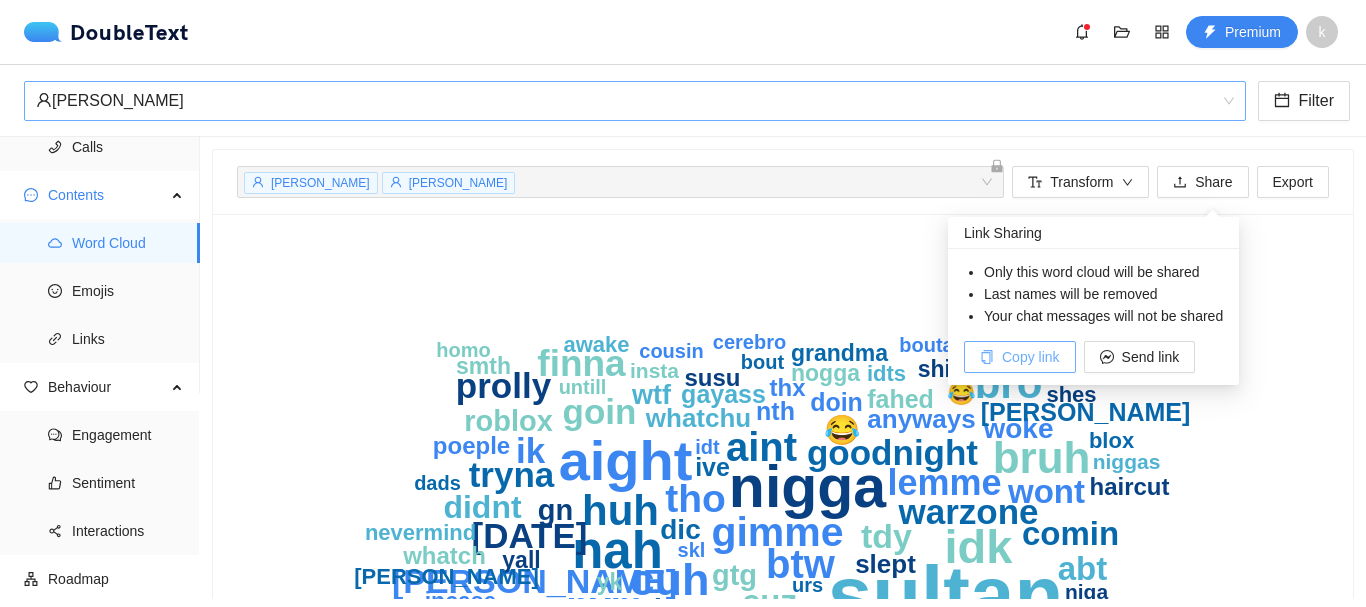 click on "Copy link" at bounding box center (1020, 357) 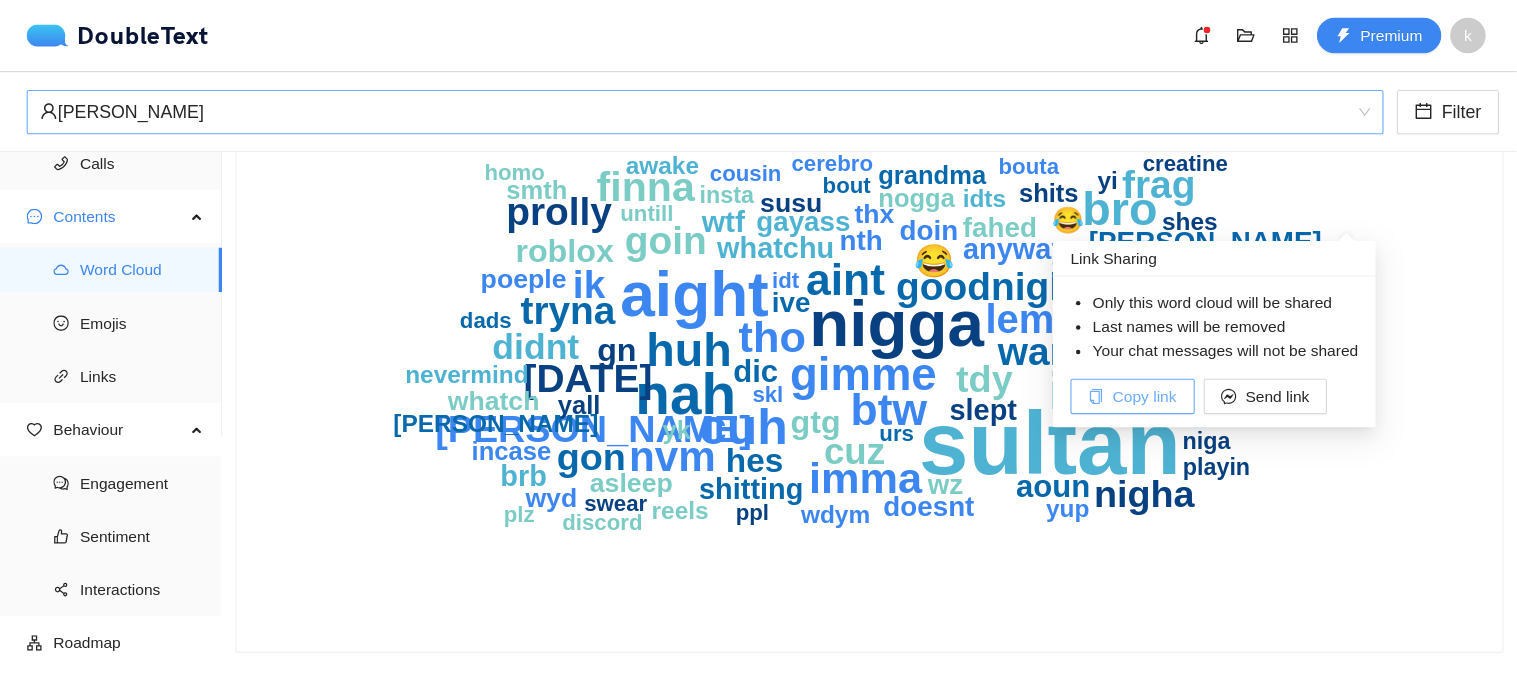 scroll, scrollTop: 211, scrollLeft: 0, axis: vertical 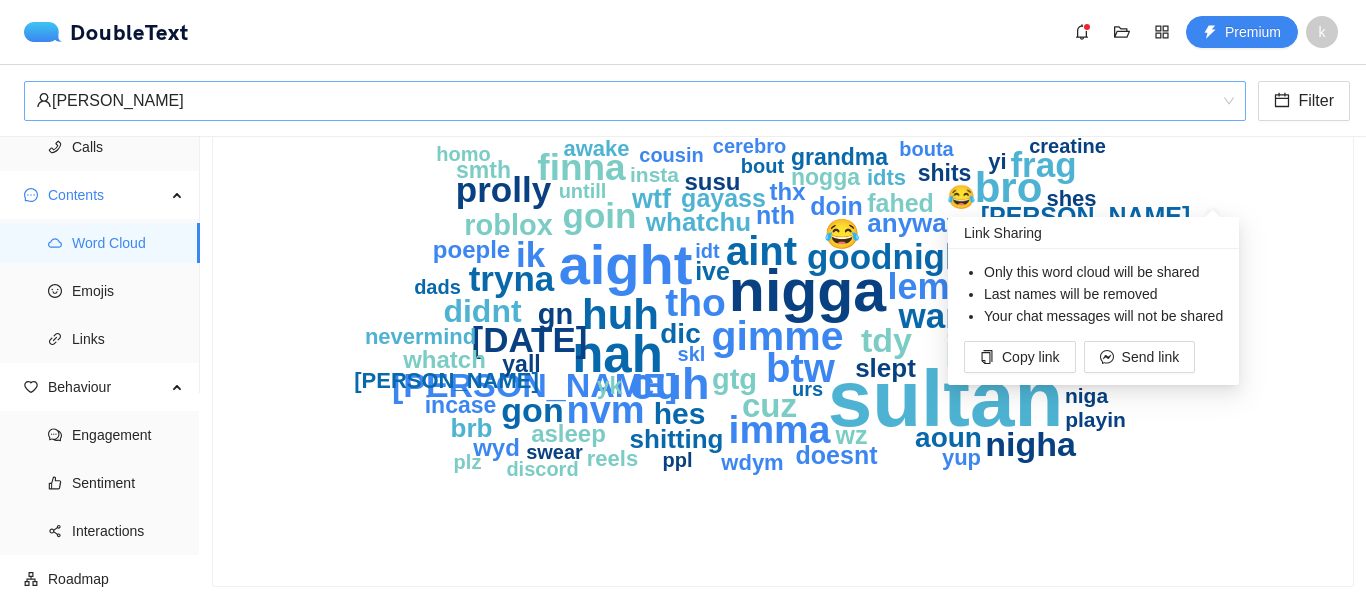 click on "playin" 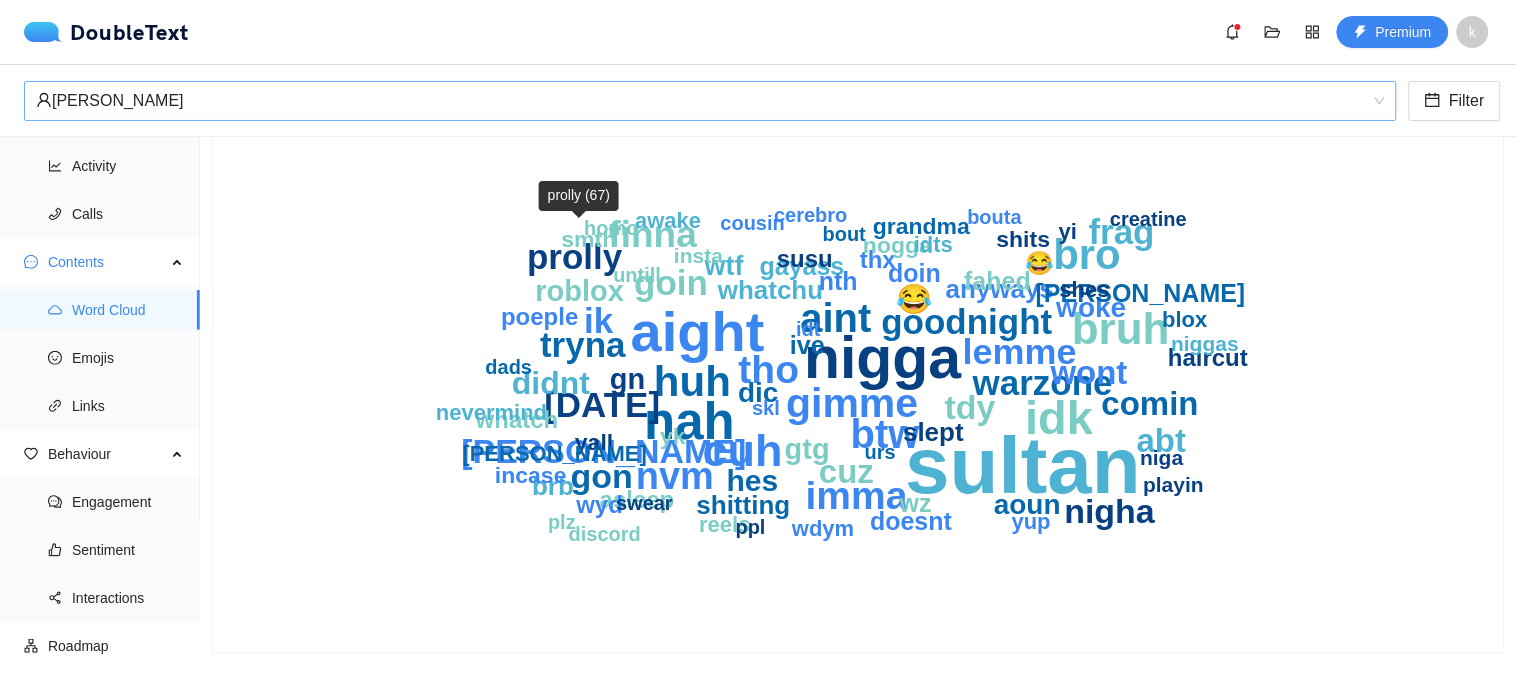 scroll, scrollTop: 137, scrollLeft: 0, axis: vertical 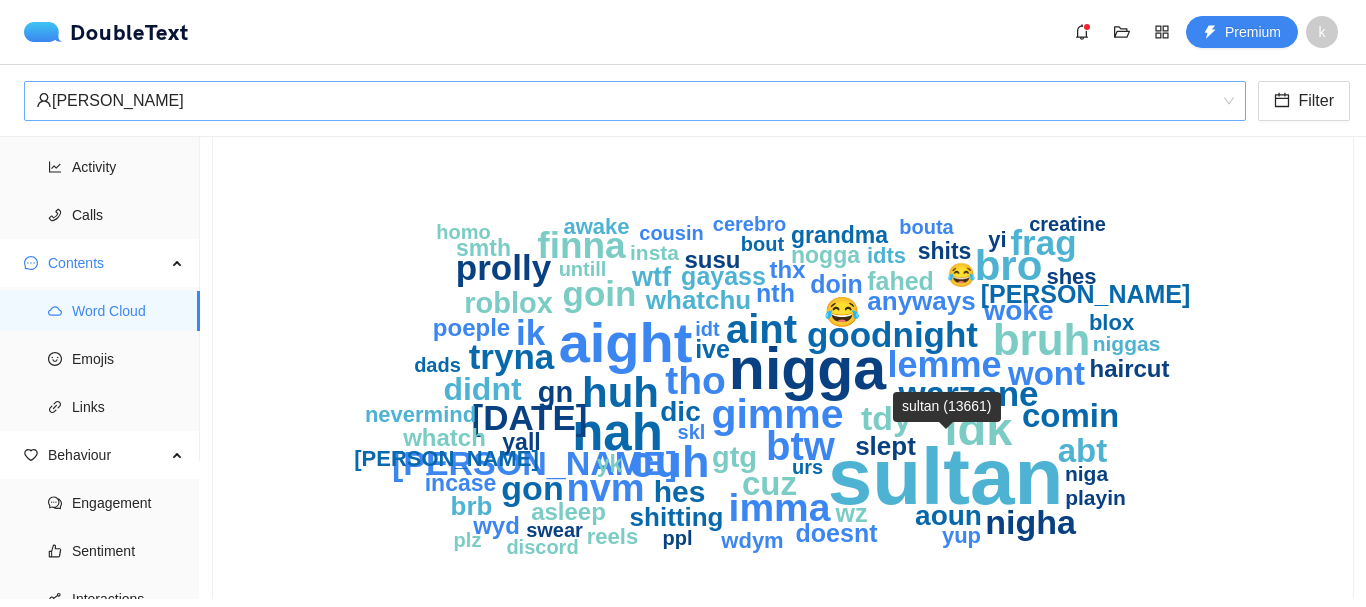 click on "sultan" 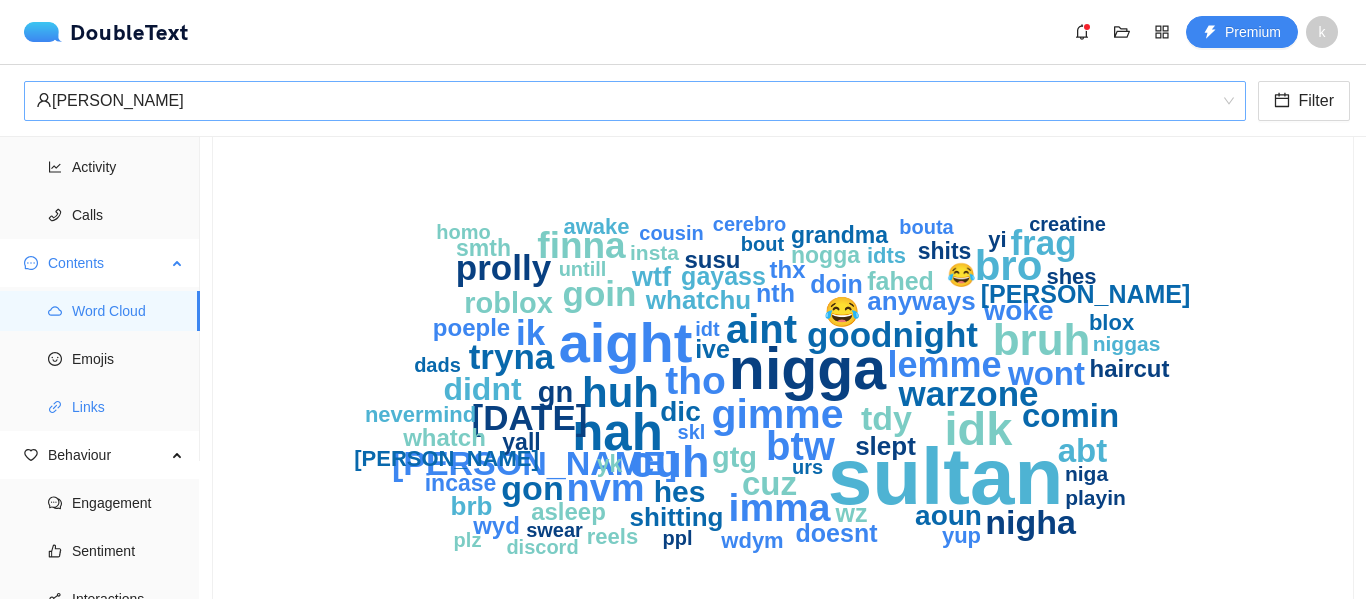 click on "Links" at bounding box center [128, 407] 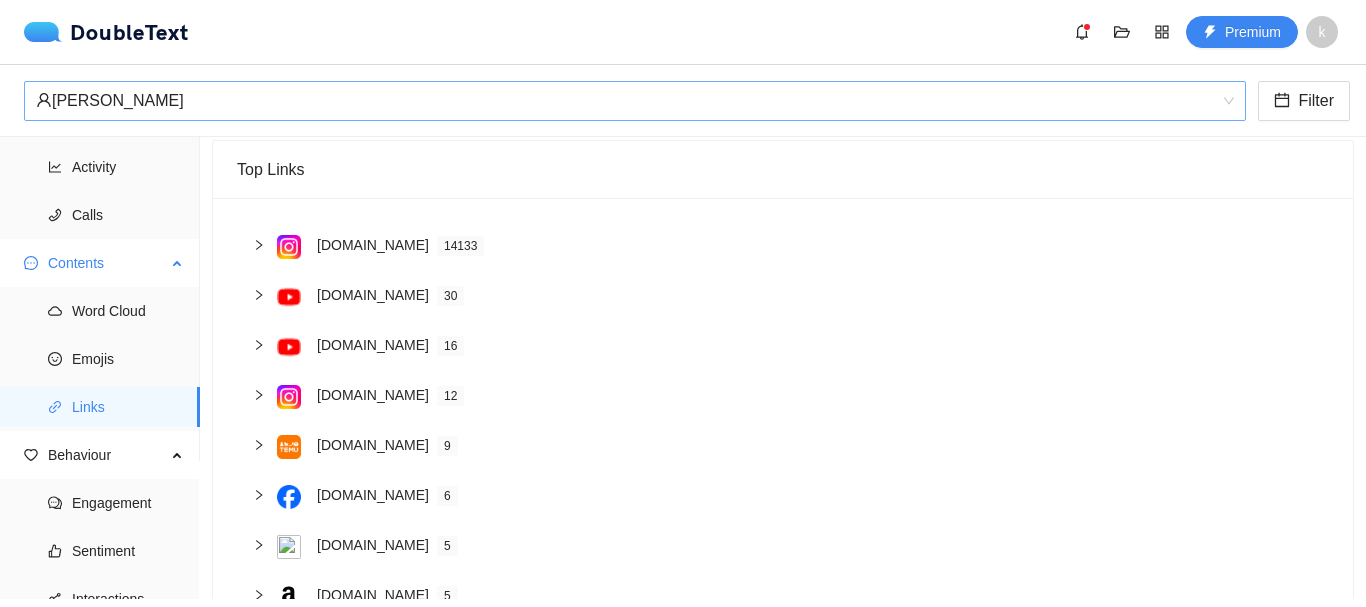 click on "Links" at bounding box center (128, 407) 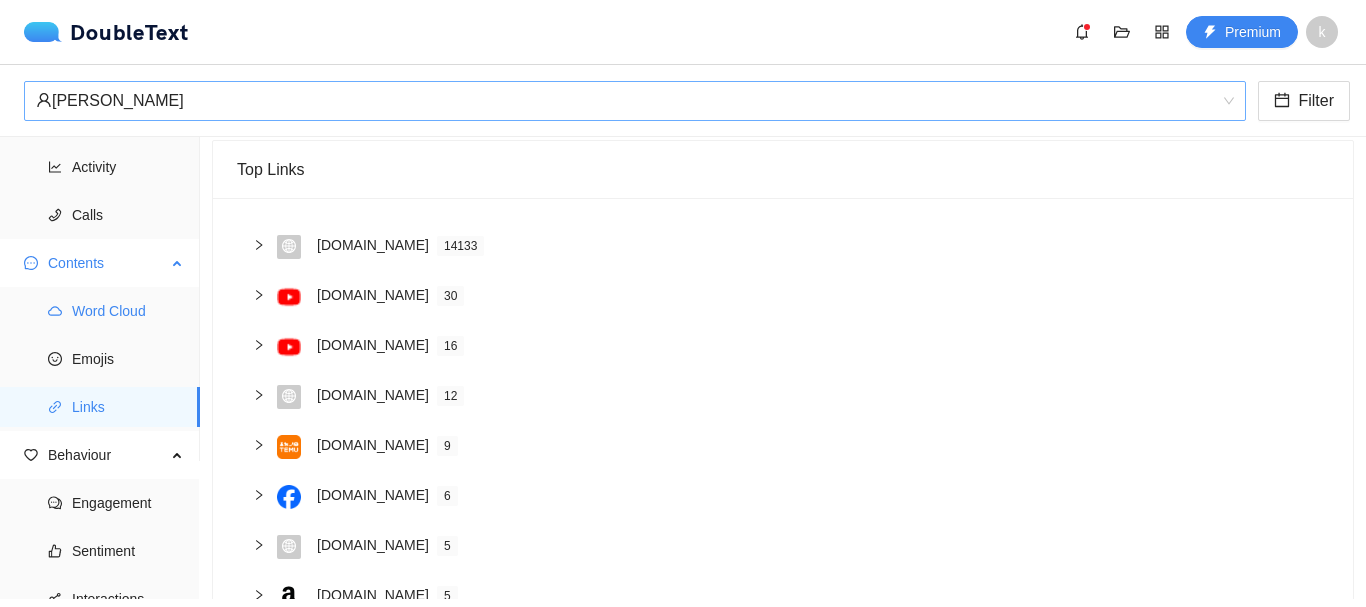 click on "Word Cloud" at bounding box center (128, 311) 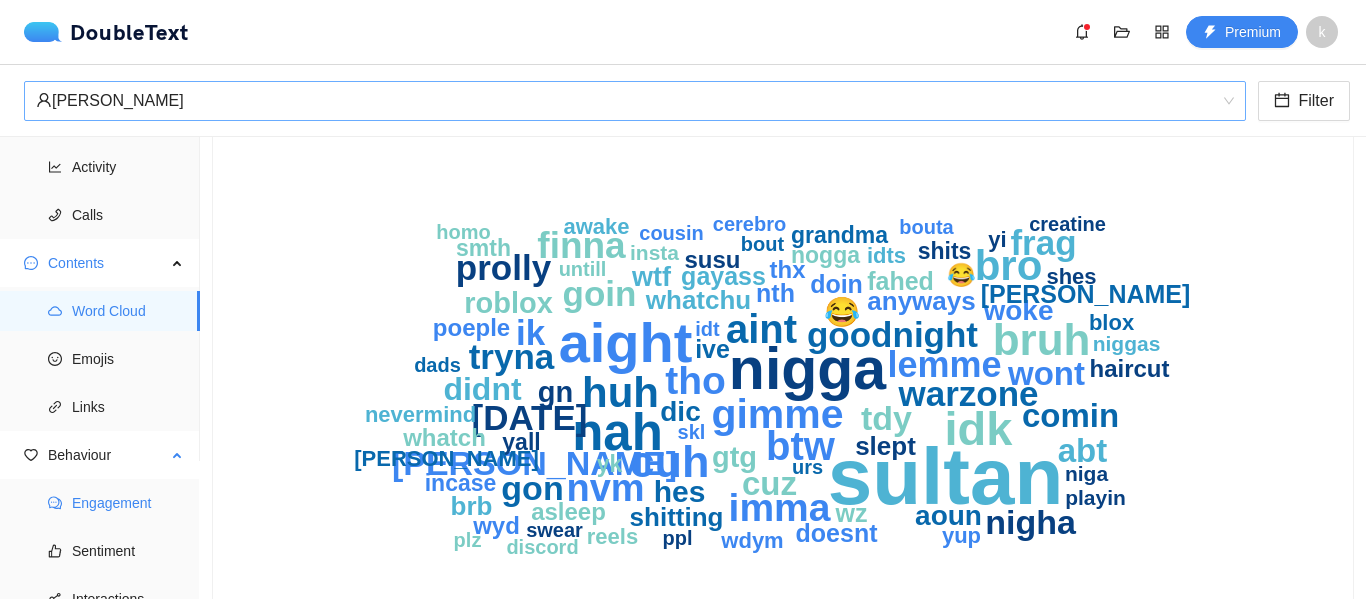 click on "Engagement" at bounding box center (128, 503) 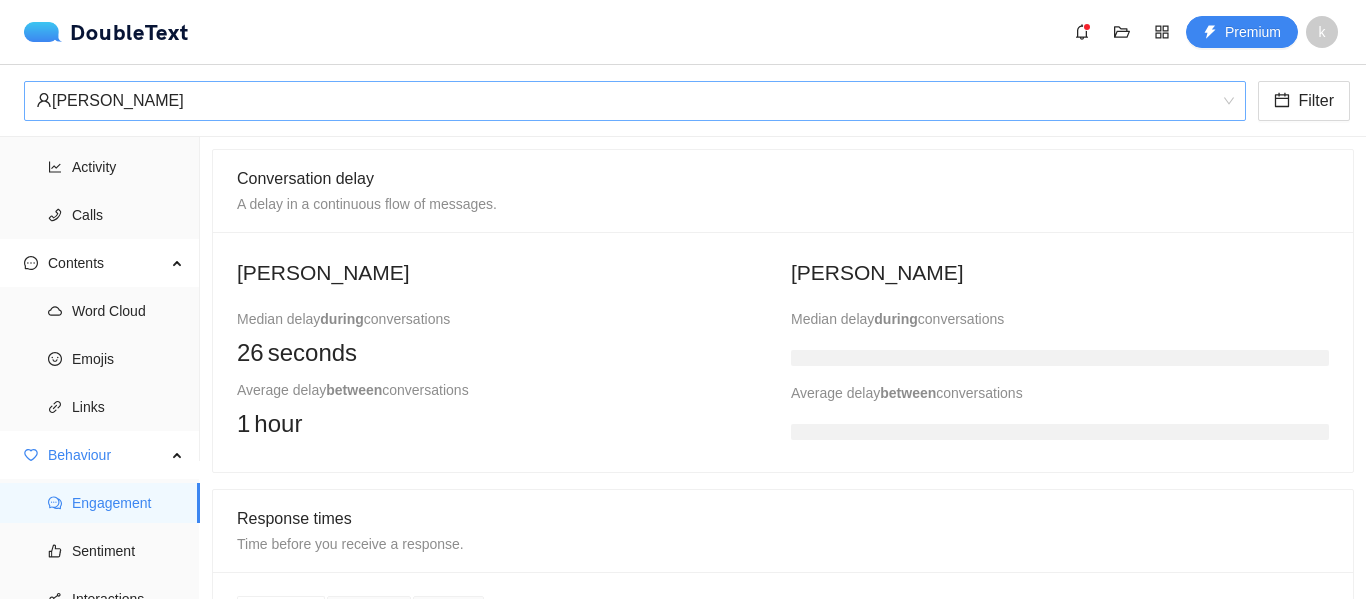 scroll, scrollTop: 387, scrollLeft: 0, axis: vertical 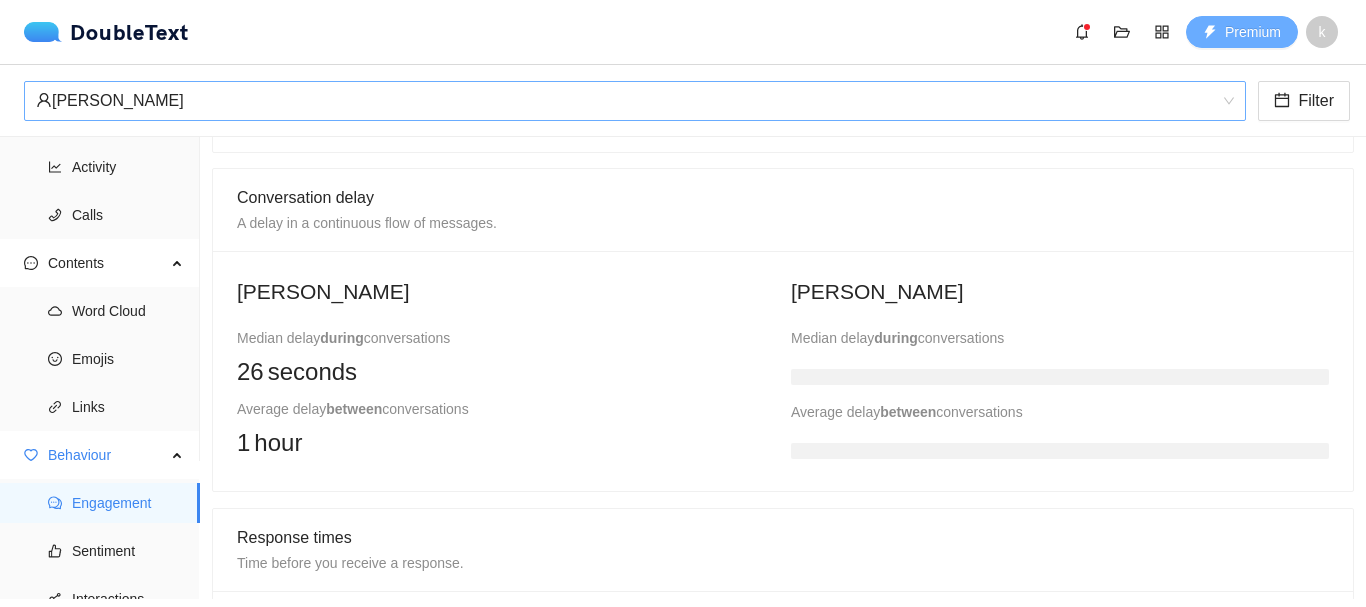 click on "Premium" at bounding box center (1253, 32) 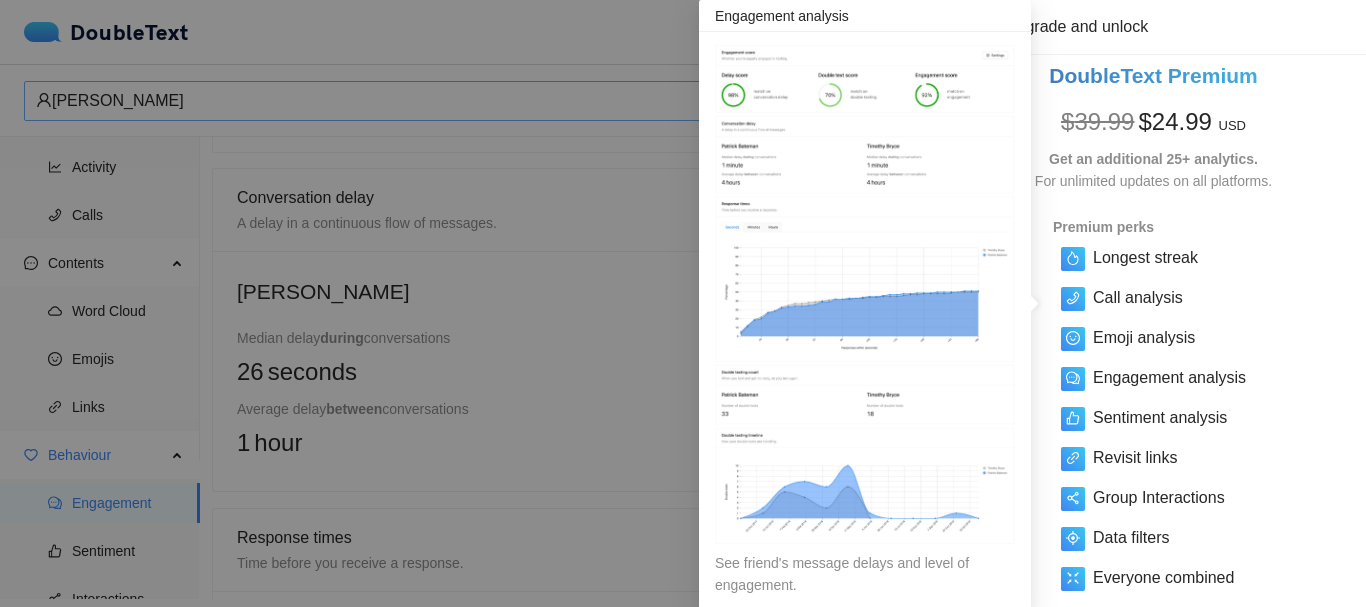 scroll, scrollTop: 0, scrollLeft: 0, axis: both 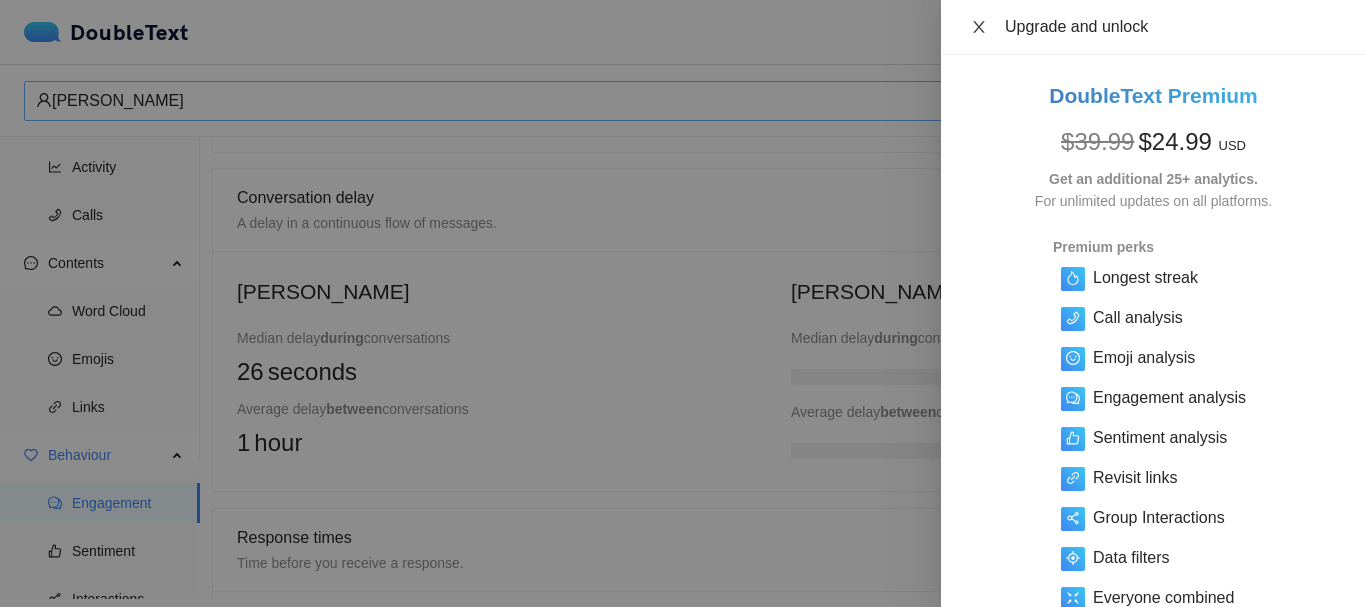 click 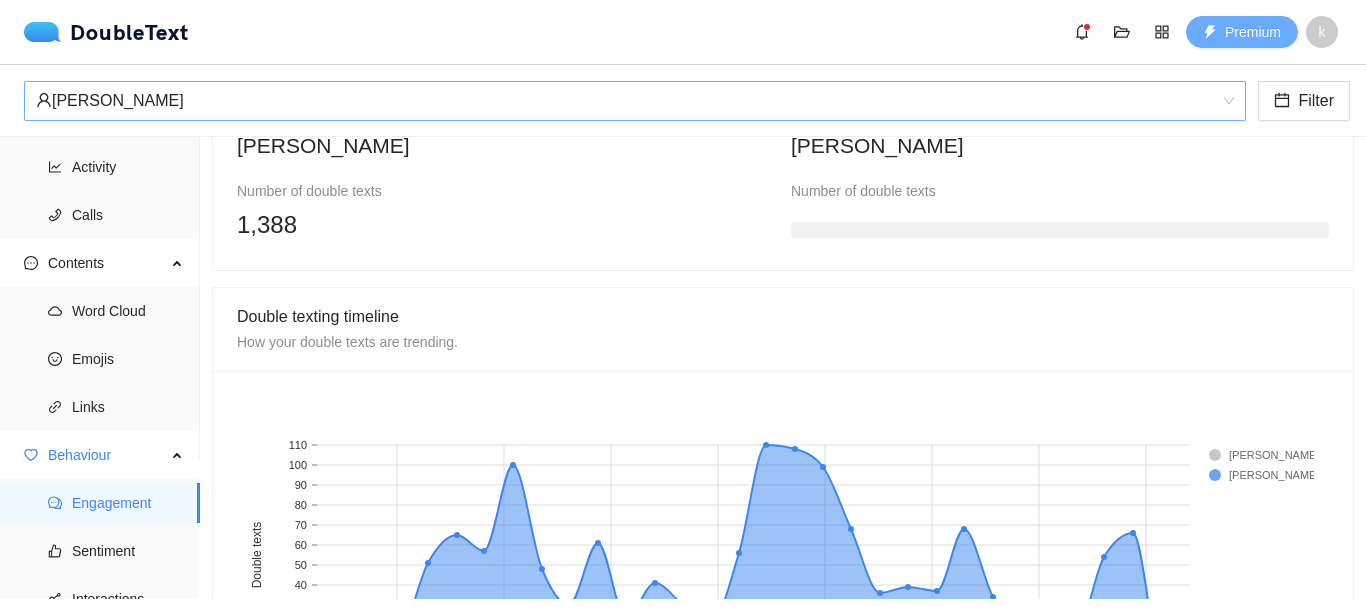 scroll, scrollTop: 1775, scrollLeft: 0, axis: vertical 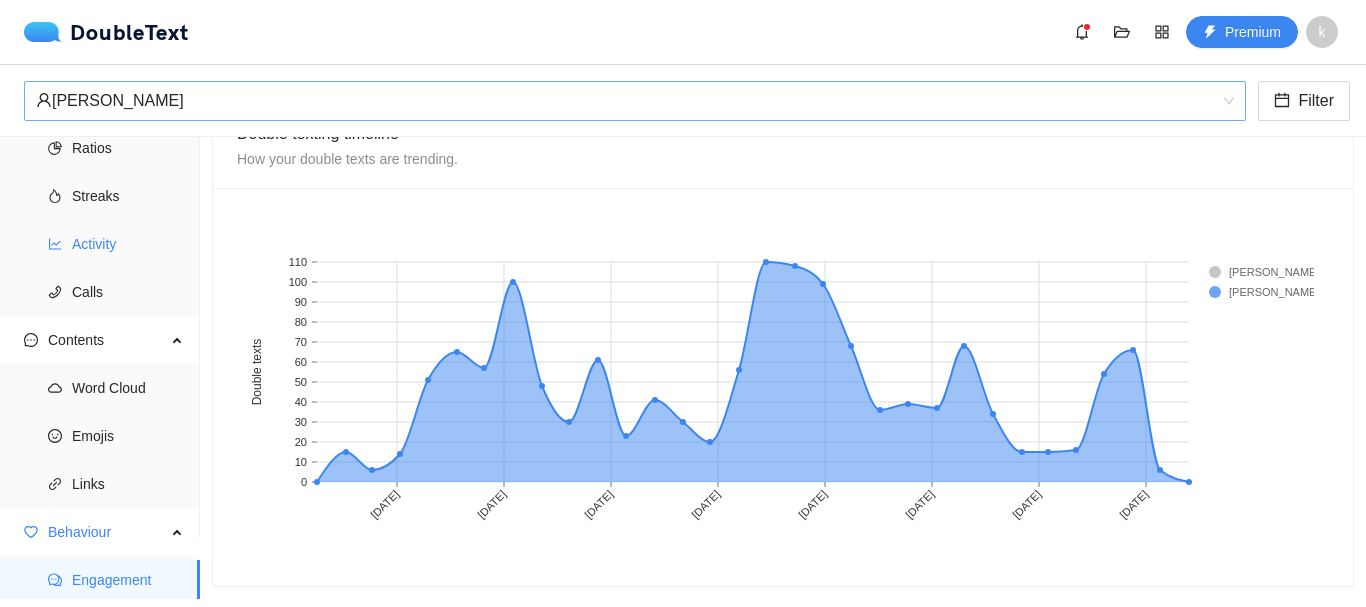 click on "Activity" at bounding box center [128, 244] 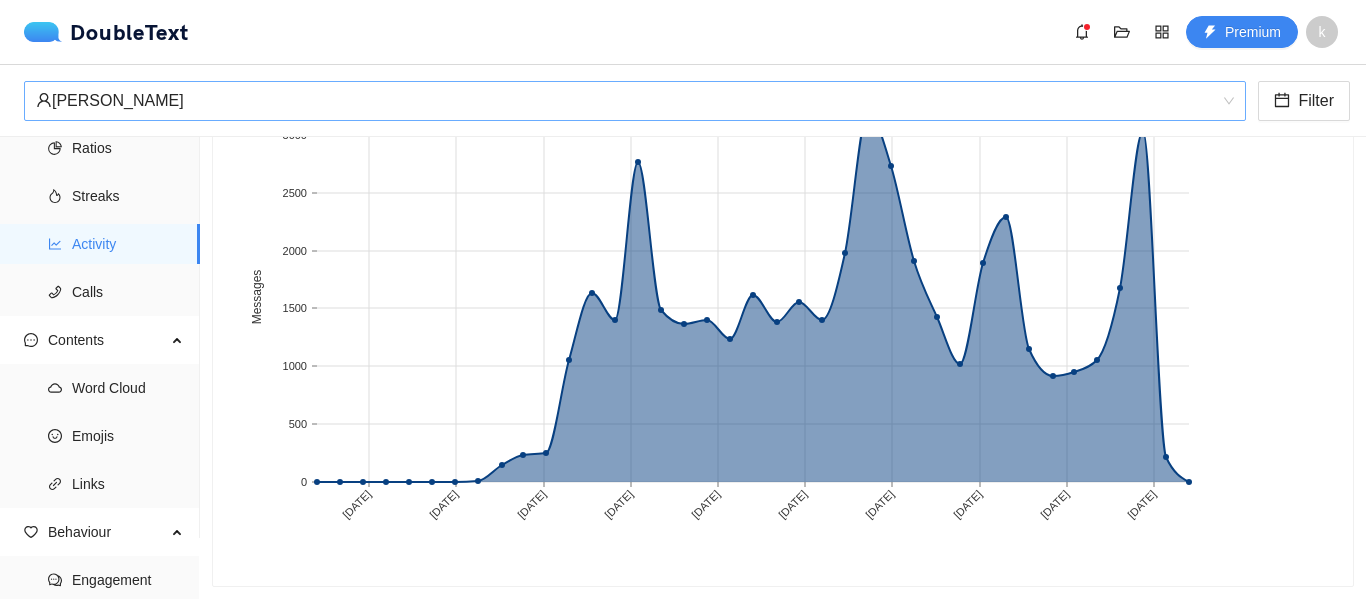 scroll, scrollTop: 247, scrollLeft: 0, axis: vertical 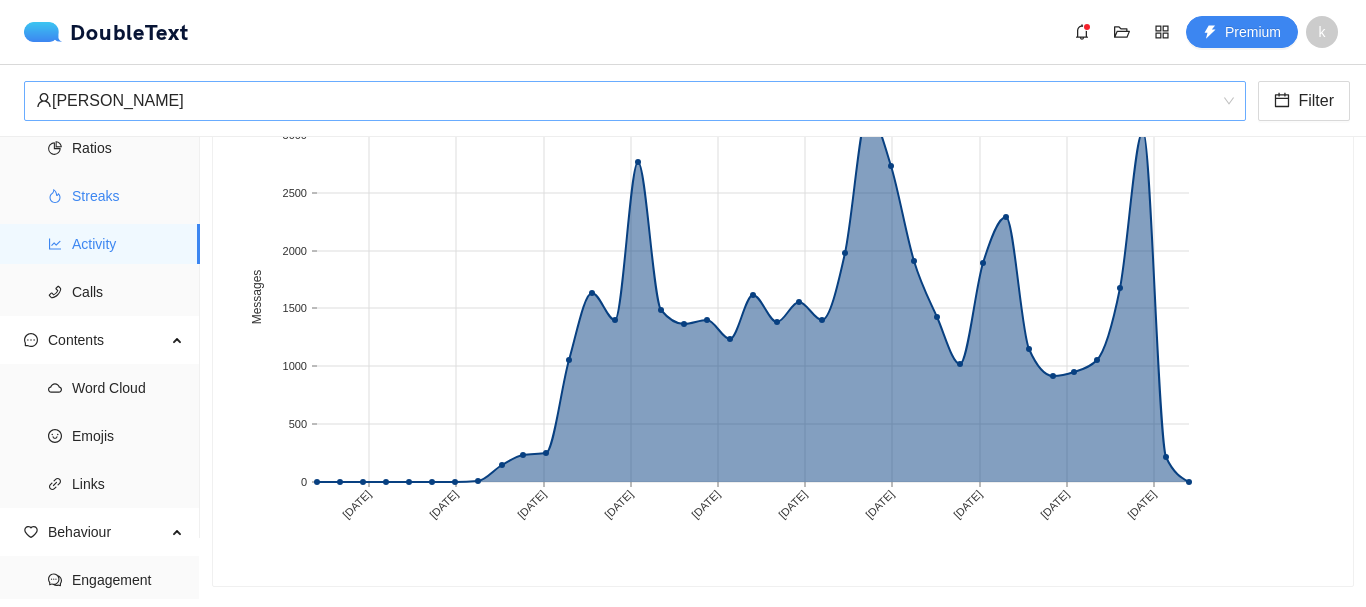 click on "Streaks" at bounding box center (128, 196) 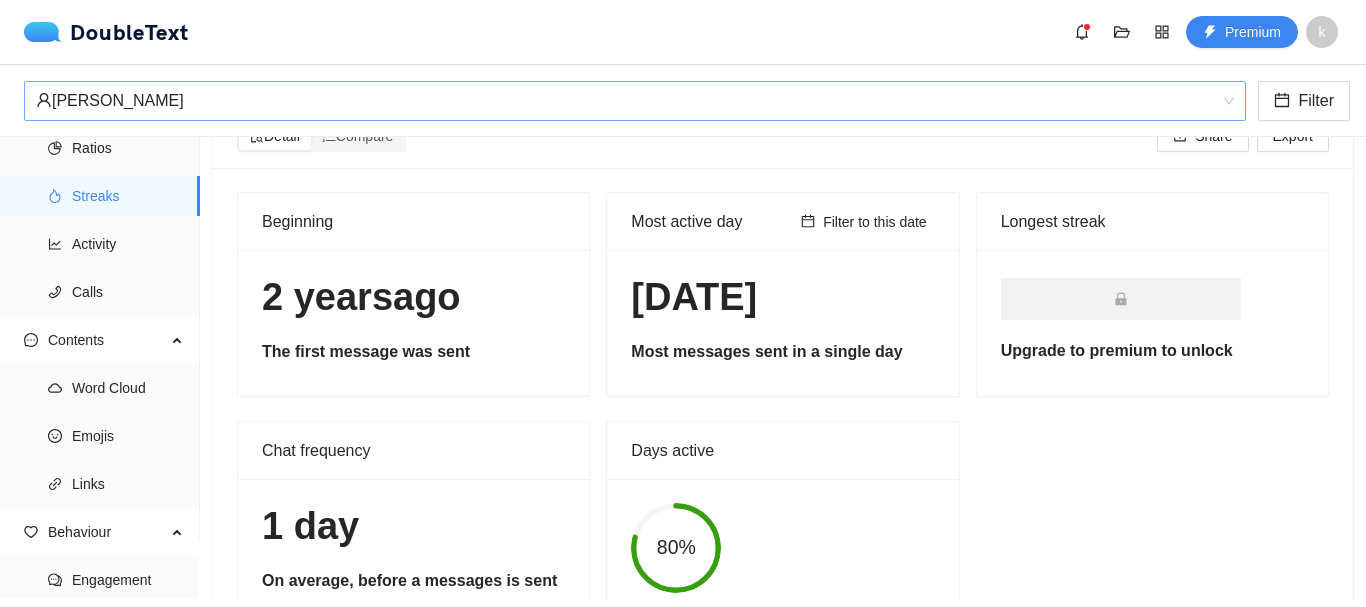 scroll, scrollTop: 8, scrollLeft: 0, axis: vertical 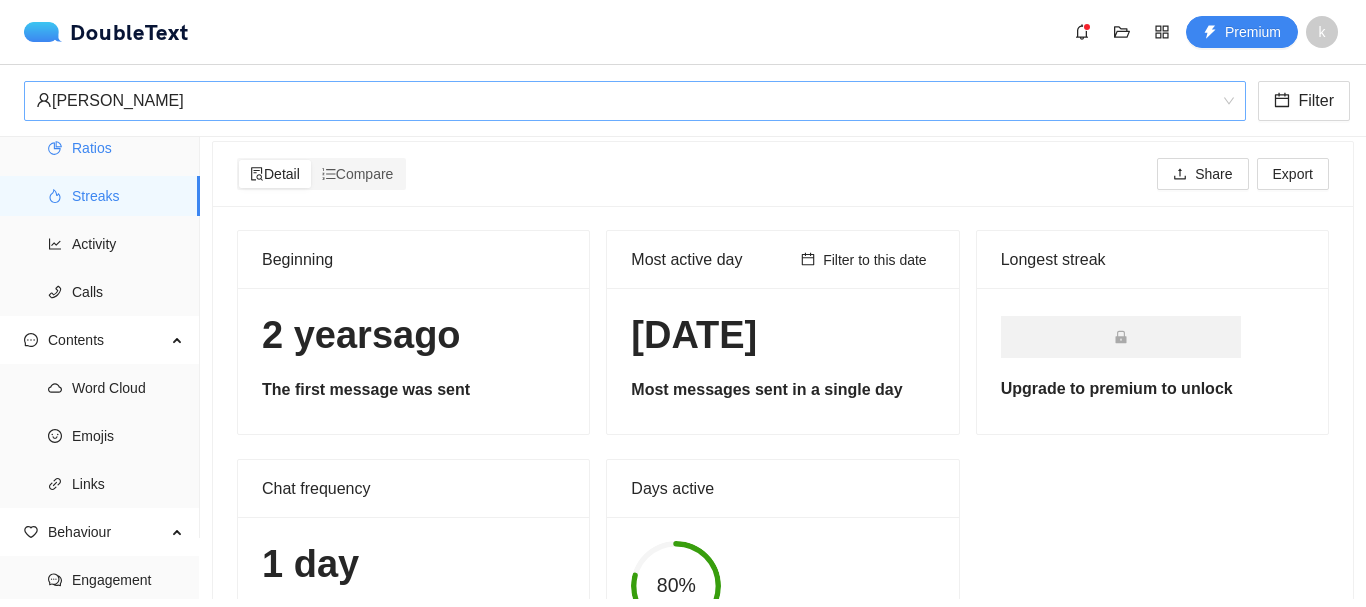 click on "Ratios" at bounding box center [128, 148] 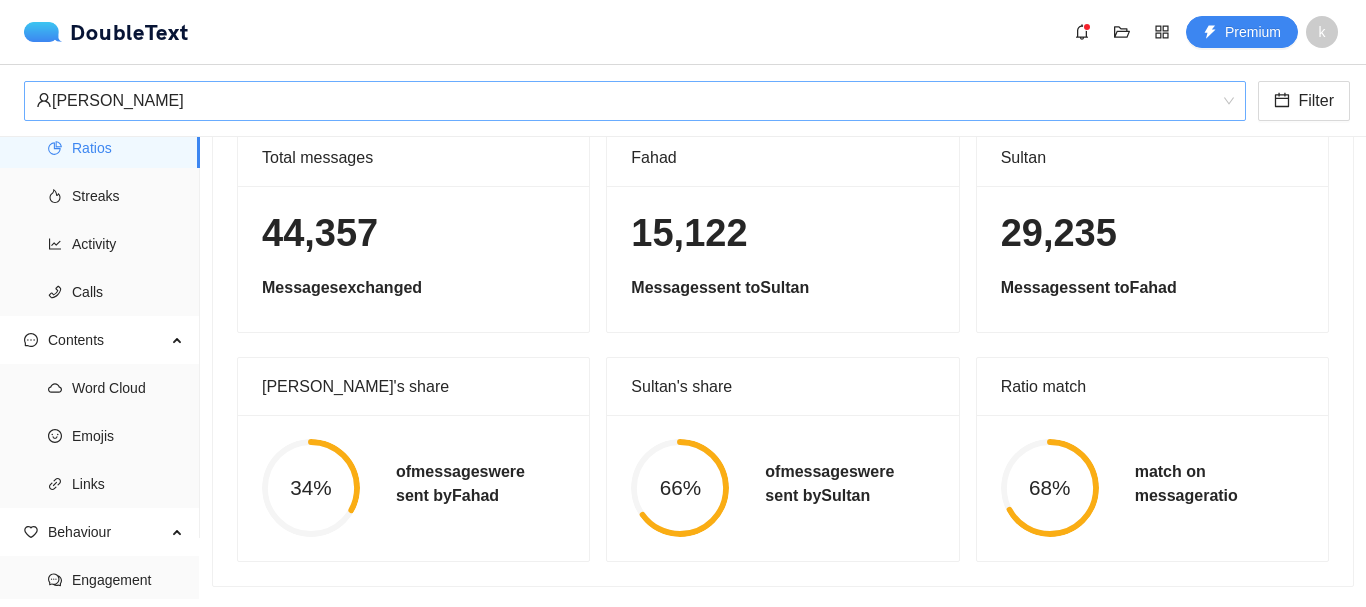 scroll, scrollTop: 137, scrollLeft: 0, axis: vertical 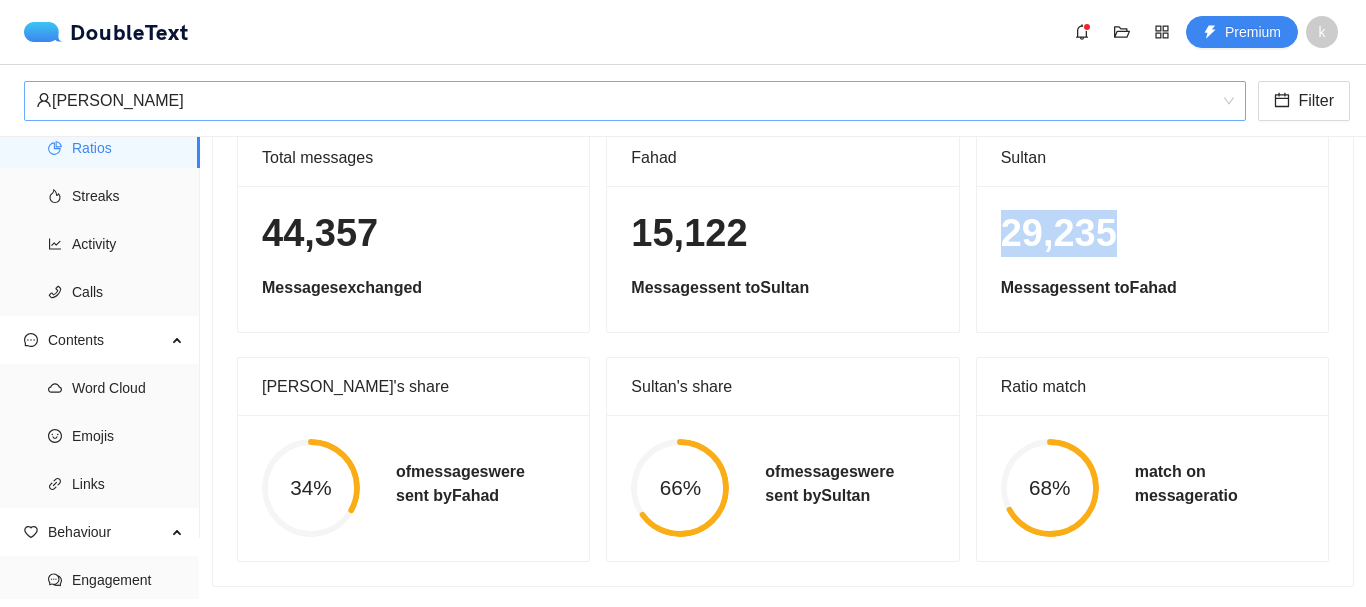 click on "29,235" at bounding box center (1152, 233) 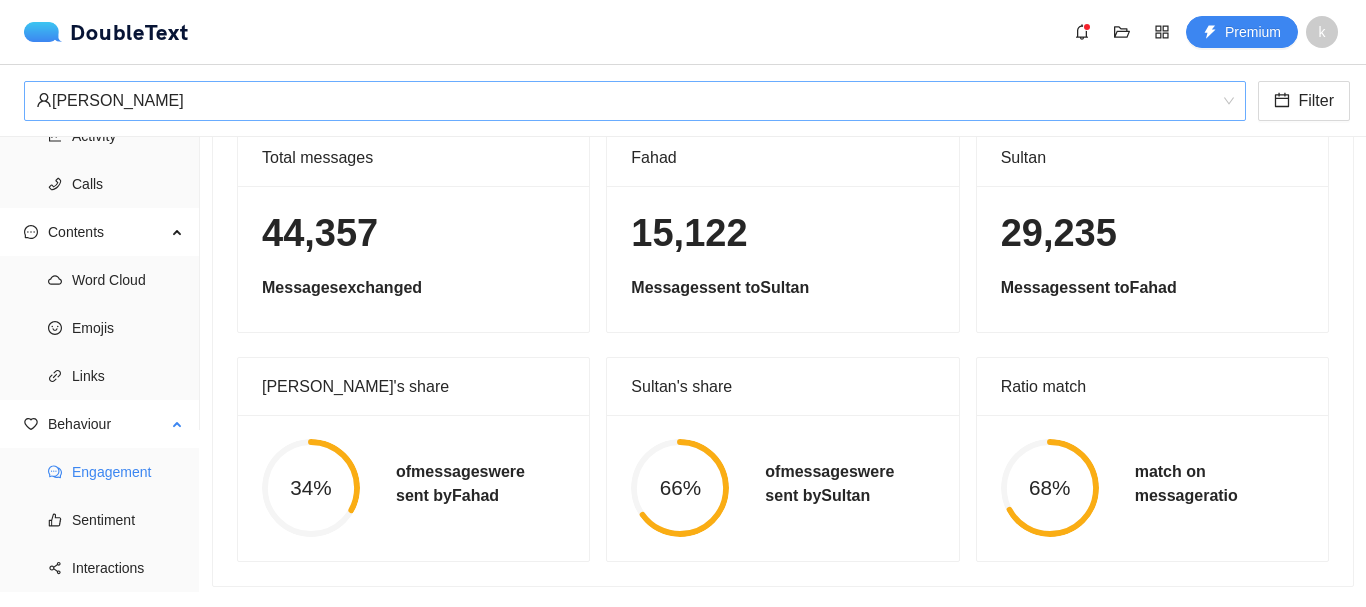scroll, scrollTop: 177, scrollLeft: 0, axis: vertical 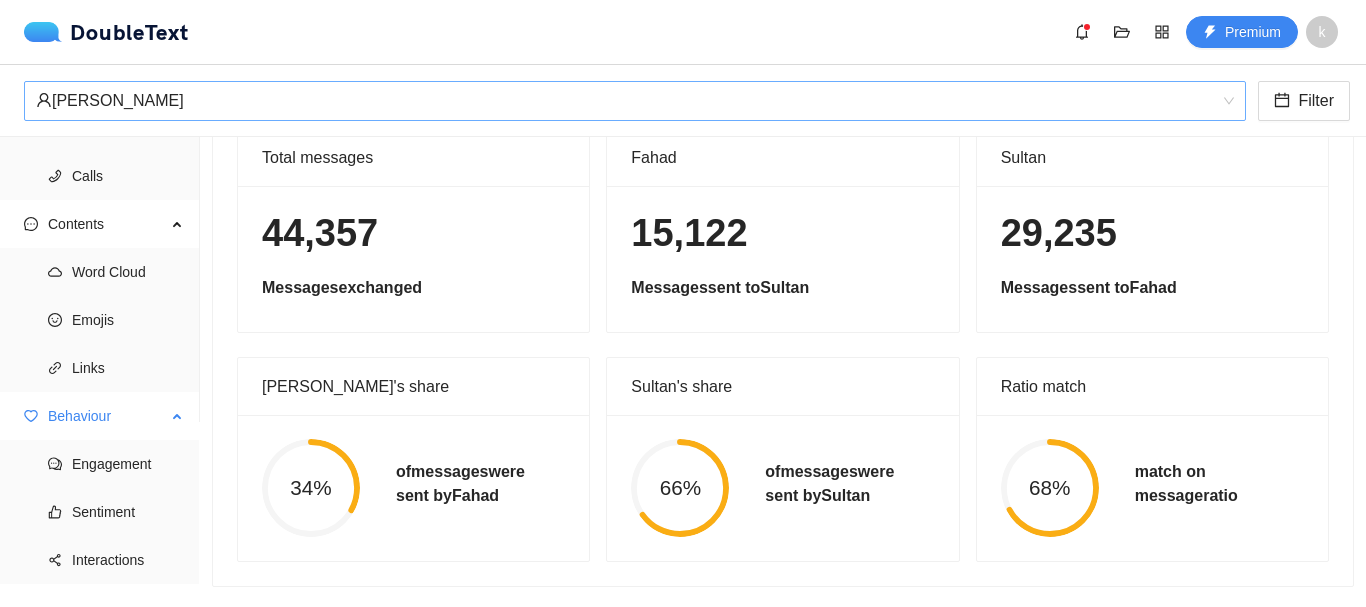 click on "Behaviour" at bounding box center [100, 416] 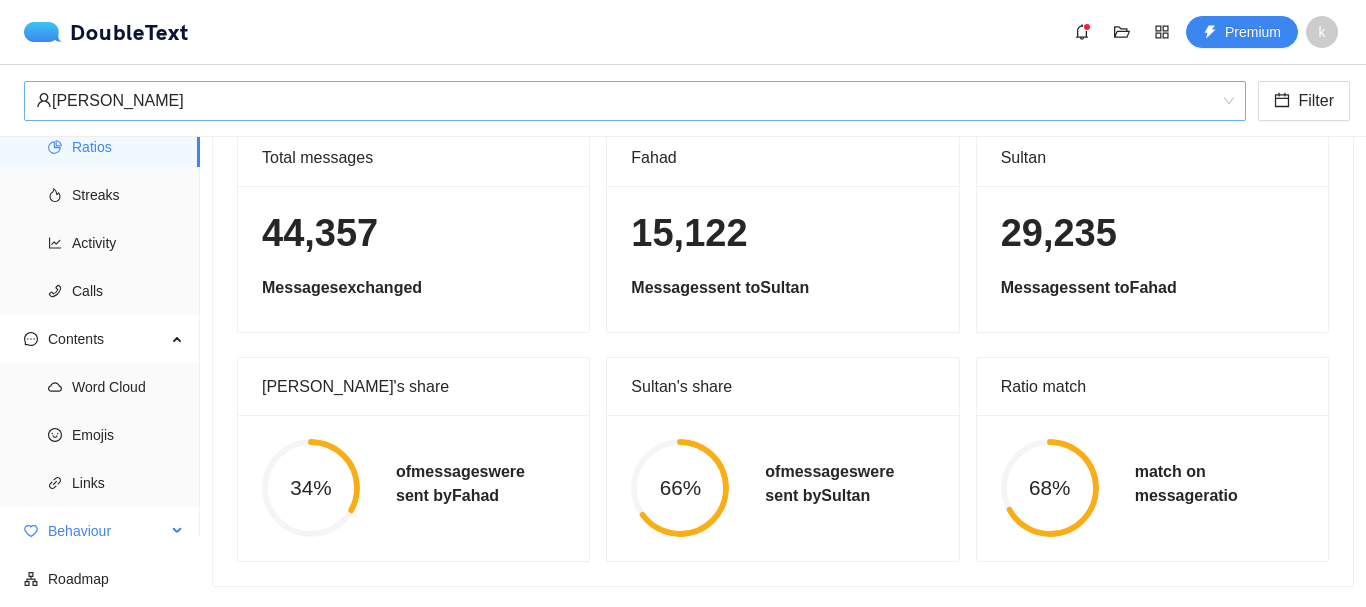 click on "Word Cloud Emojis Links" at bounding box center (99, 435) 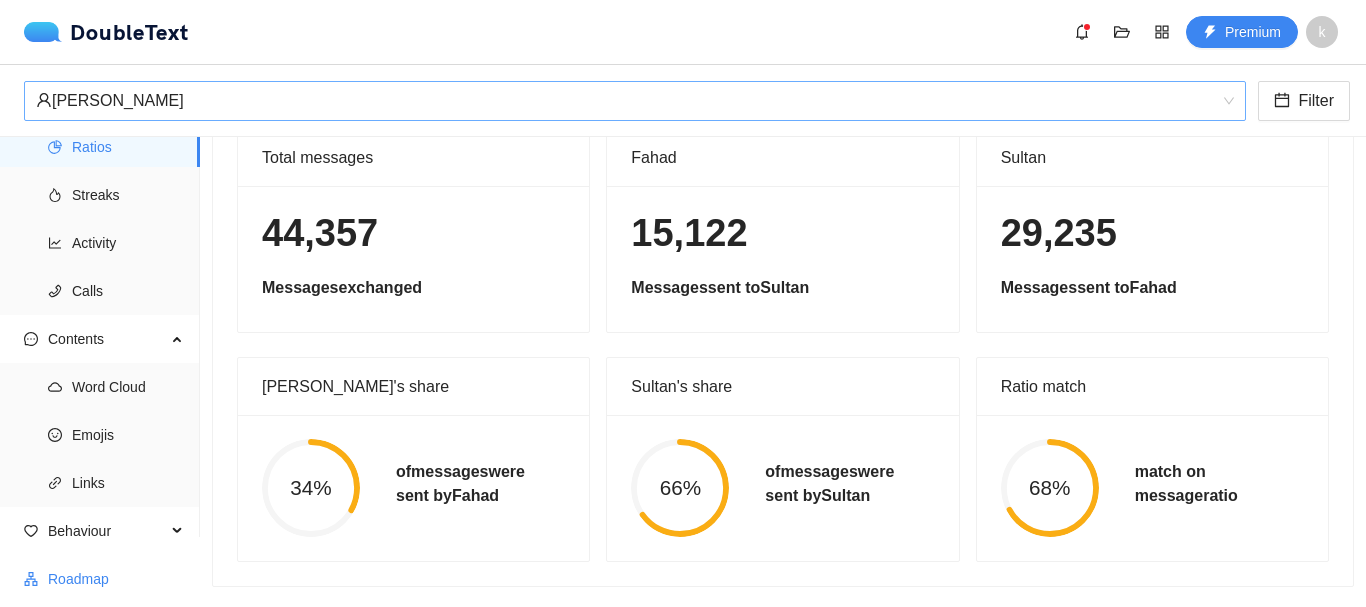 click on "Roadmap" at bounding box center (116, 579) 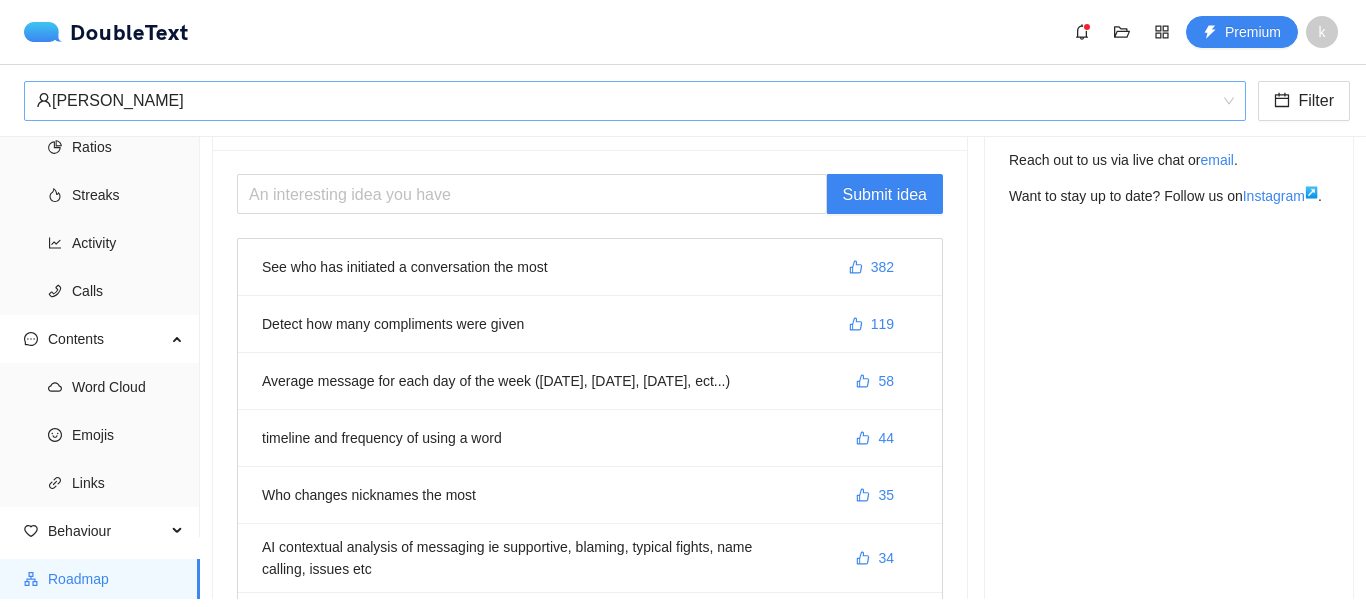 scroll, scrollTop: 83, scrollLeft: 0, axis: vertical 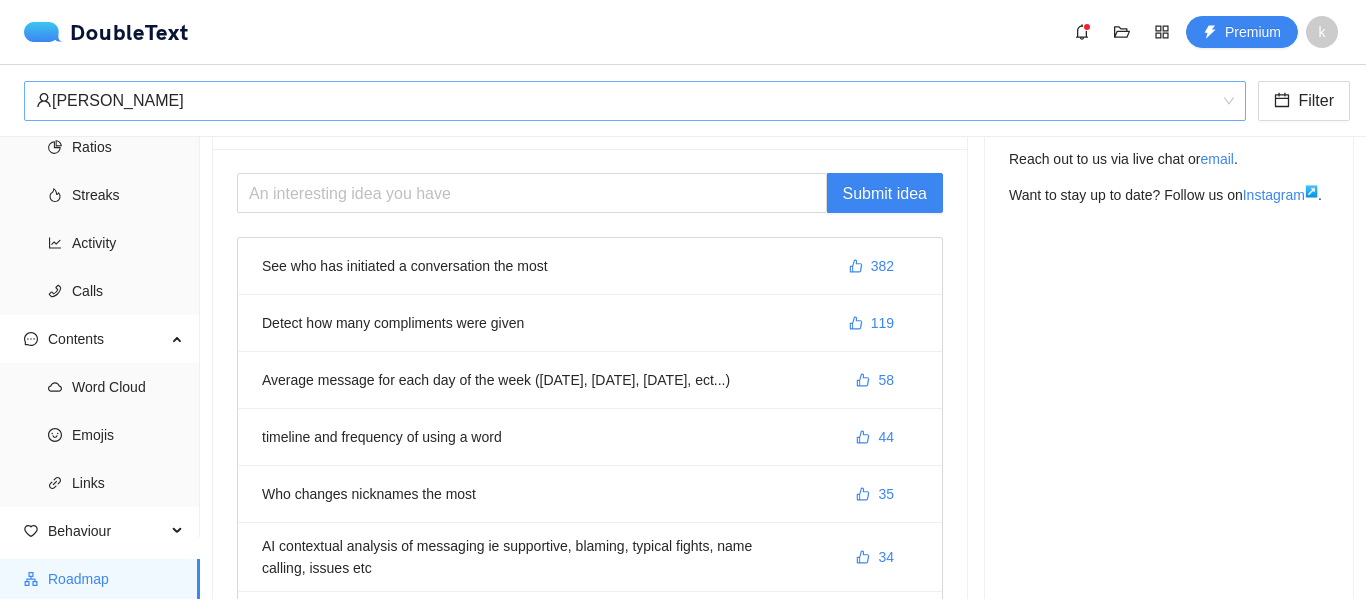 click on "‏‎[PERSON_NAME]‎‏" at bounding box center [626, 101] 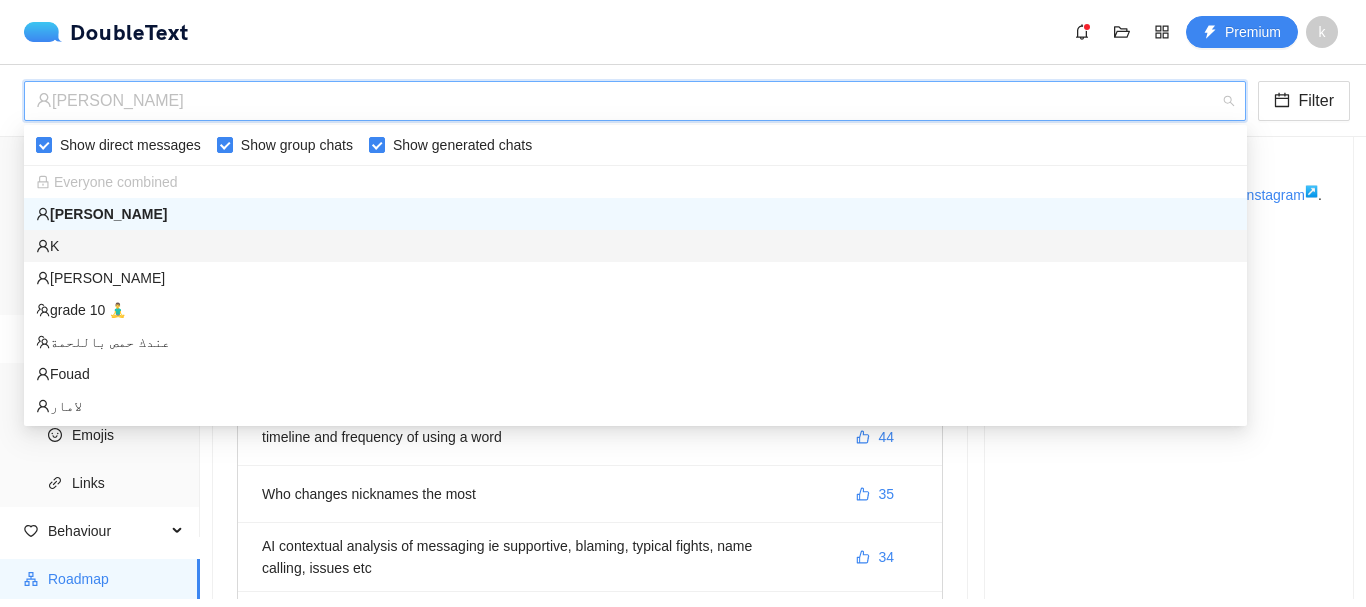click on "‏‎K‎‏" at bounding box center (635, 246) 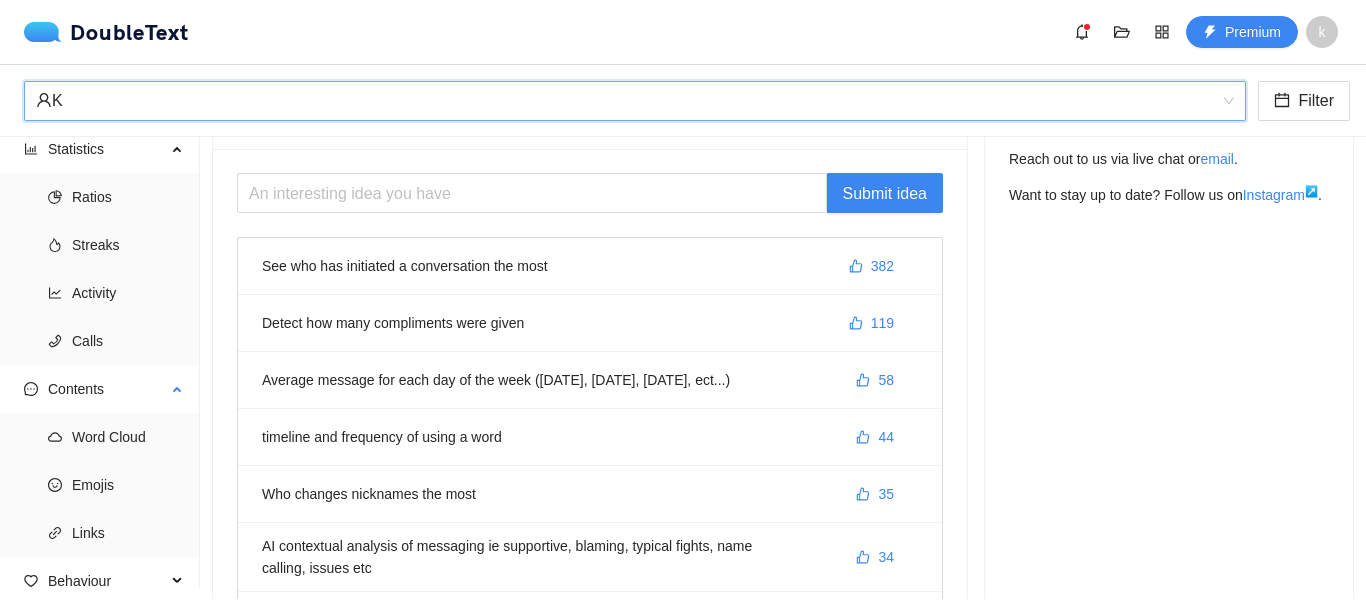 scroll, scrollTop: 0, scrollLeft: 0, axis: both 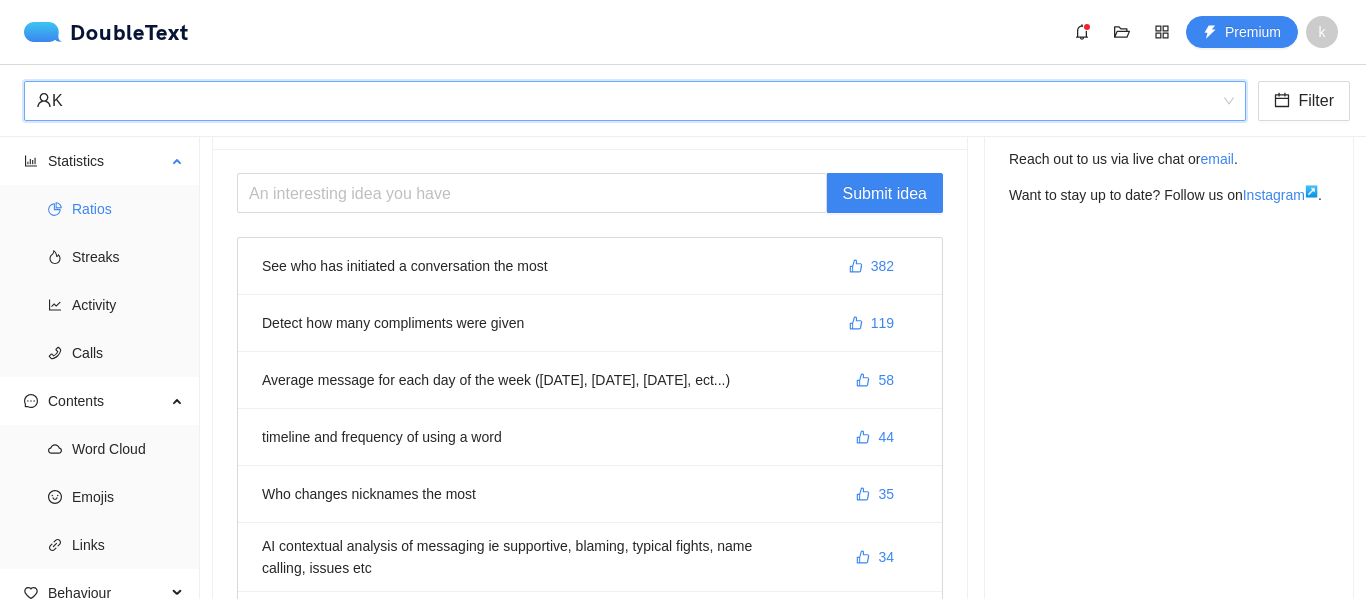 click on "Ratios" at bounding box center (128, 209) 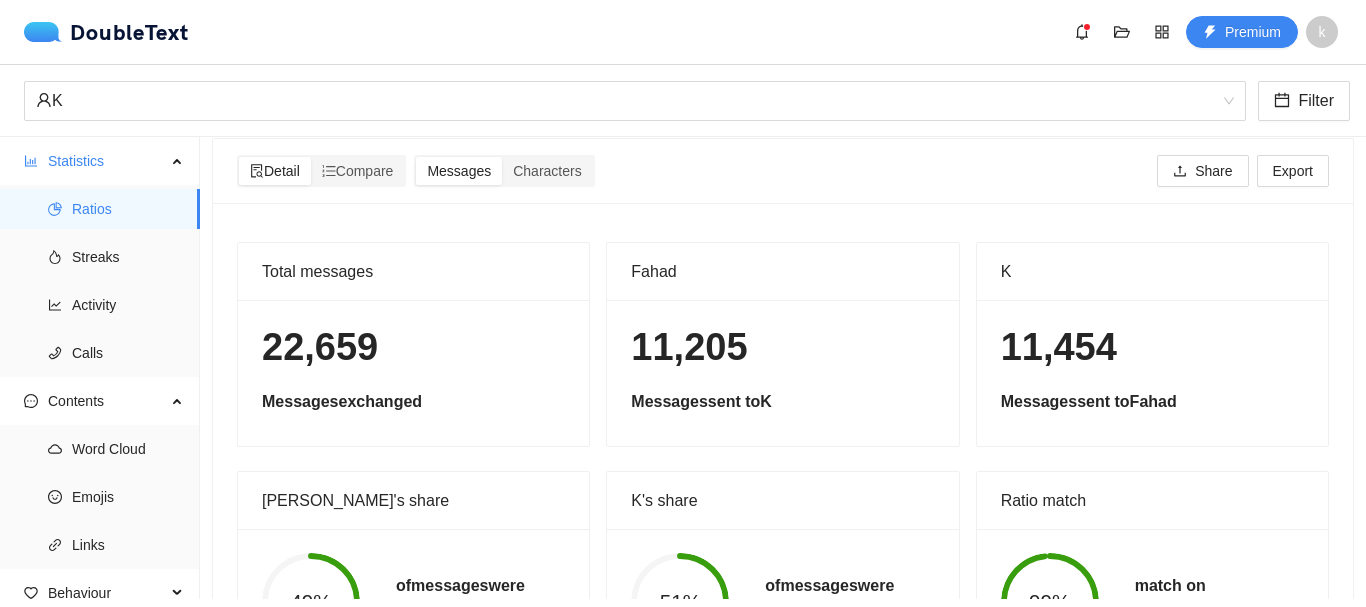 scroll, scrollTop: 0, scrollLeft: 0, axis: both 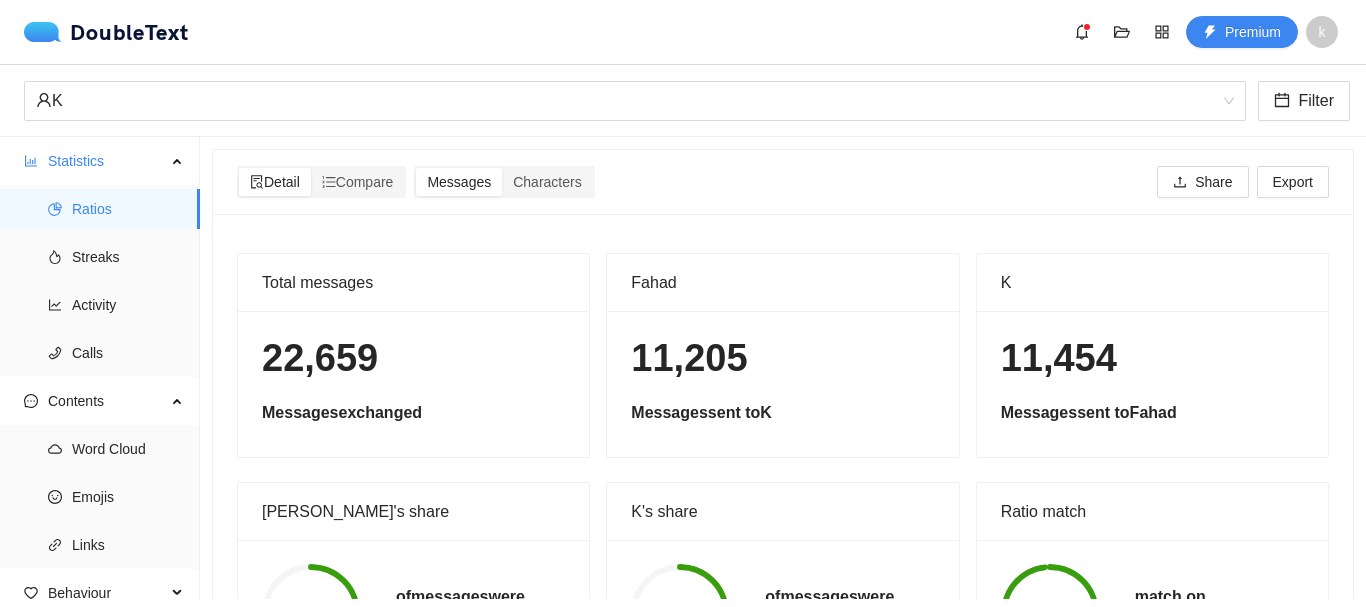click on "Detail  Compare Messages Characters Share Export" at bounding box center (783, 182) 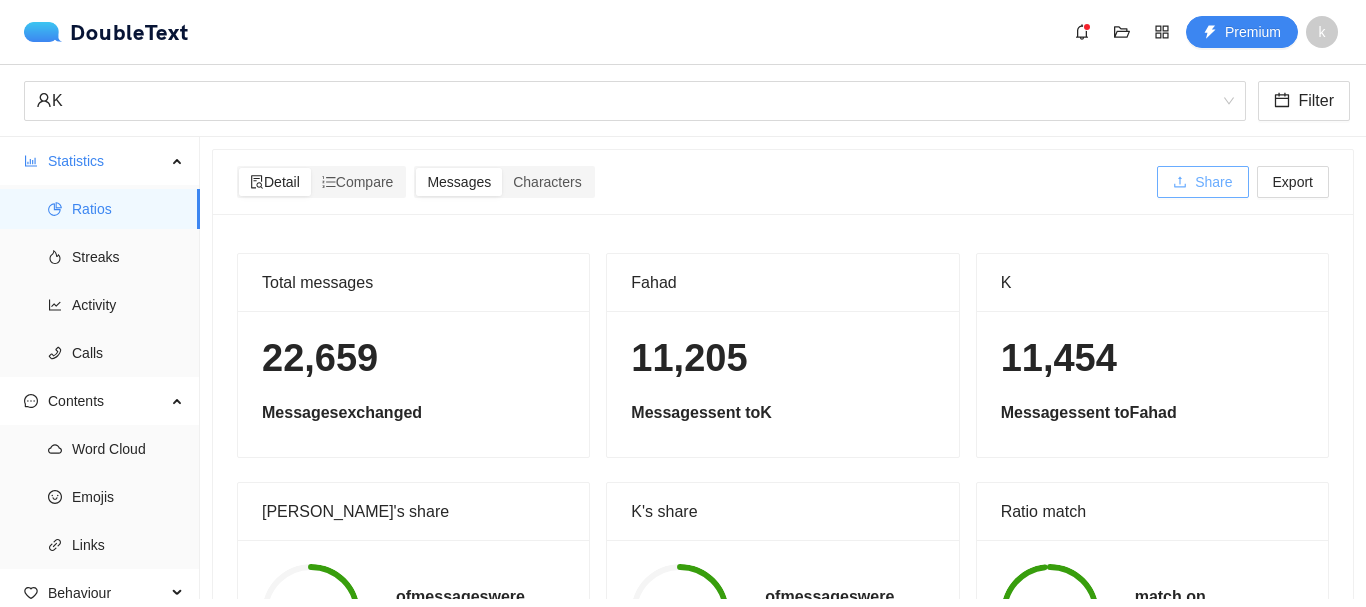 click 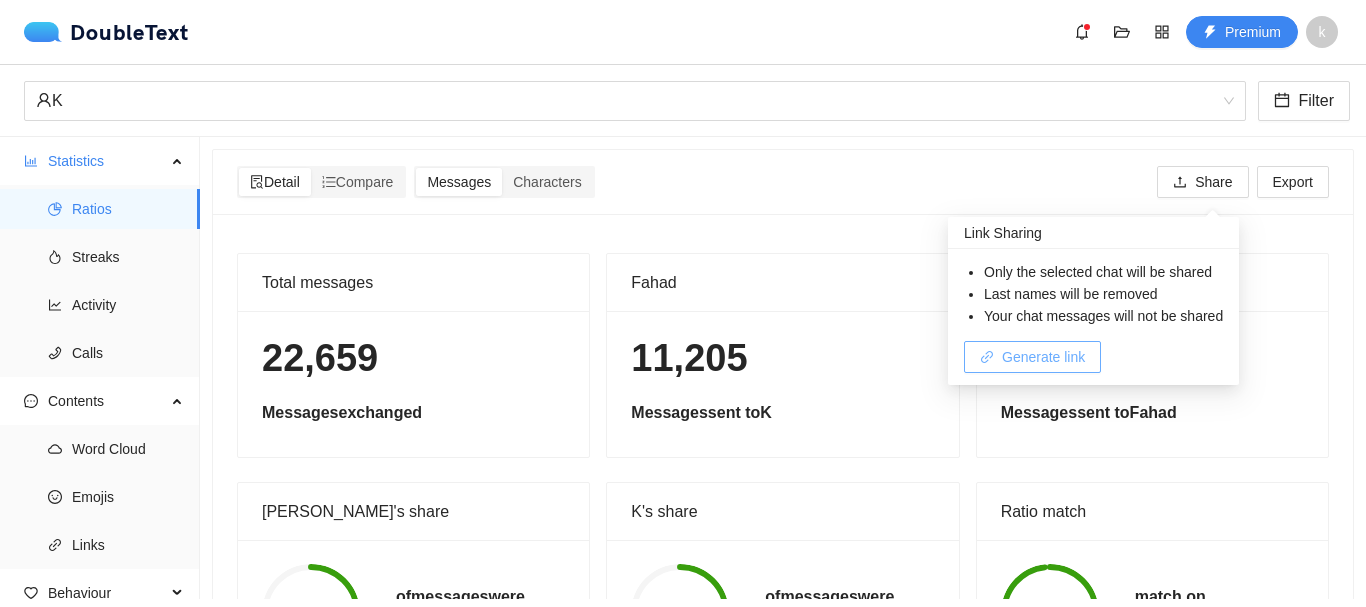 click on "Generate link" at bounding box center [1043, 357] 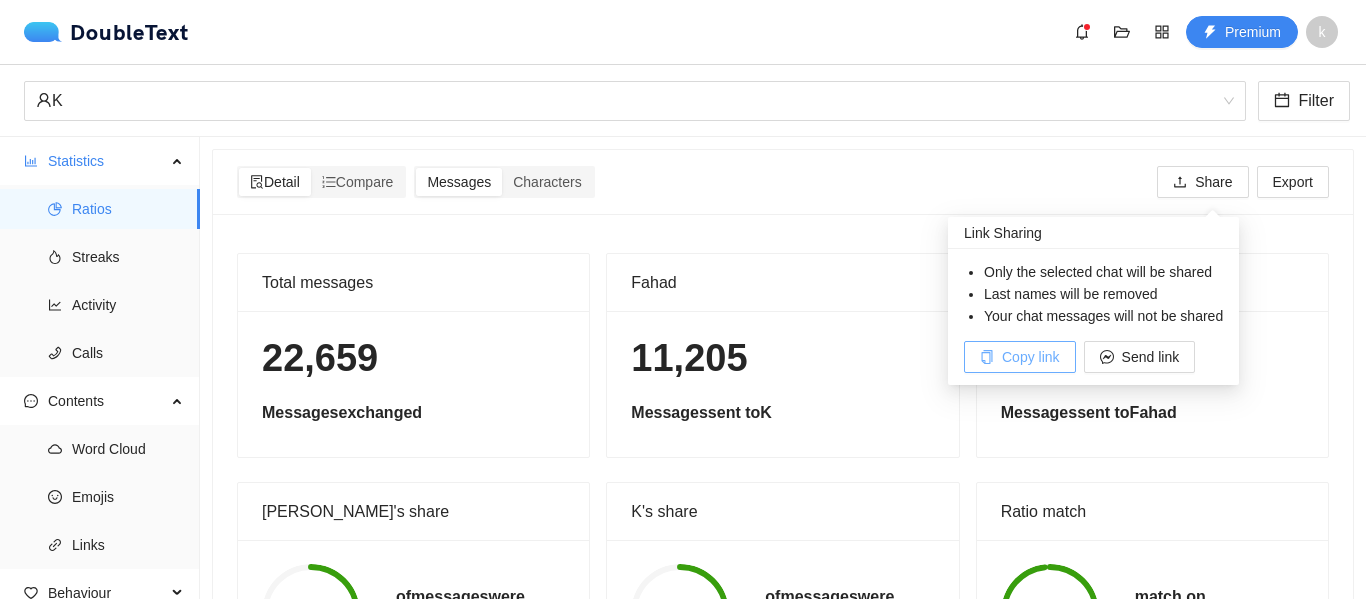 click on "Copy link" at bounding box center (1031, 357) 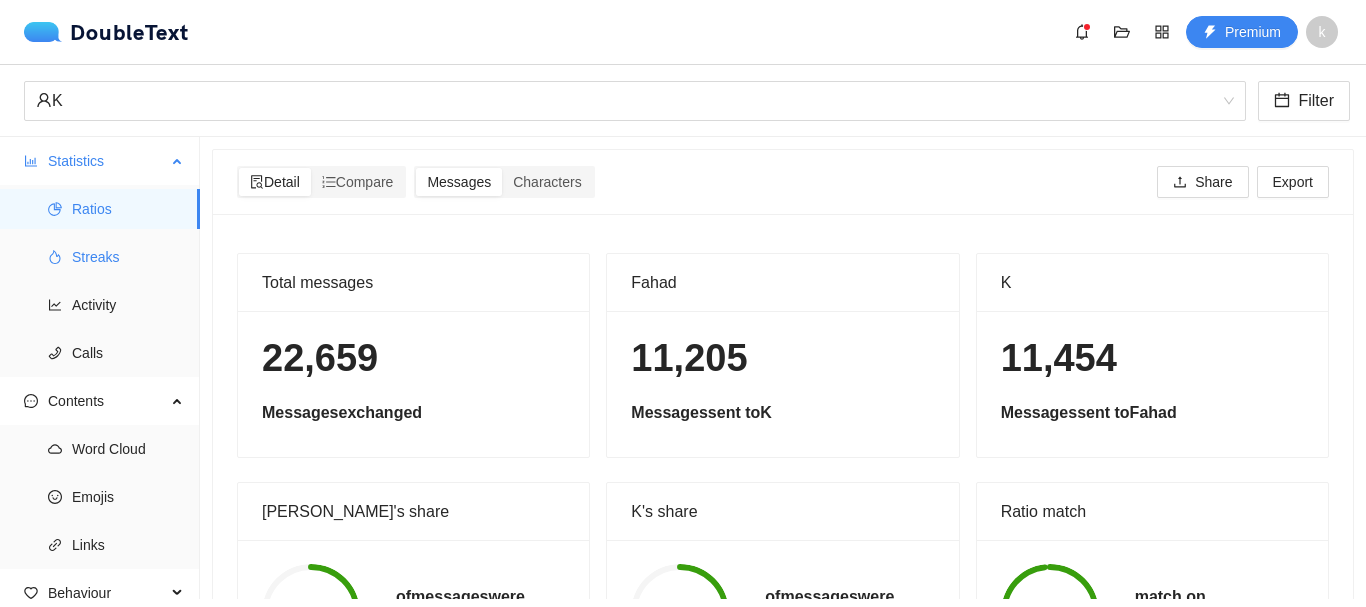 click on "Streaks" at bounding box center [128, 257] 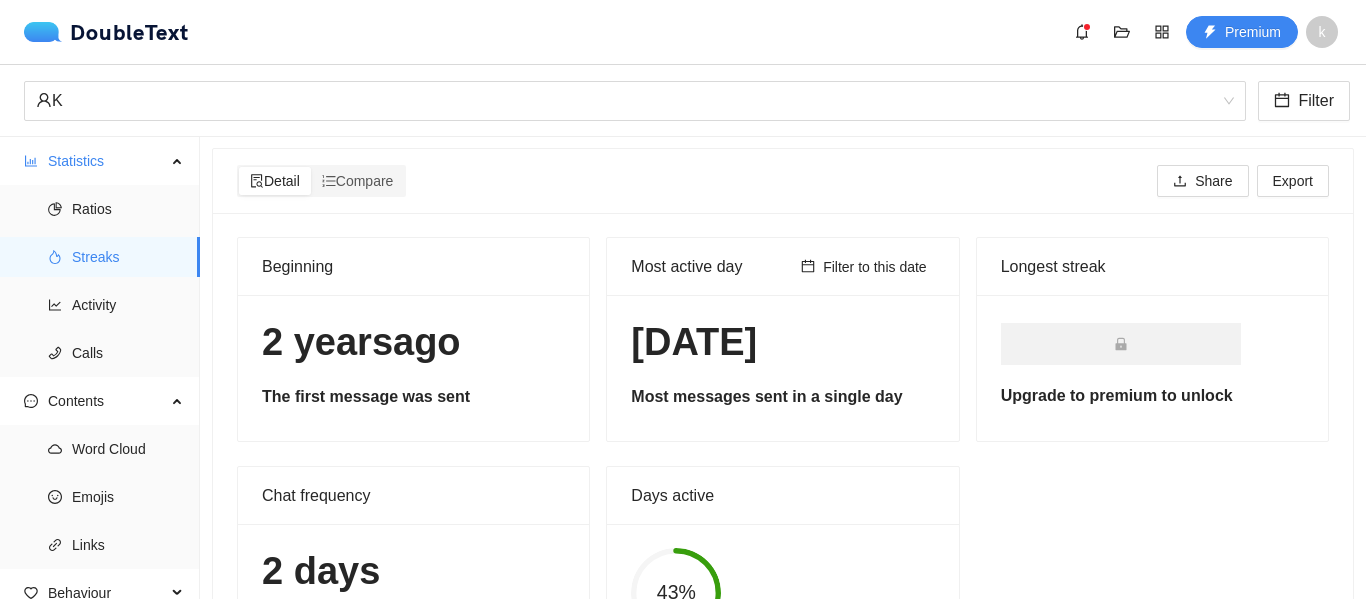 scroll, scrollTop: 0, scrollLeft: 0, axis: both 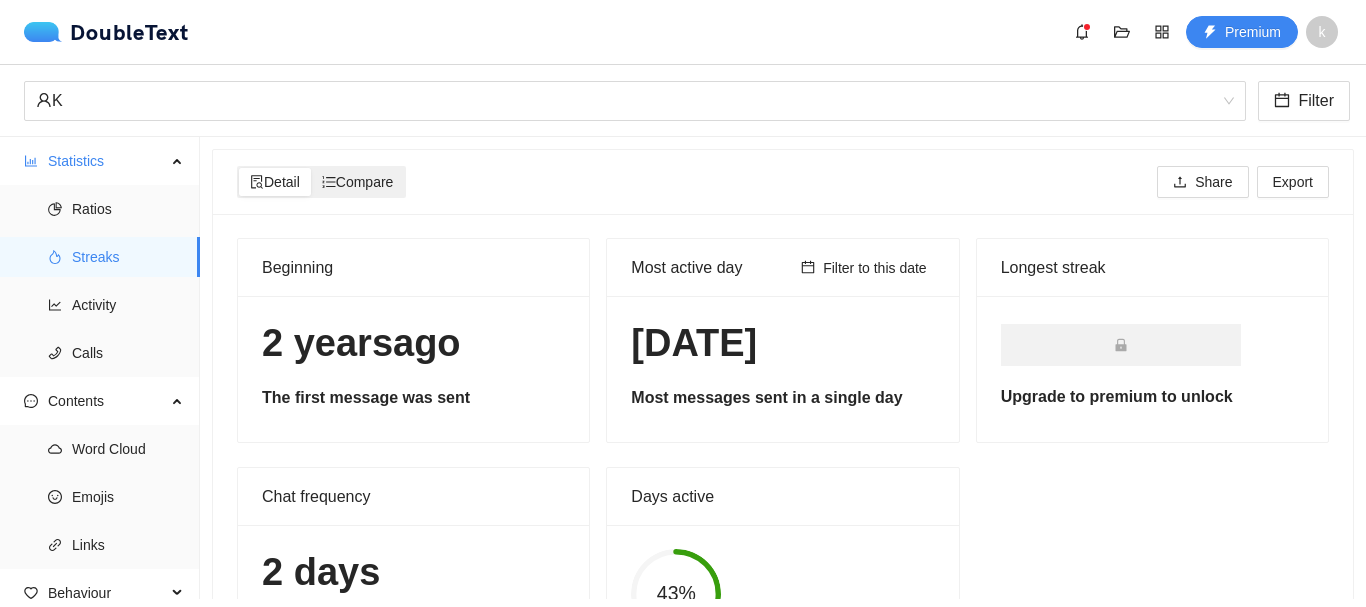click on "Detail  Compare Share Export" at bounding box center [783, 182] 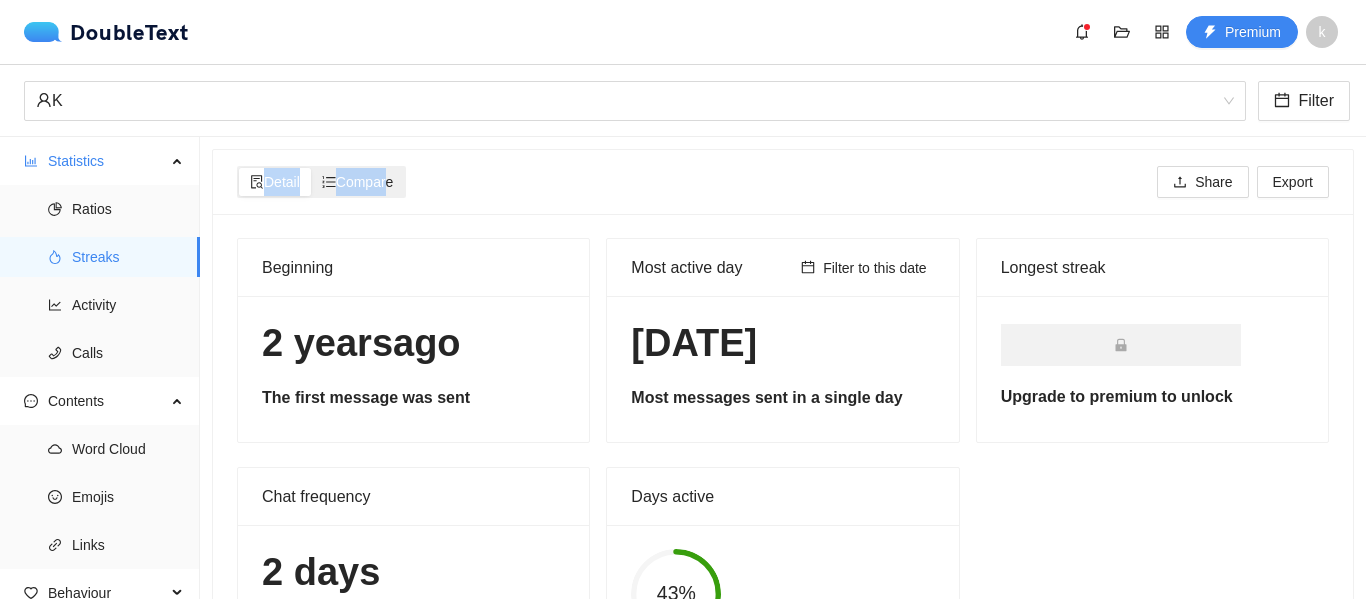 click on "Compare" at bounding box center (358, 182) 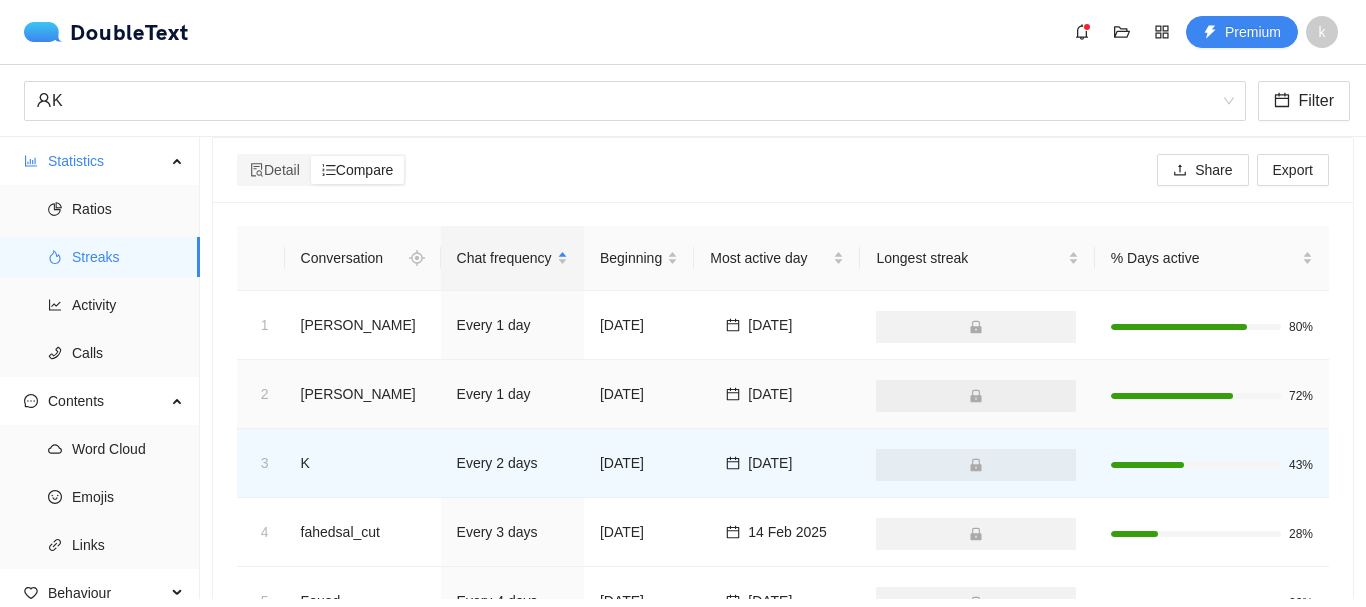 scroll, scrollTop: 0, scrollLeft: 0, axis: both 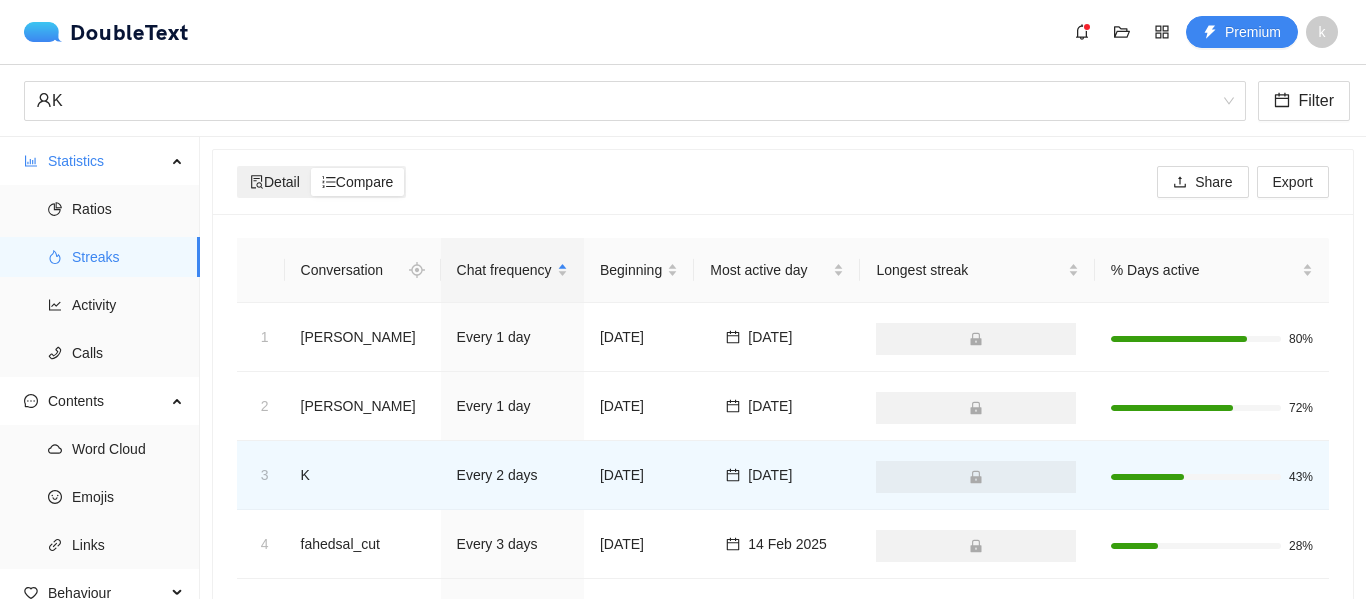 click on "Detail" at bounding box center (275, 182) 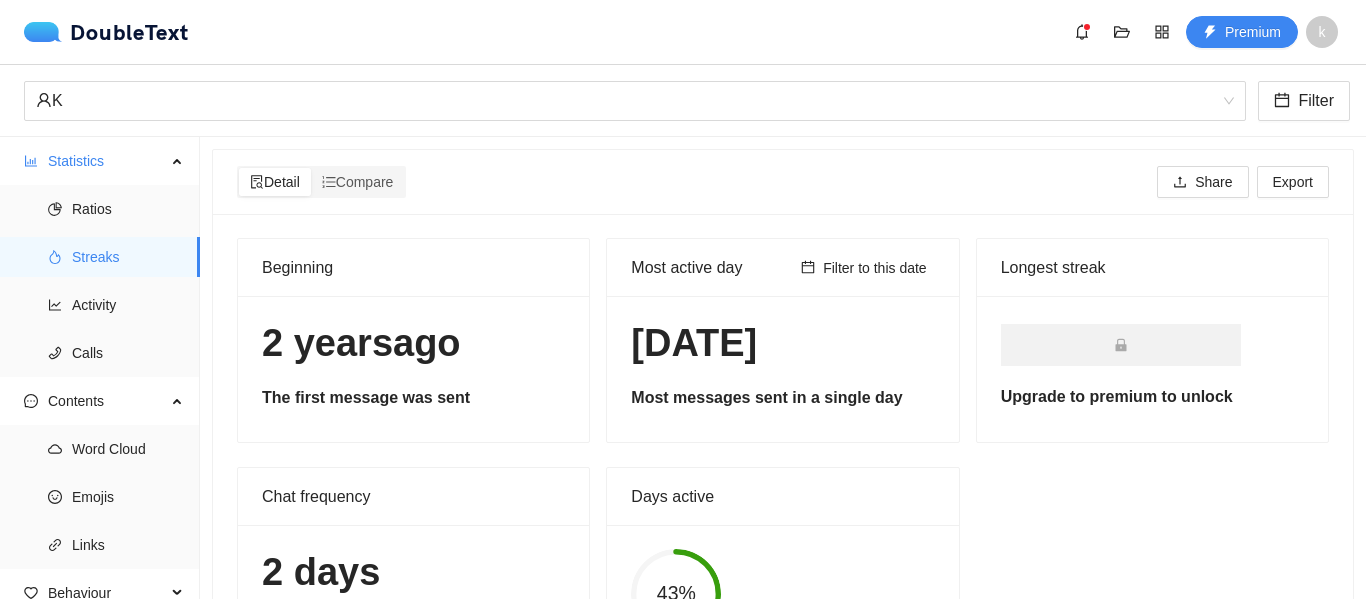 click on "[DATE] Most messages sent in a single day" at bounding box center (782, 369) 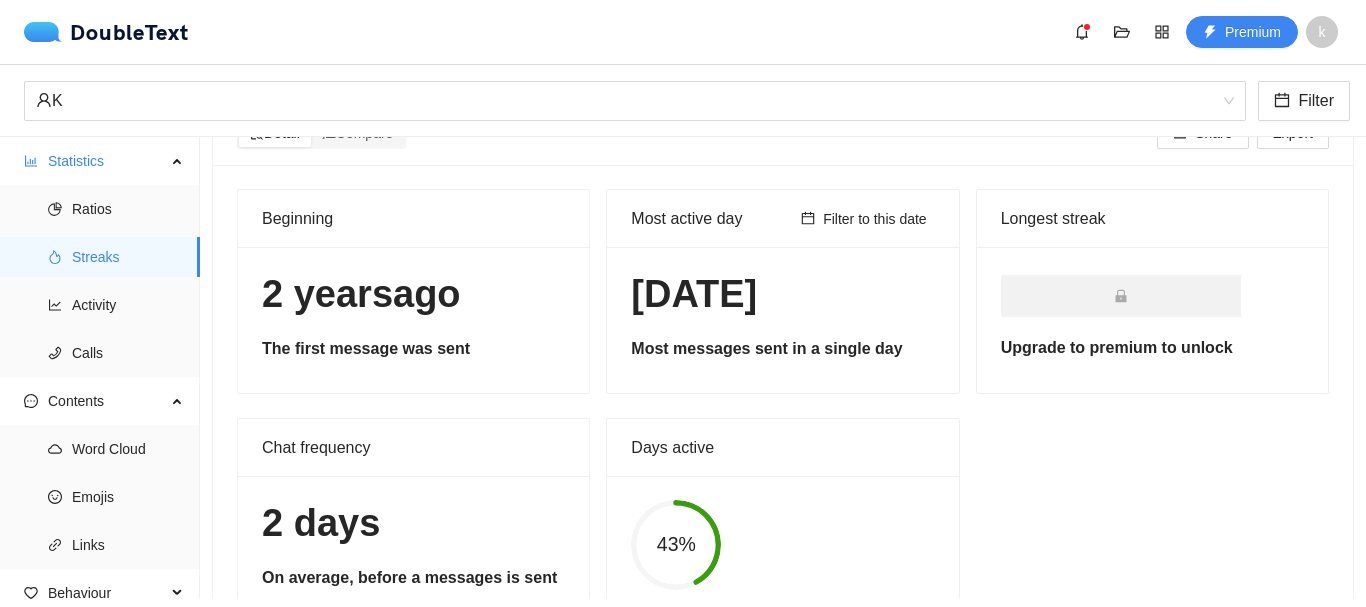 scroll, scrollTop: 0, scrollLeft: 0, axis: both 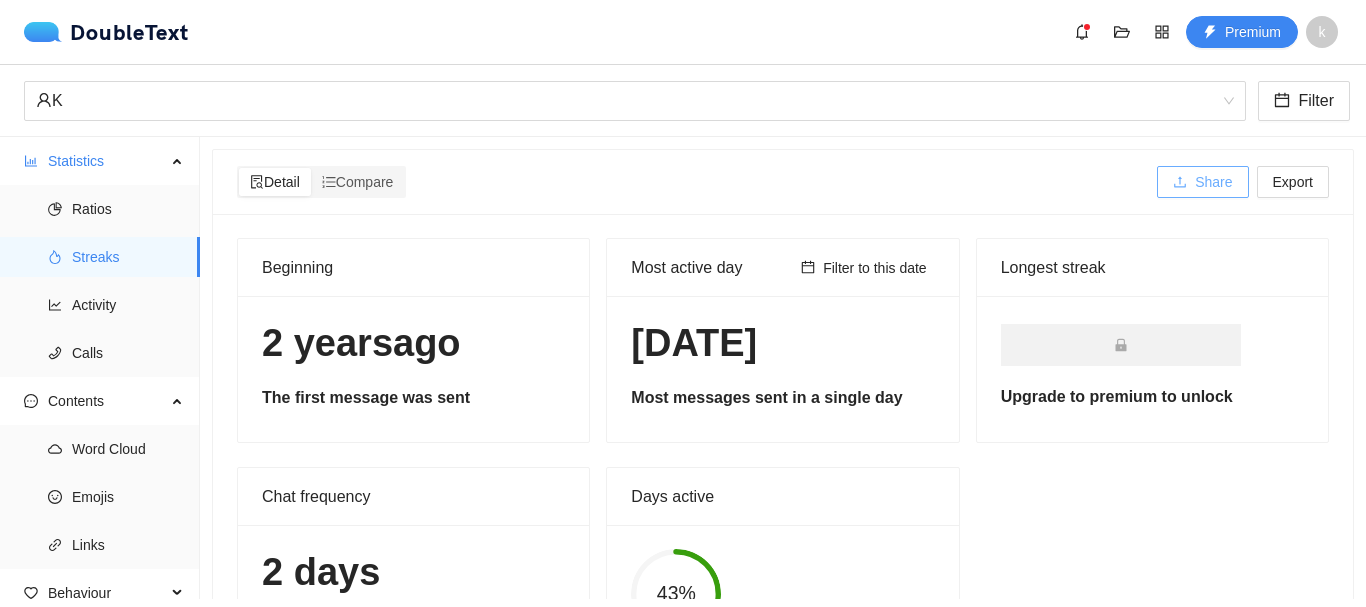 click on "Share" at bounding box center (1213, 182) 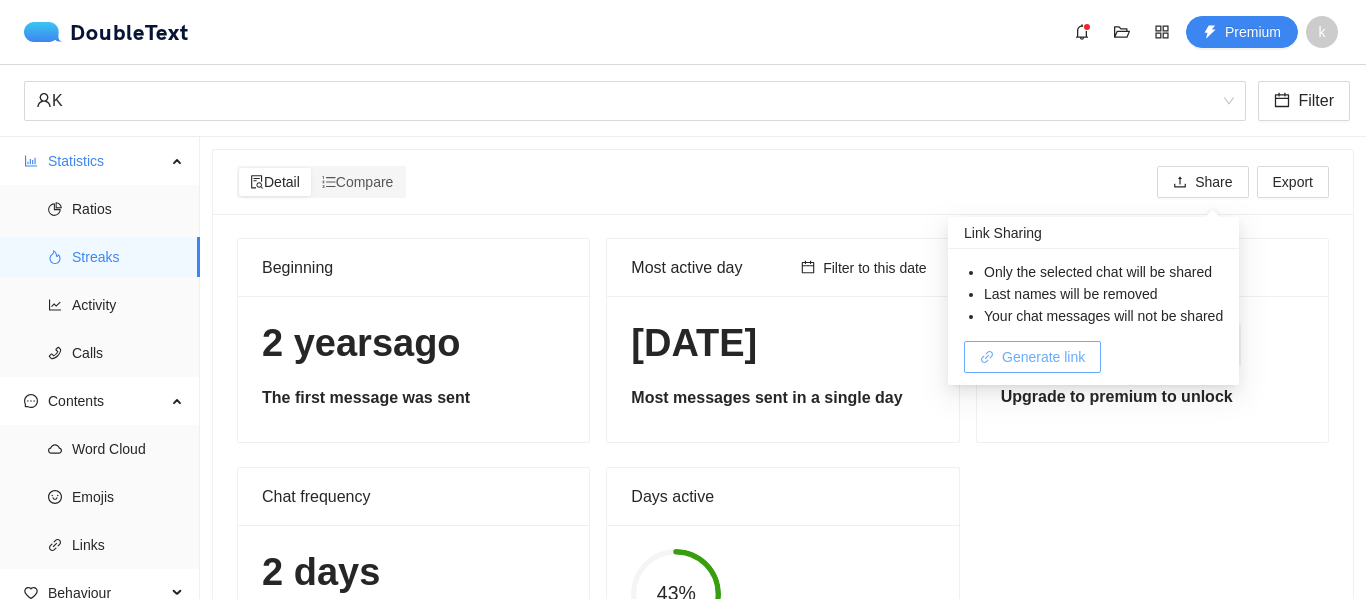 click on "Generate link" at bounding box center [1043, 357] 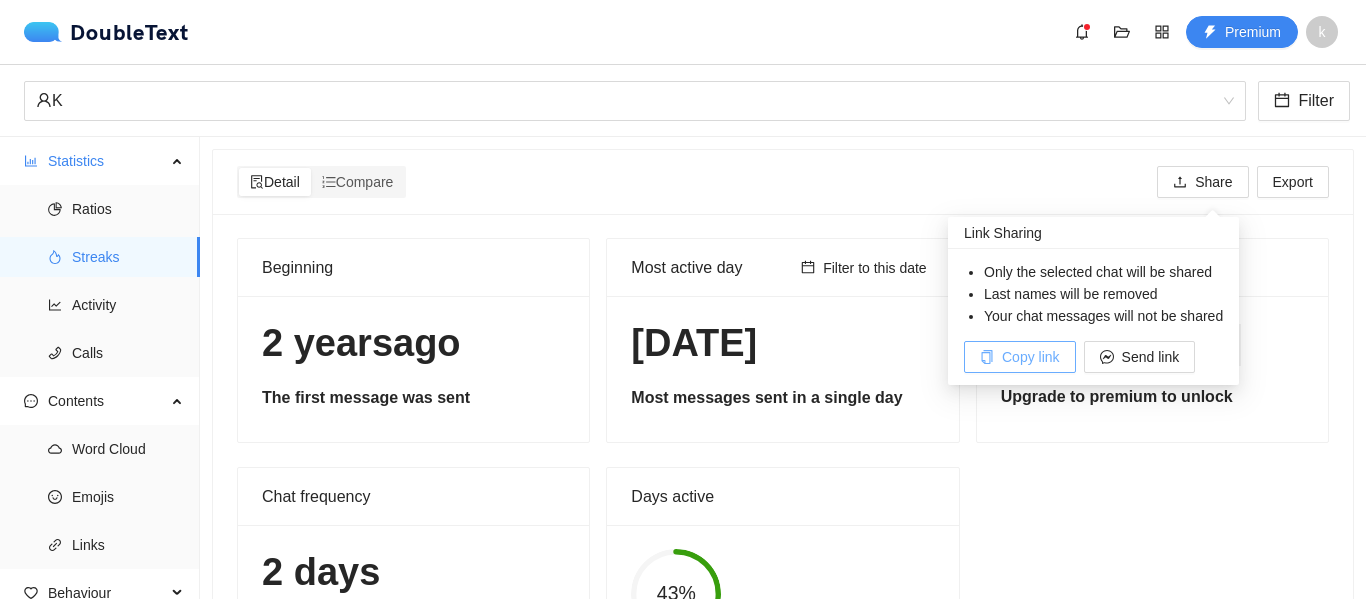 click on "Copy link" at bounding box center (1020, 357) 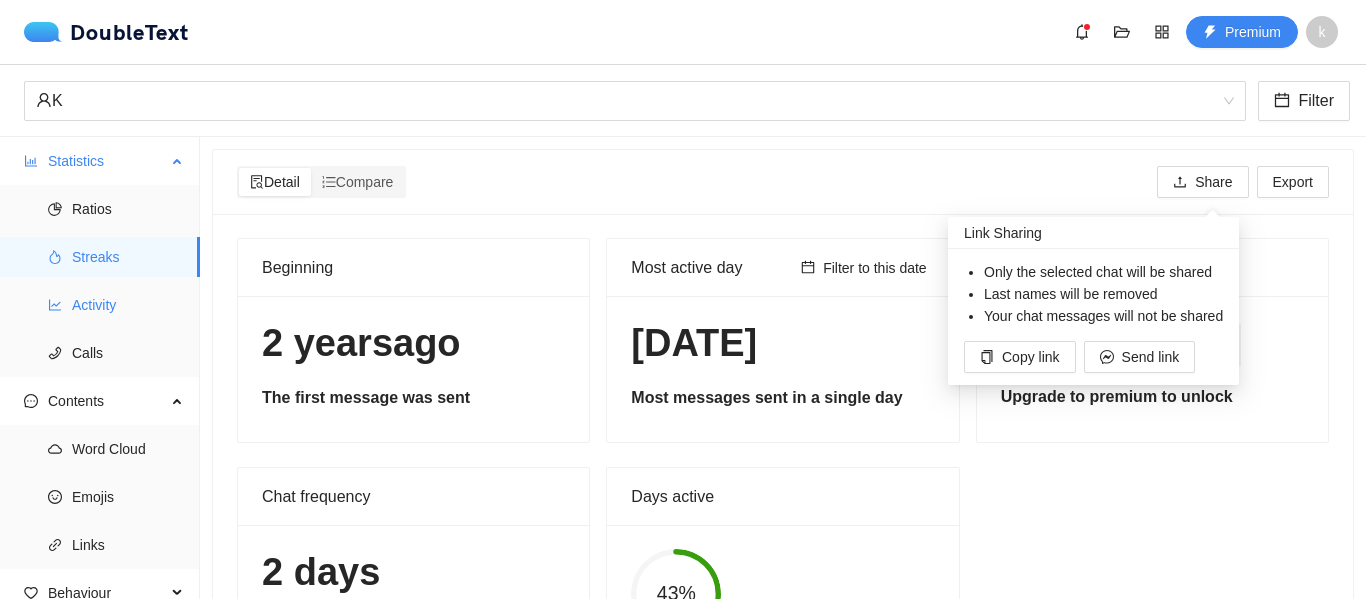 click on "Activity" at bounding box center (128, 305) 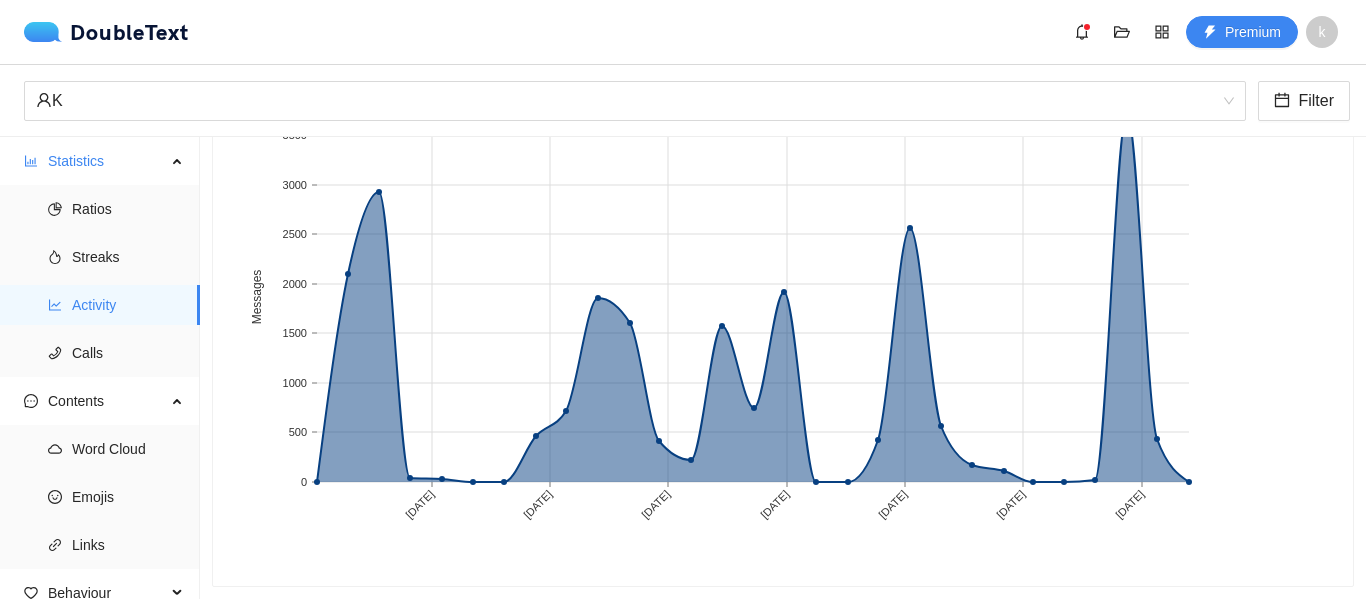 scroll, scrollTop: 0, scrollLeft: 0, axis: both 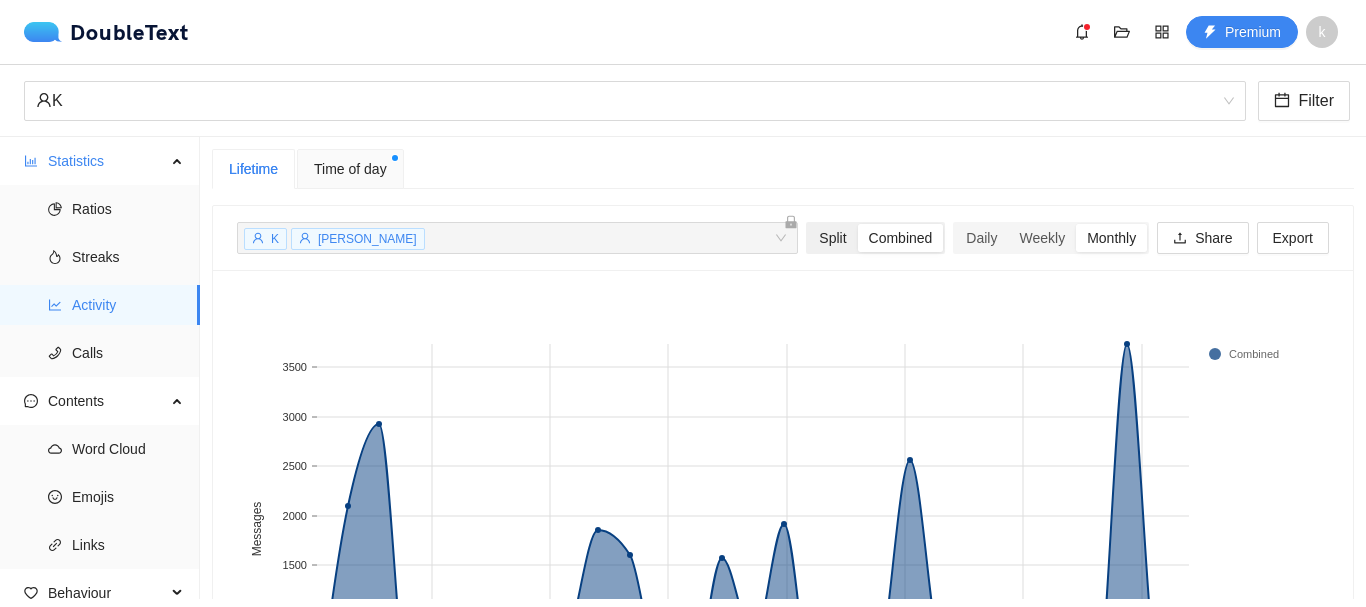 click on "Split" at bounding box center (832, 238) 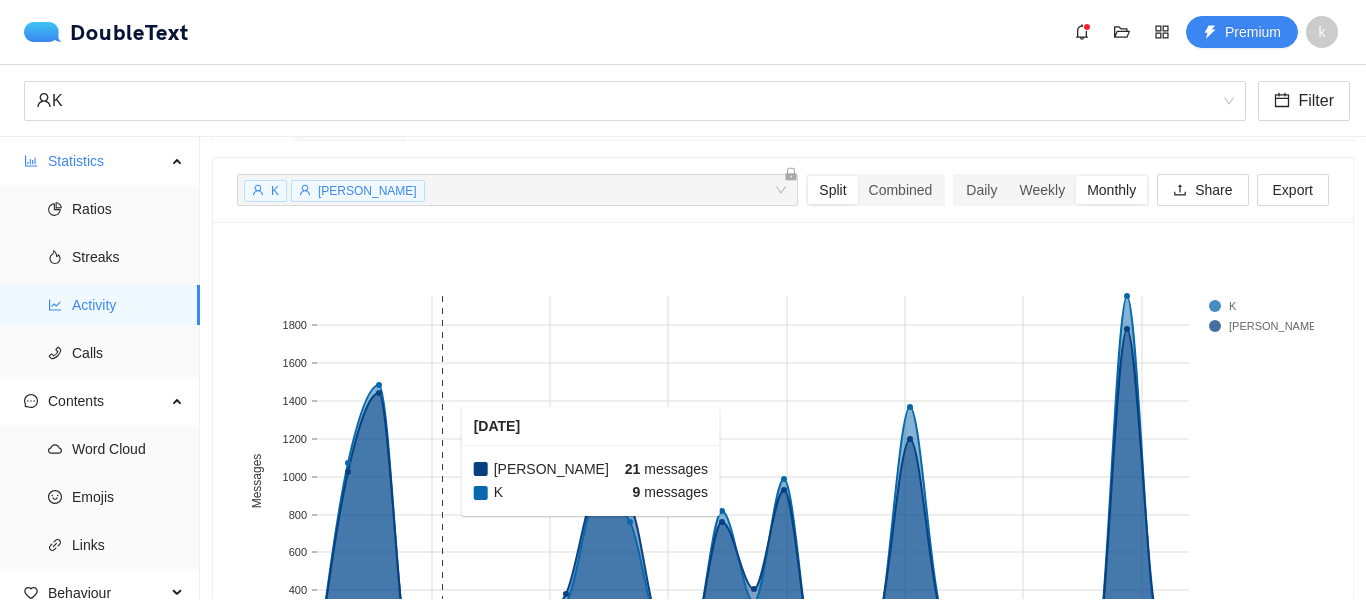 scroll, scrollTop: 20, scrollLeft: 0, axis: vertical 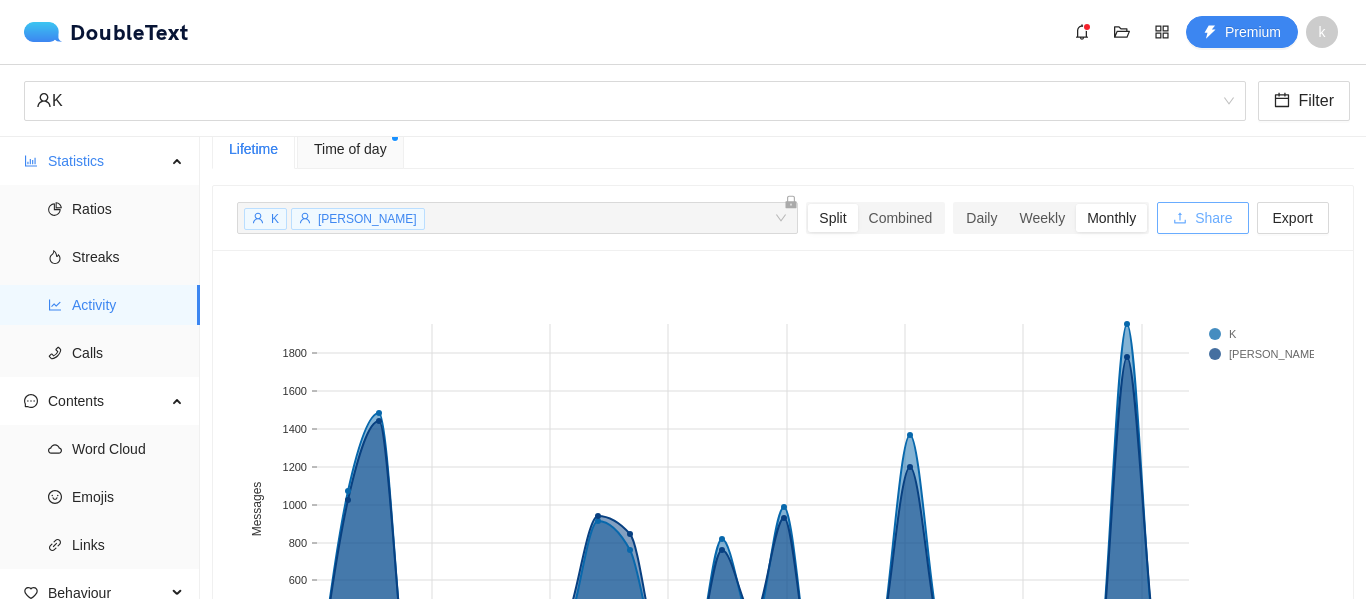 click on "Share" at bounding box center [1213, 218] 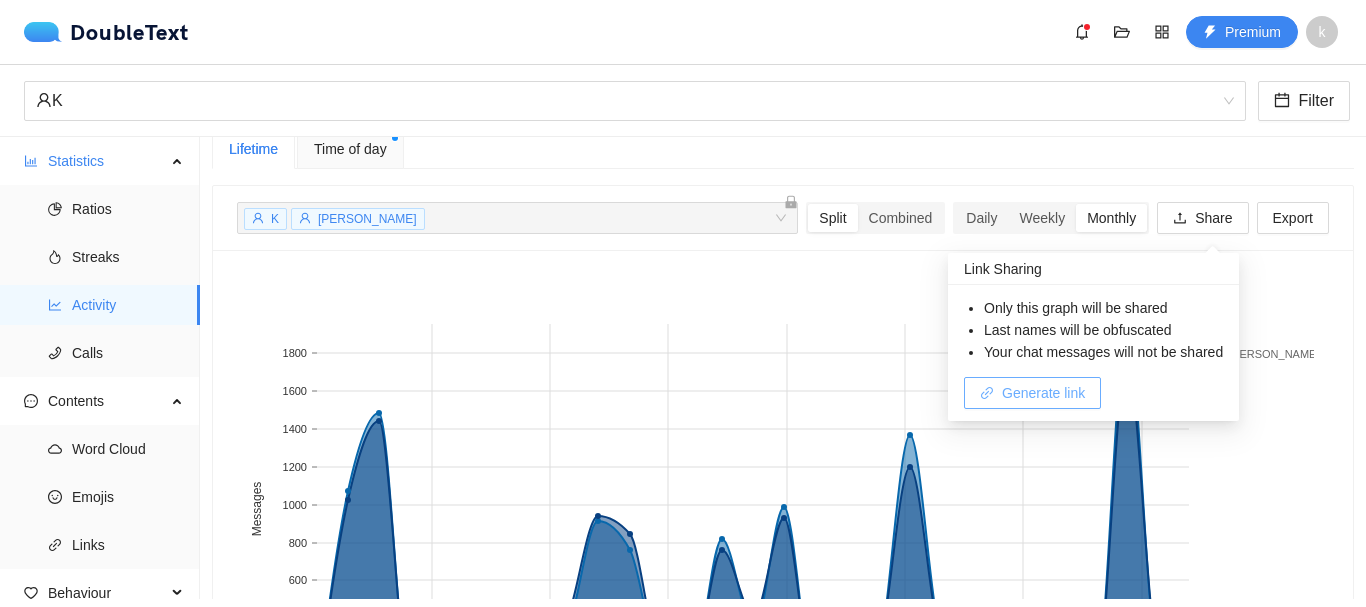 click on "Generate link" at bounding box center (1043, 393) 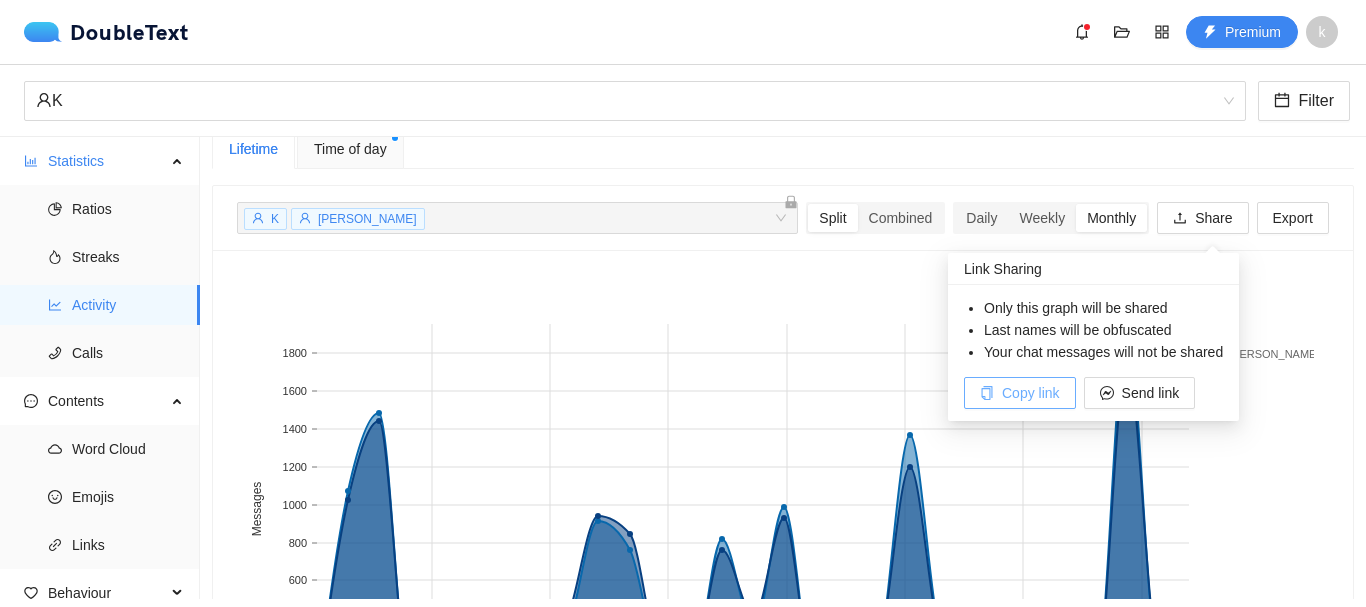 click on "Copy link" at bounding box center (1031, 393) 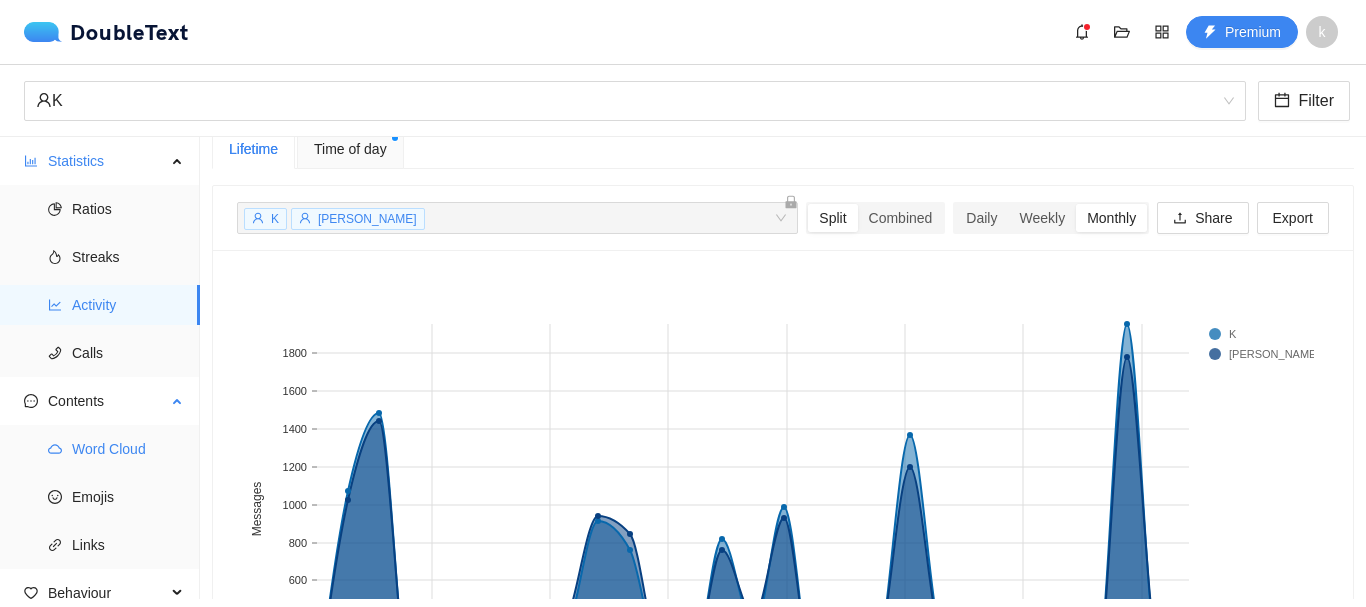 click on "Word Cloud" at bounding box center (128, 449) 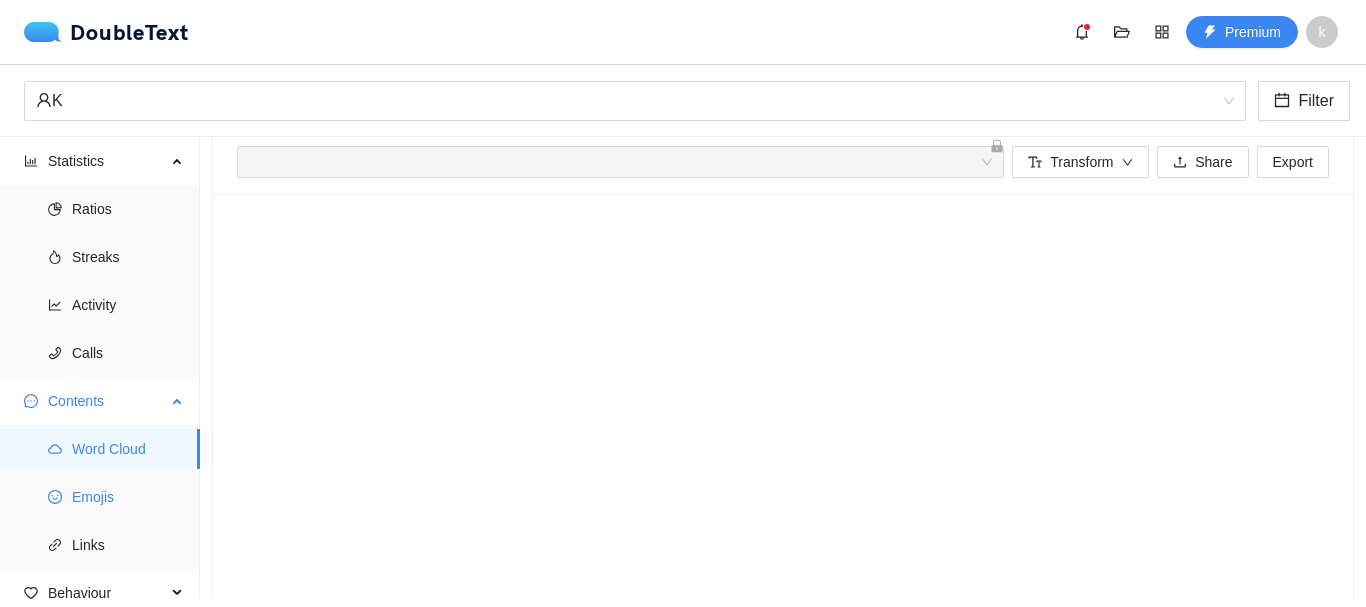 click on "Emojis" at bounding box center (128, 497) 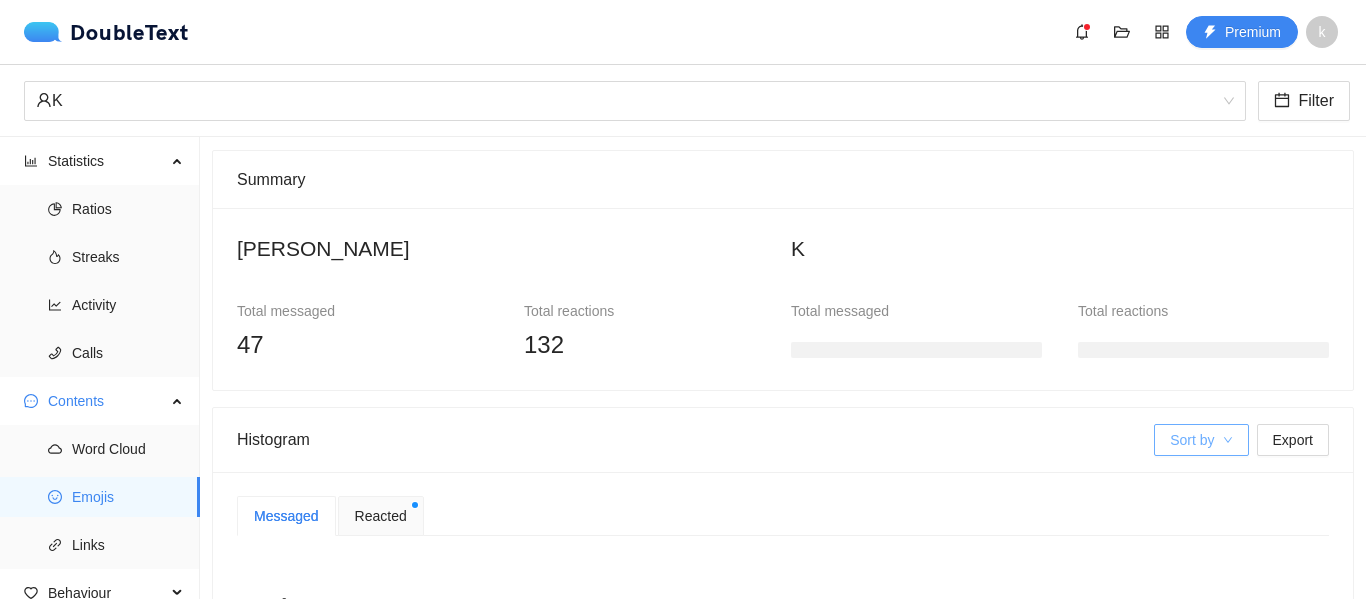 scroll, scrollTop: 0, scrollLeft: 0, axis: both 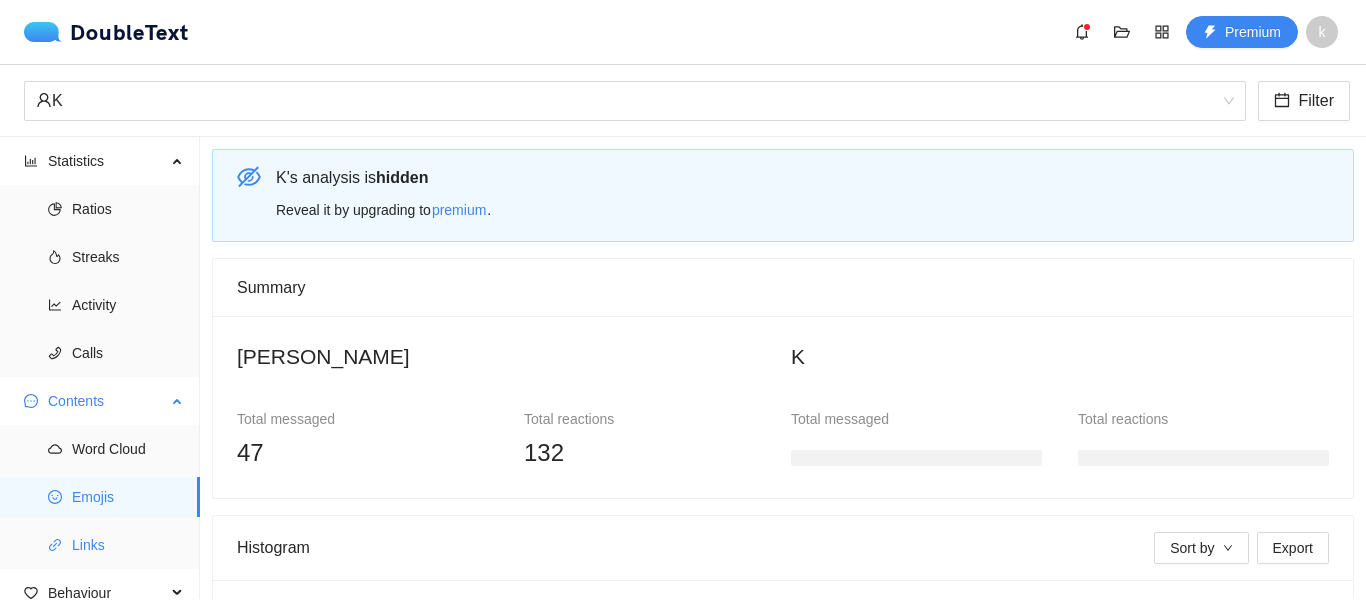 click on "Links" at bounding box center (128, 545) 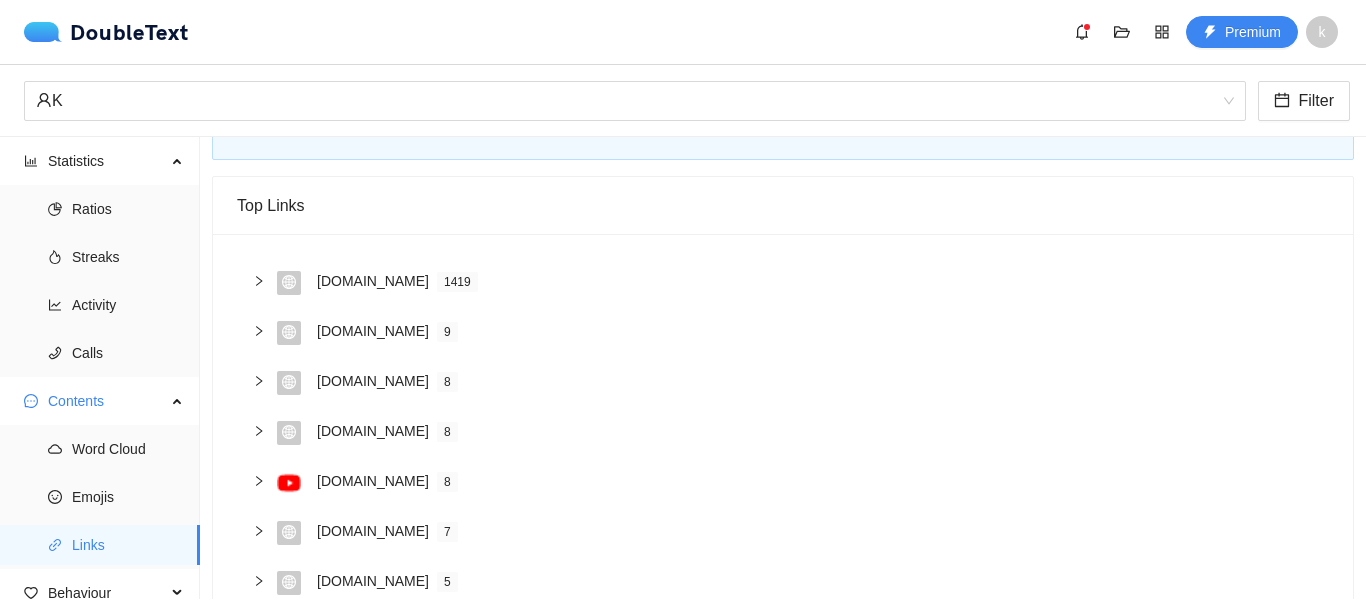 scroll, scrollTop: 150, scrollLeft: 0, axis: vertical 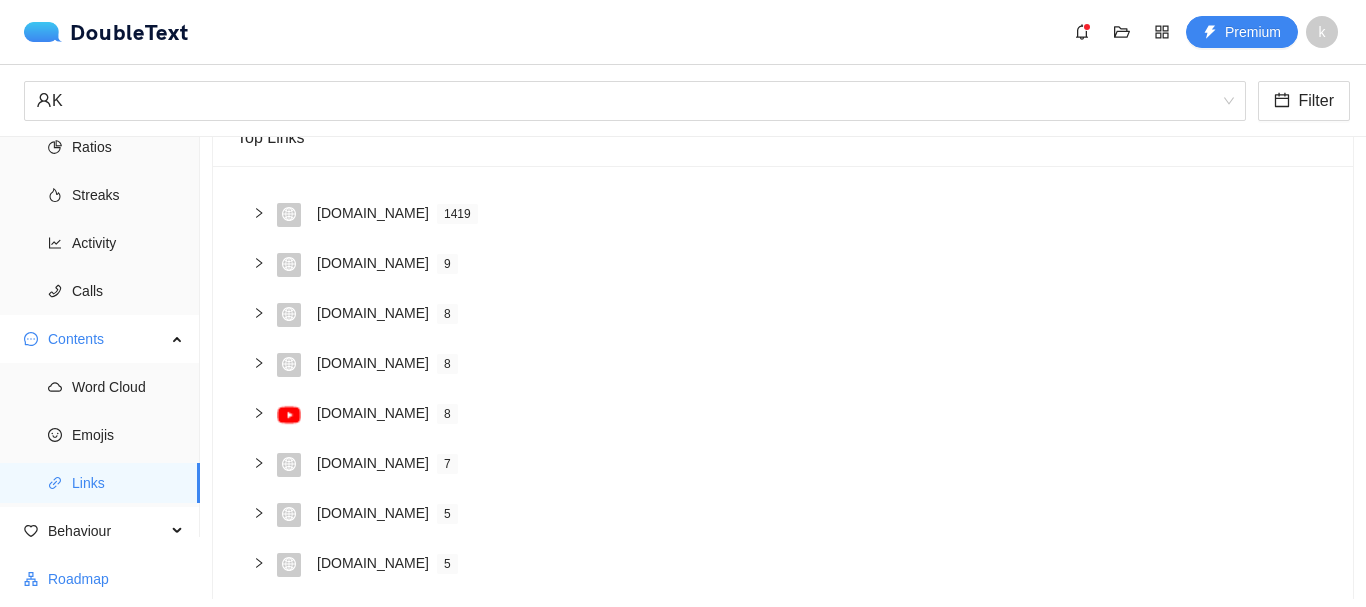 click on "Roadmap" at bounding box center [116, 579] 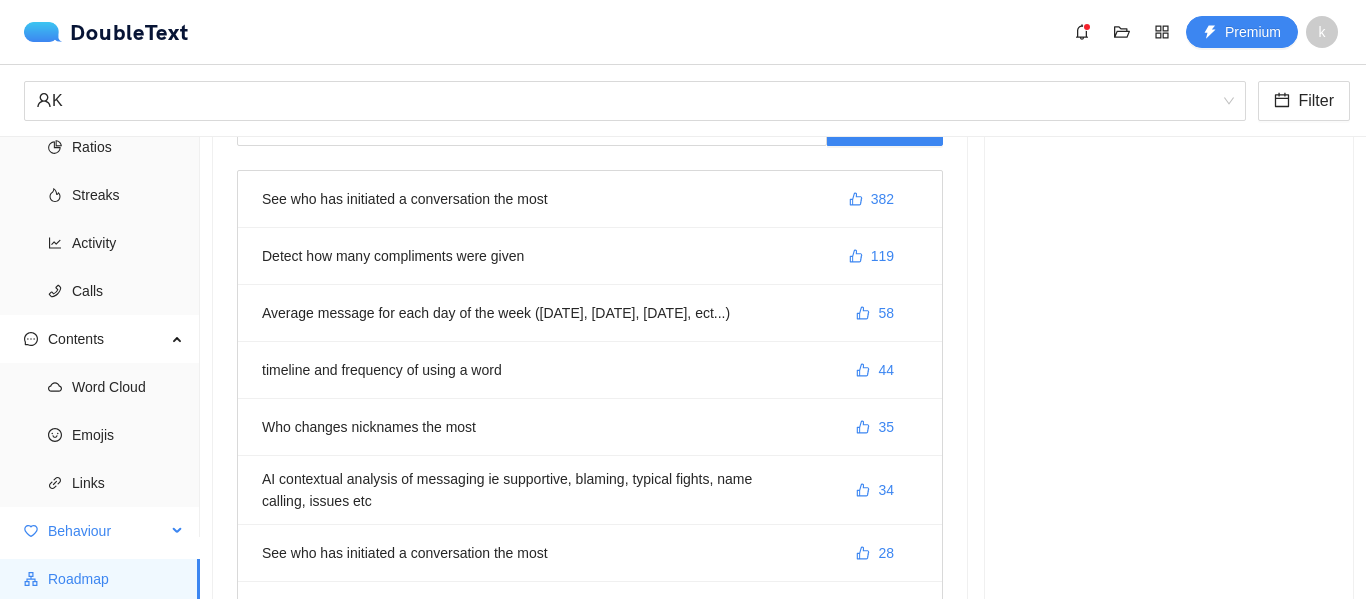 click on "Behaviour" at bounding box center (107, 531) 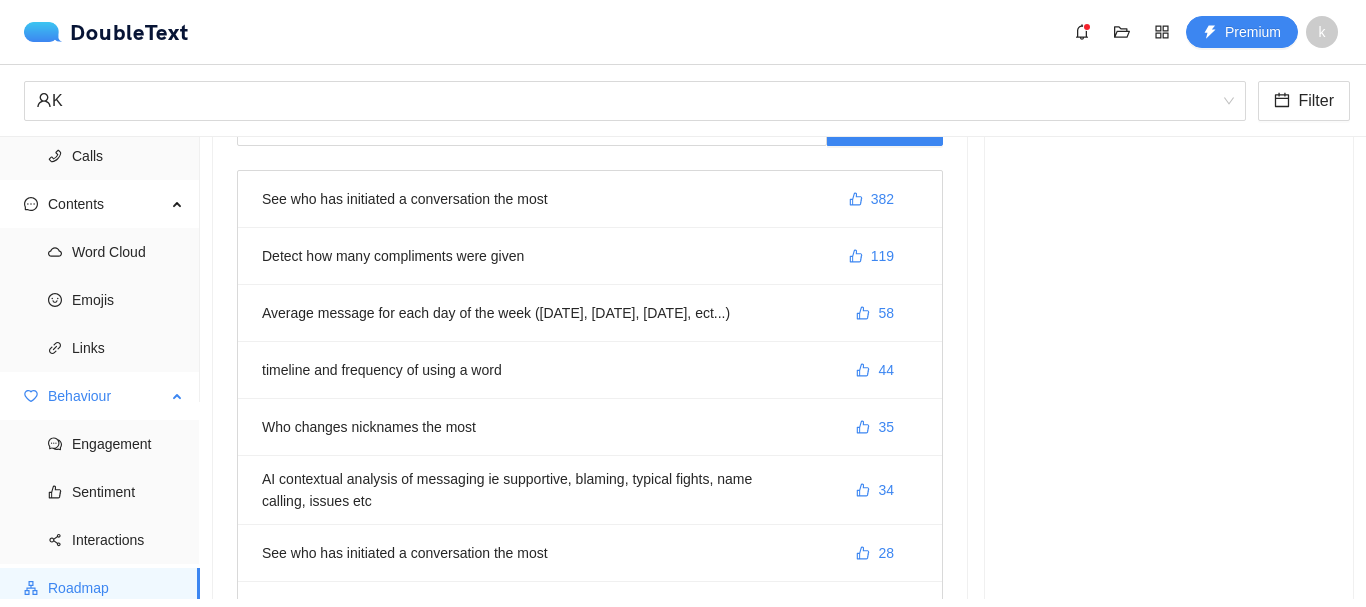 scroll, scrollTop: 206, scrollLeft: 0, axis: vertical 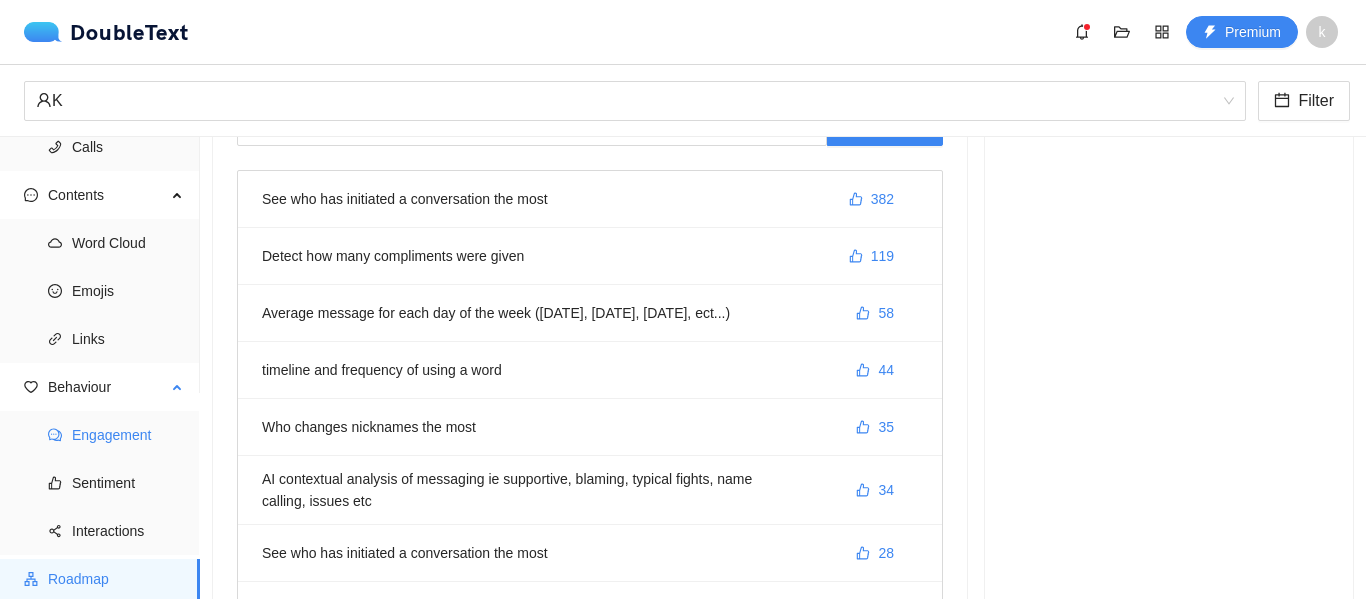 drag, startPoint x: 117, startPoint y: 427, endPoint x: 116, endPoint y: 438, distance: 11.045361 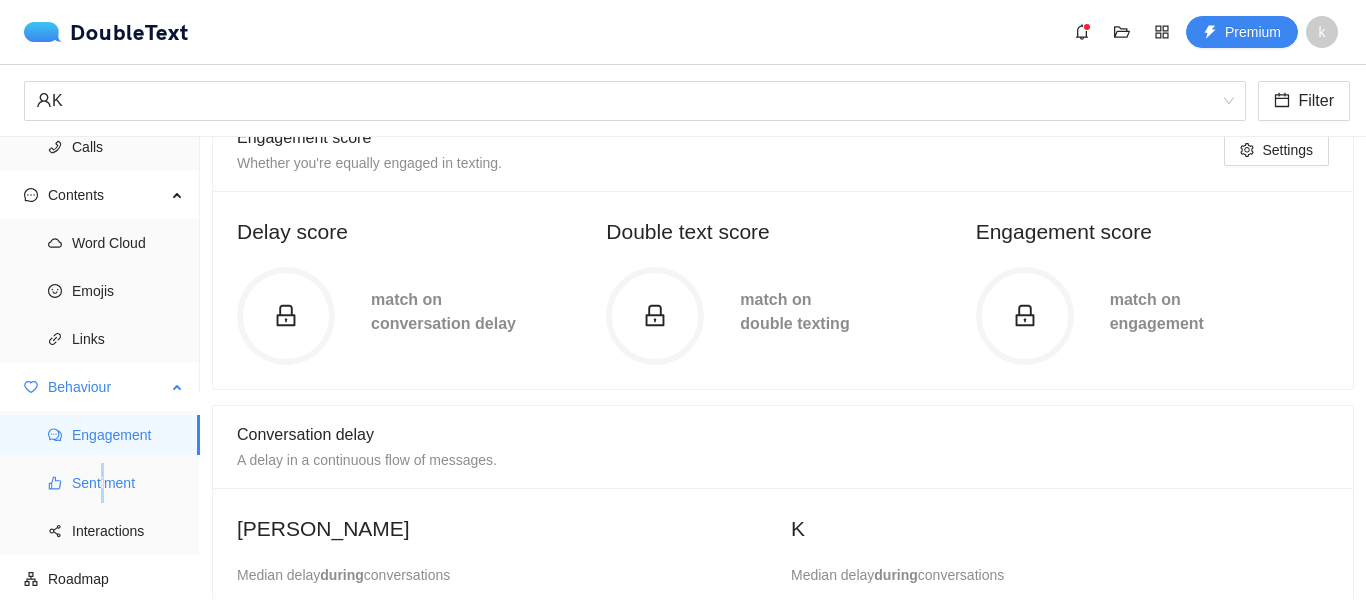 click on "Sentiment" at bounding box center (128, 483) 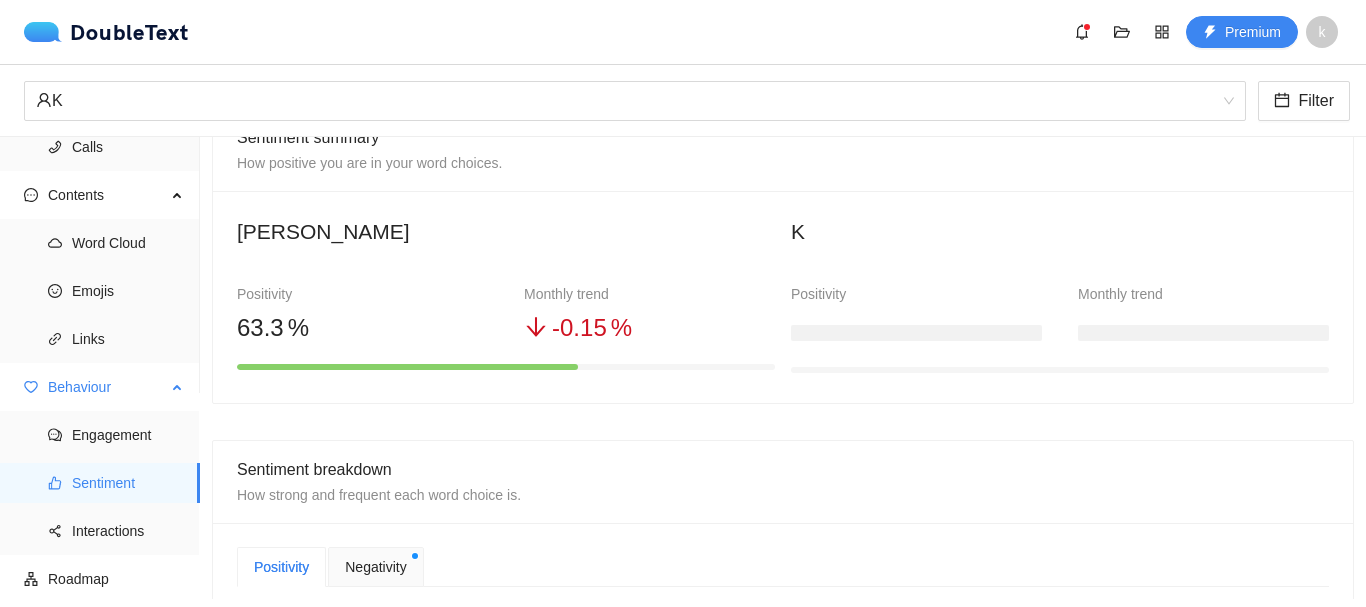 click on "Sentiment" at bounding box center [128, 483] 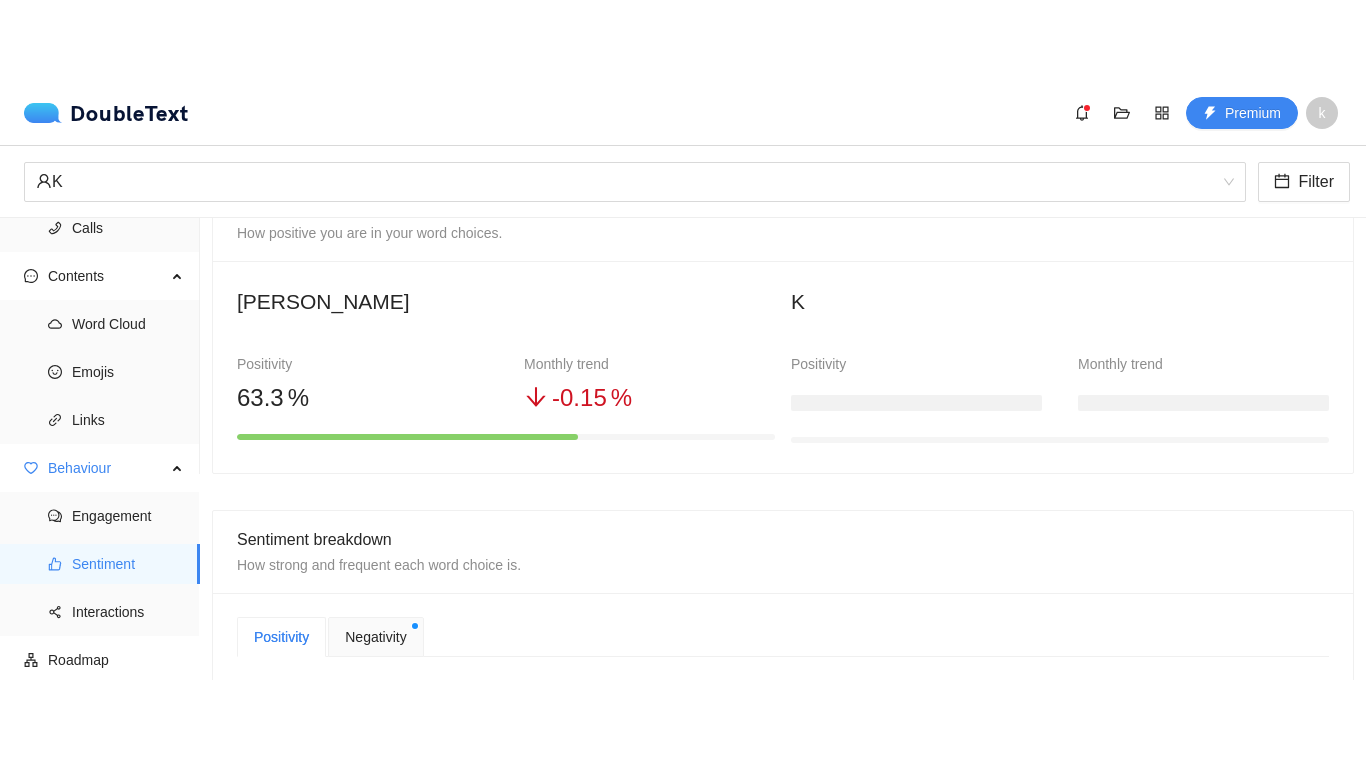 scroll, scrollTop: 246, scrollLeft: 0, axis: vertical 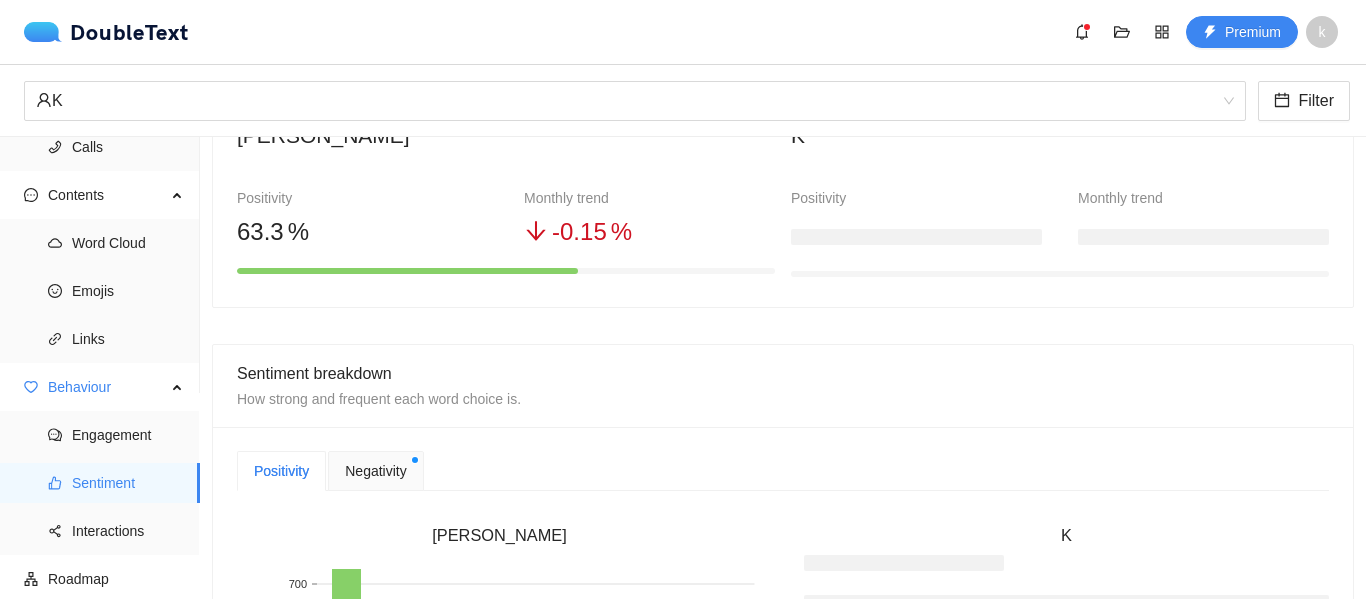 type 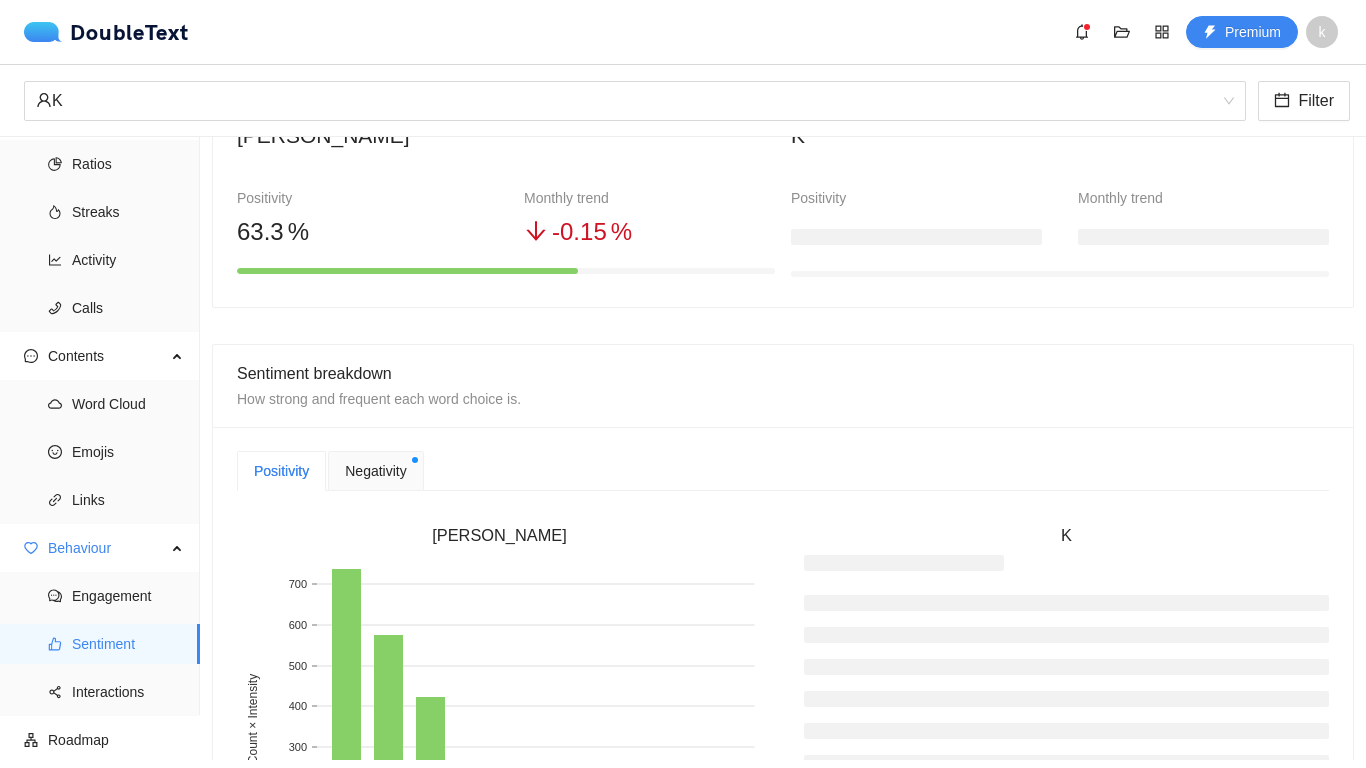 scroll, scrollTop: 45, scrollLeft: 0, axis: vertical 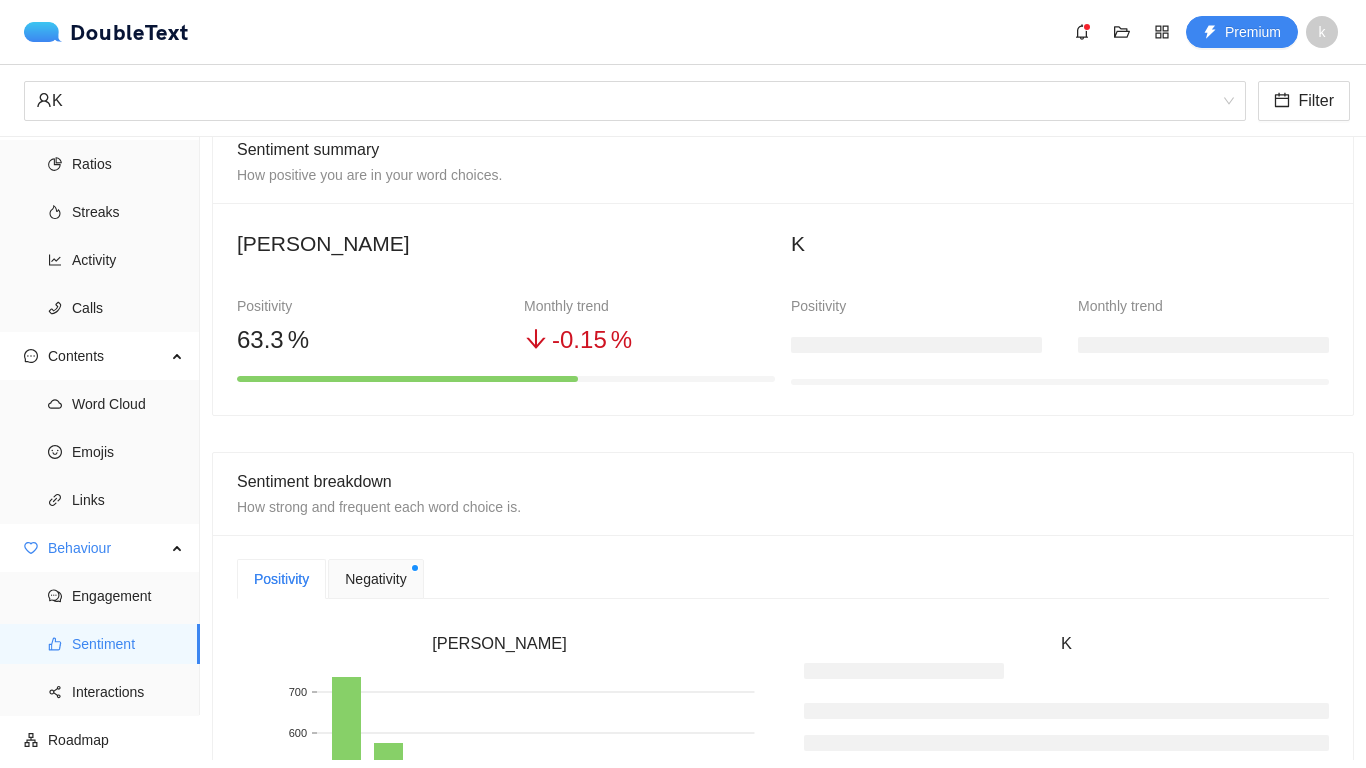 click on "Negativity" at bounding box center (375, 579) 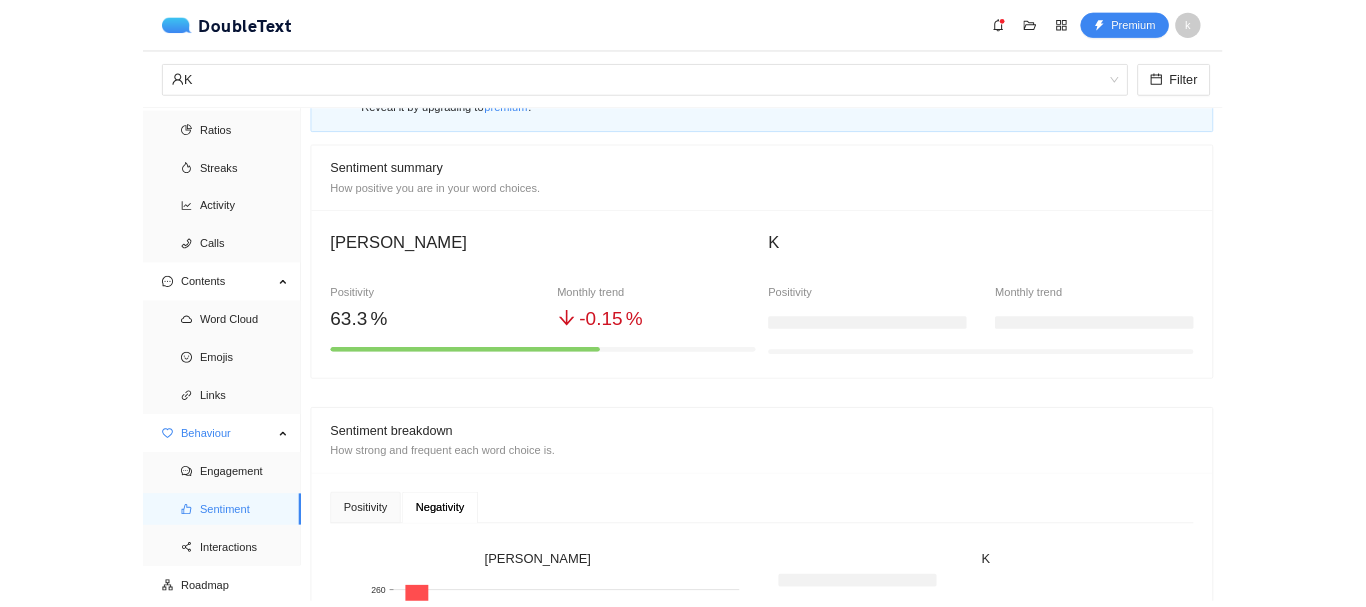 scroll, scrollTop: 55, scrollLeft: 0, axis: vertical 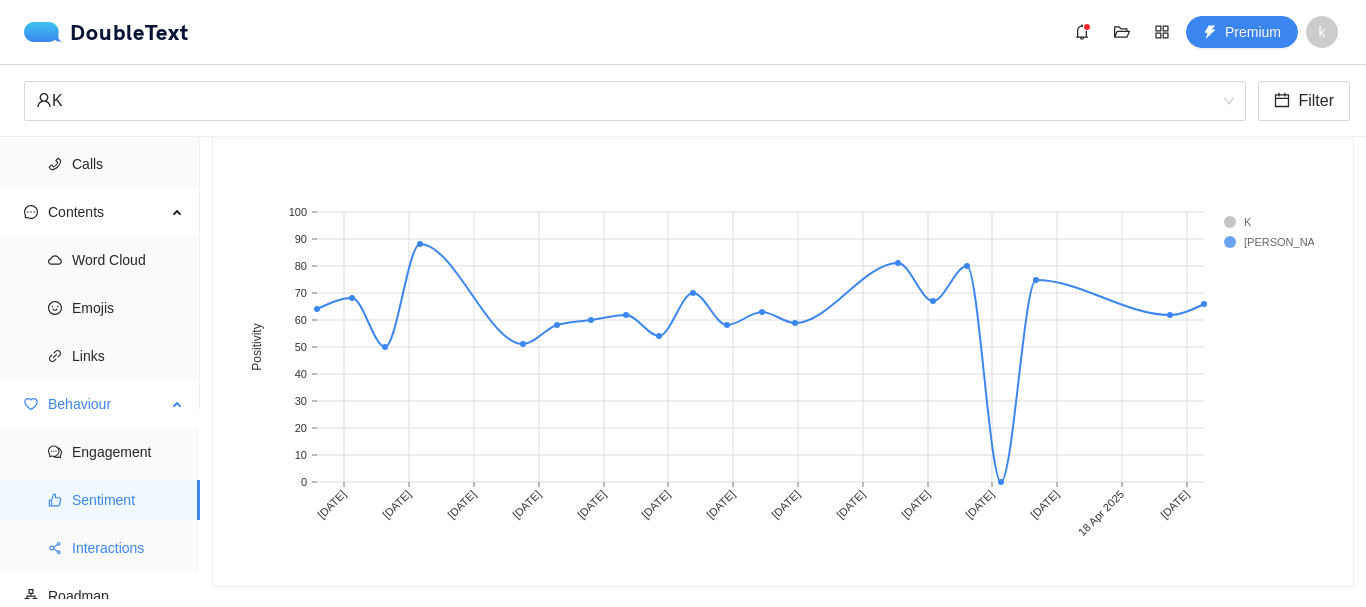 click on "Interactions" at bounding box center [128, 548] 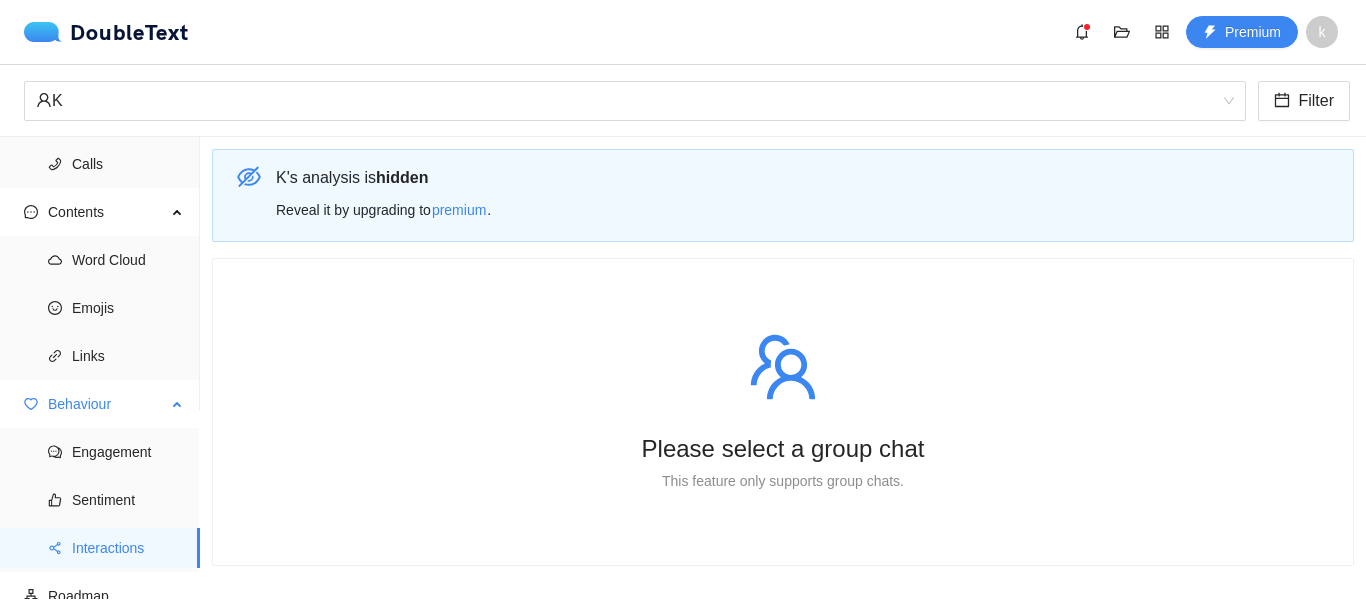 scroll, scrollTop: 0, scrollLeft: 0, axis: both 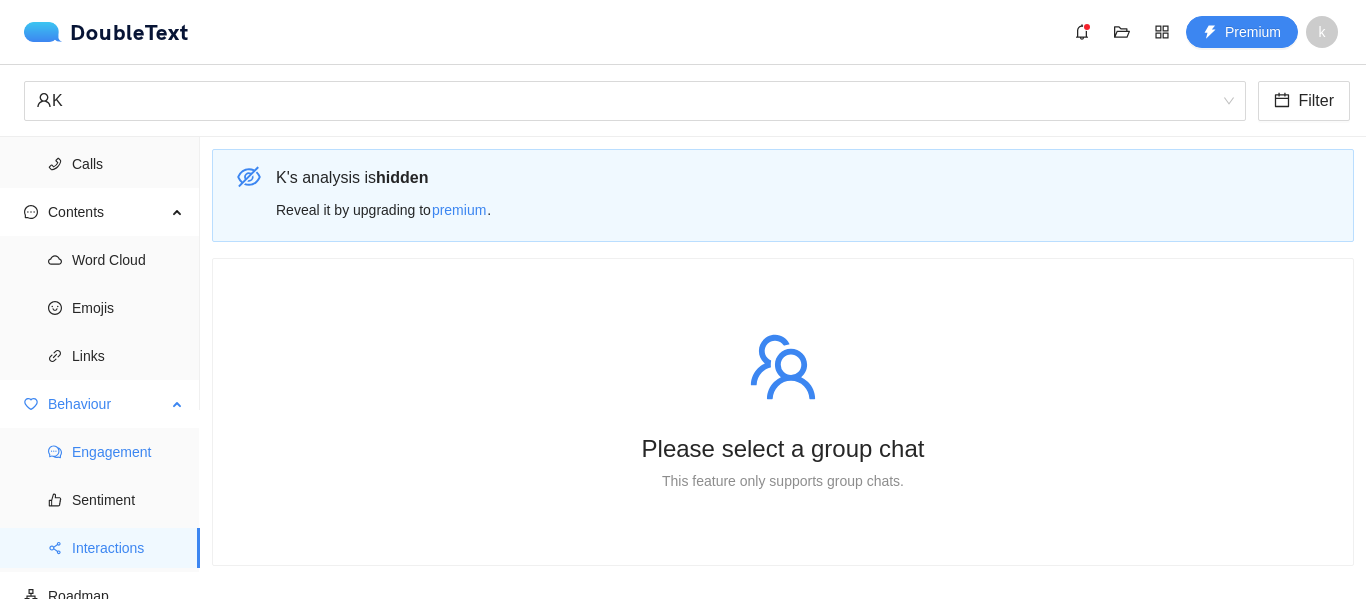 click on "Engagement" at bounding box center [128, 452] 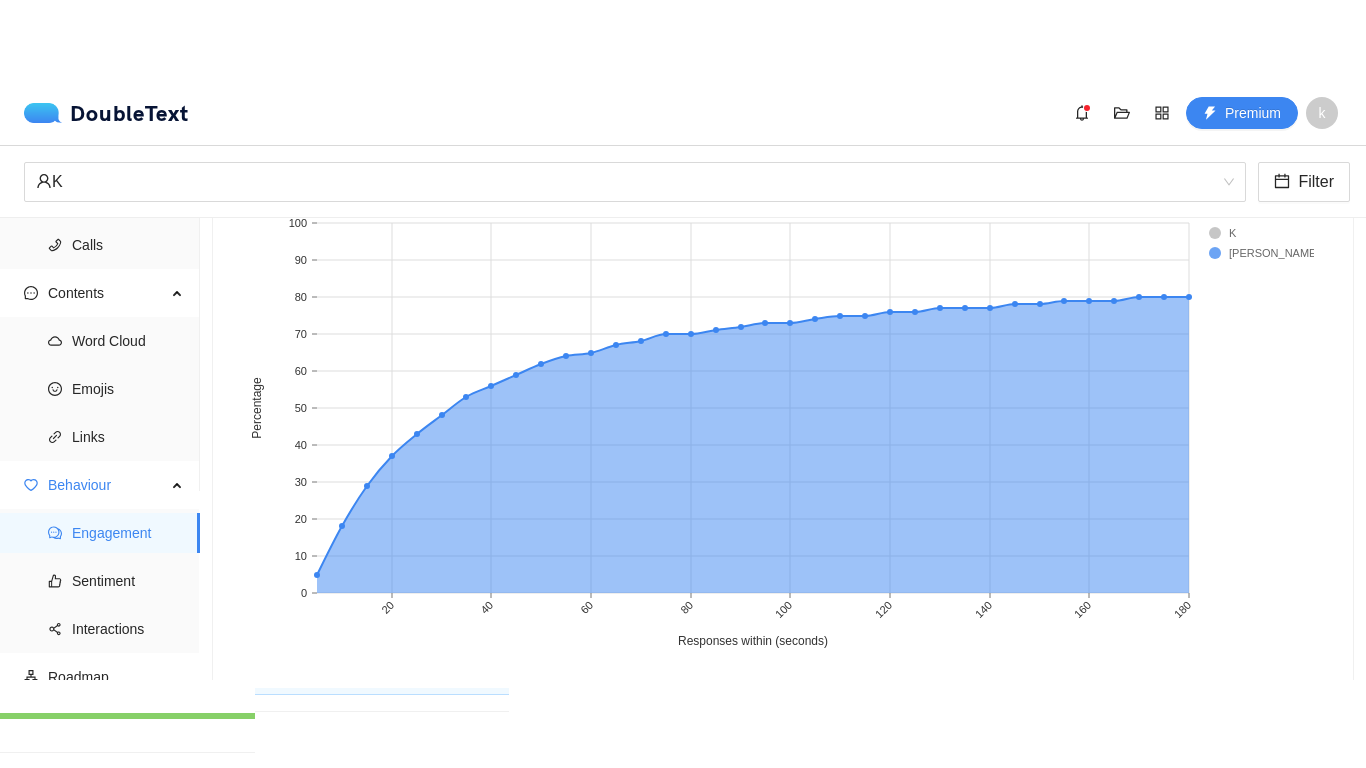scroll, scrollTop: 964, scrollLeft: 0, axis: vertical 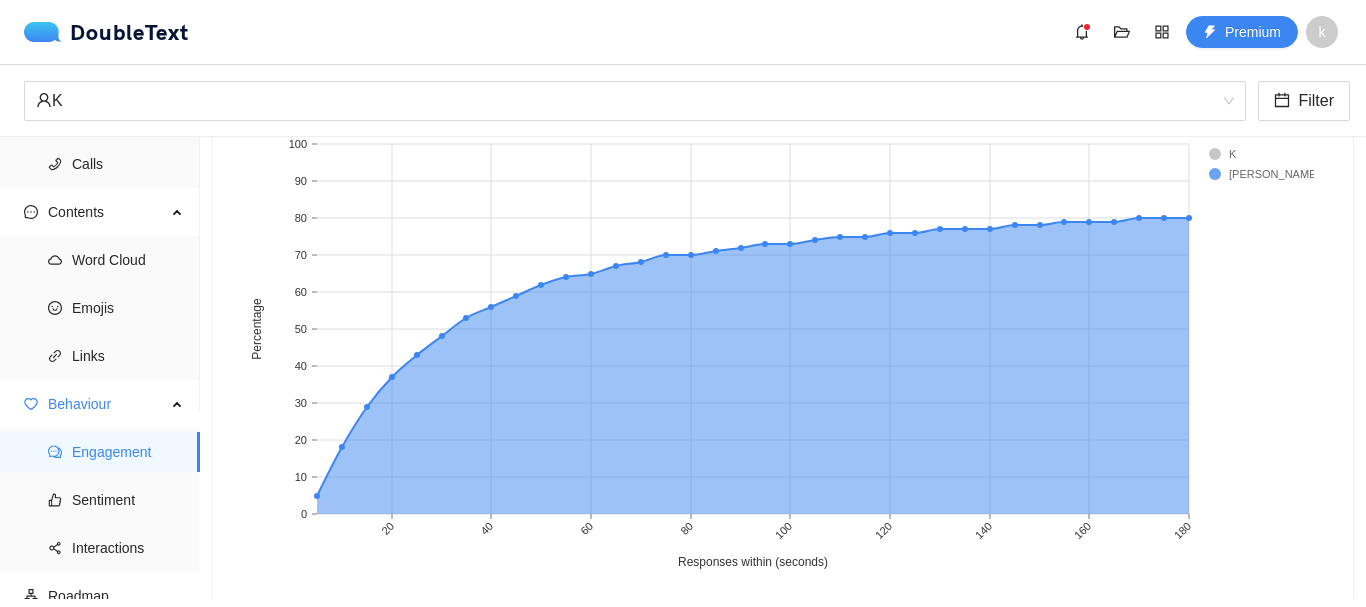 type 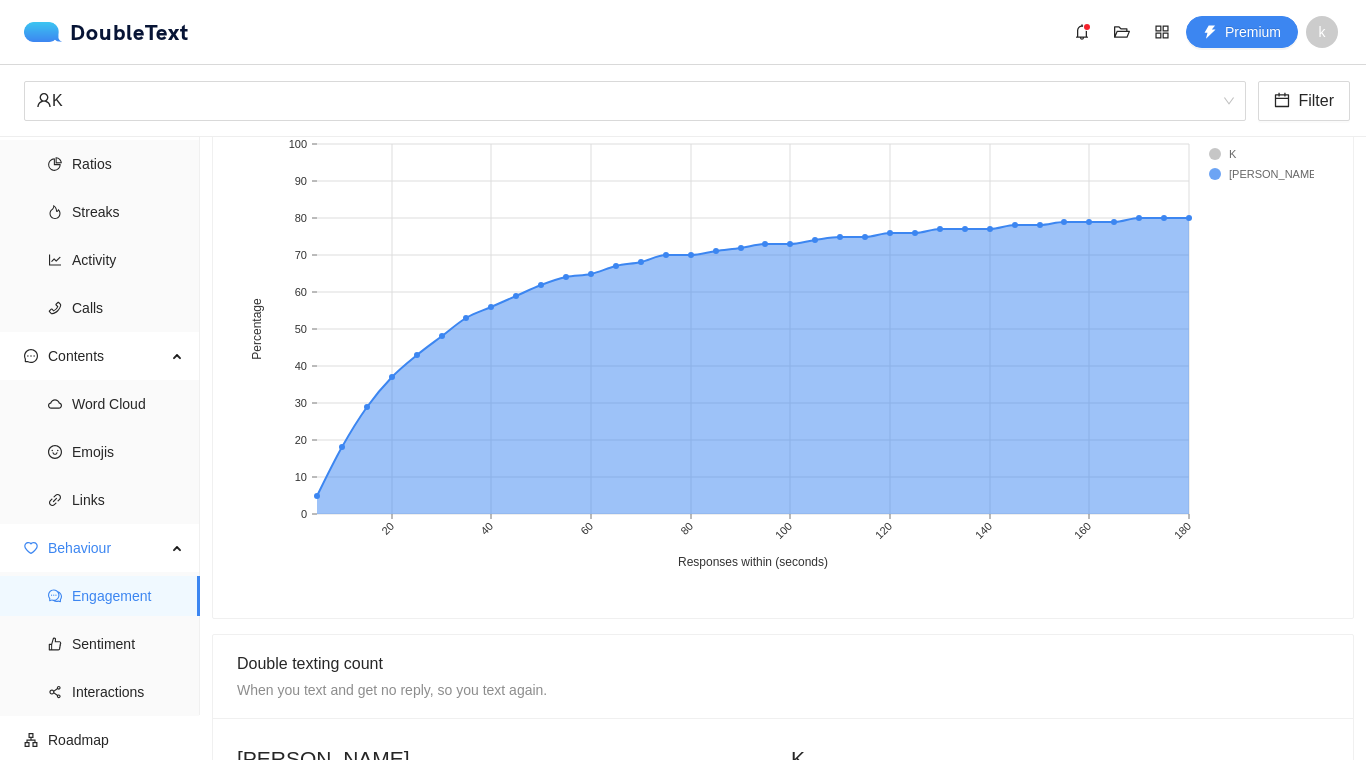 scroll, scrollTop: 45, scrollLeft: 0, axis: vertical 